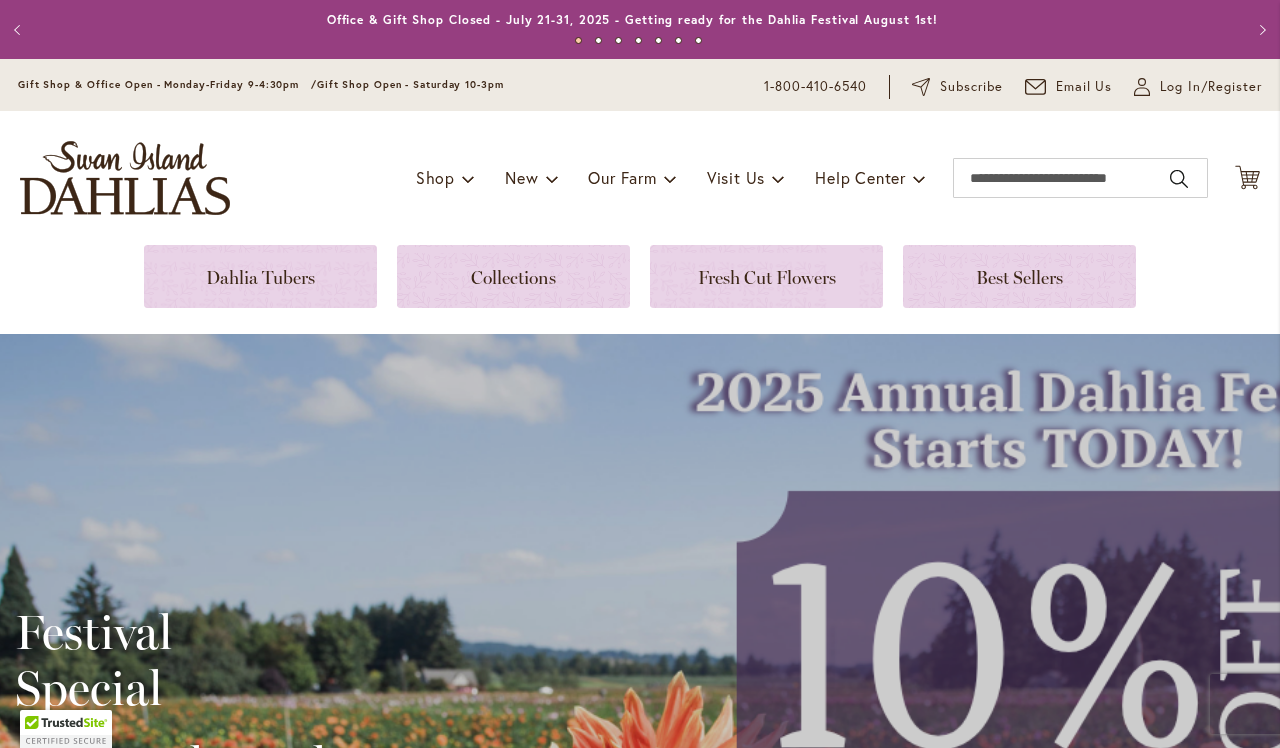scroll, scrollTop: 0, scrollLeft: 0, axis: both 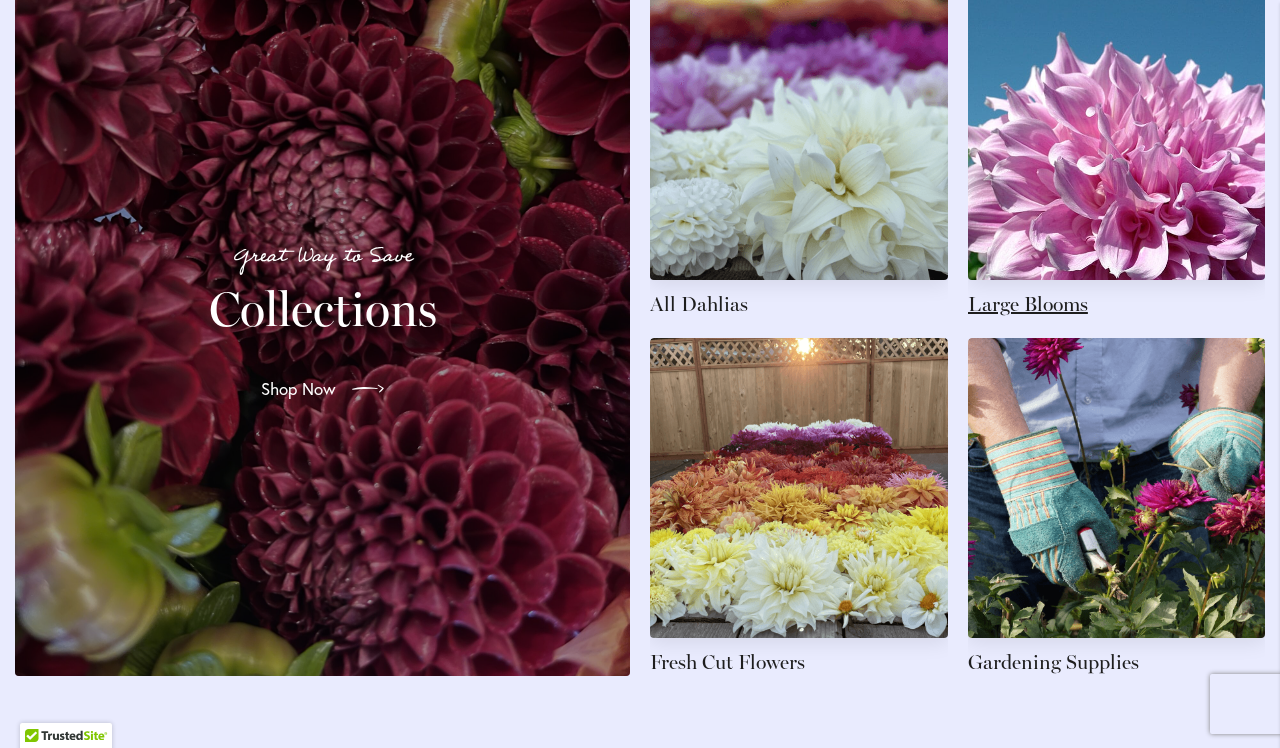 click at bounding box center [1117, 149] 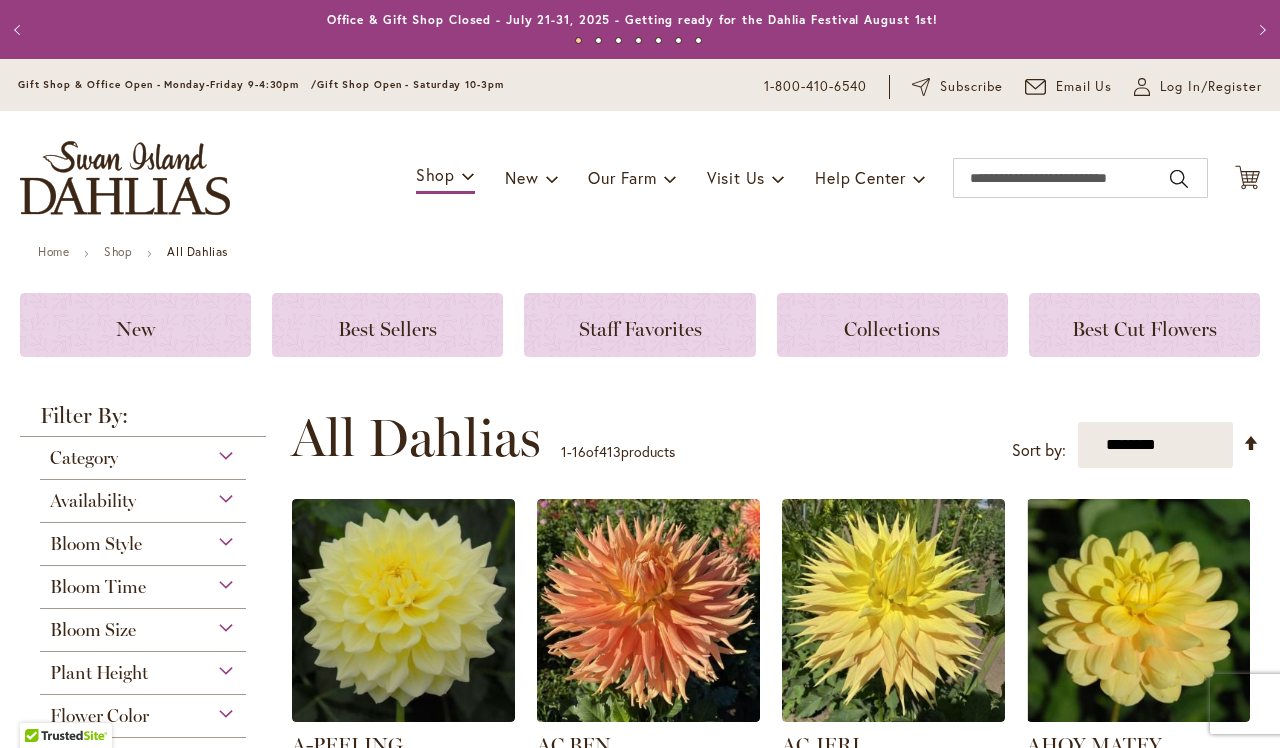 scroll, scrollTop: 0, scrollLeft: 0, axis: both 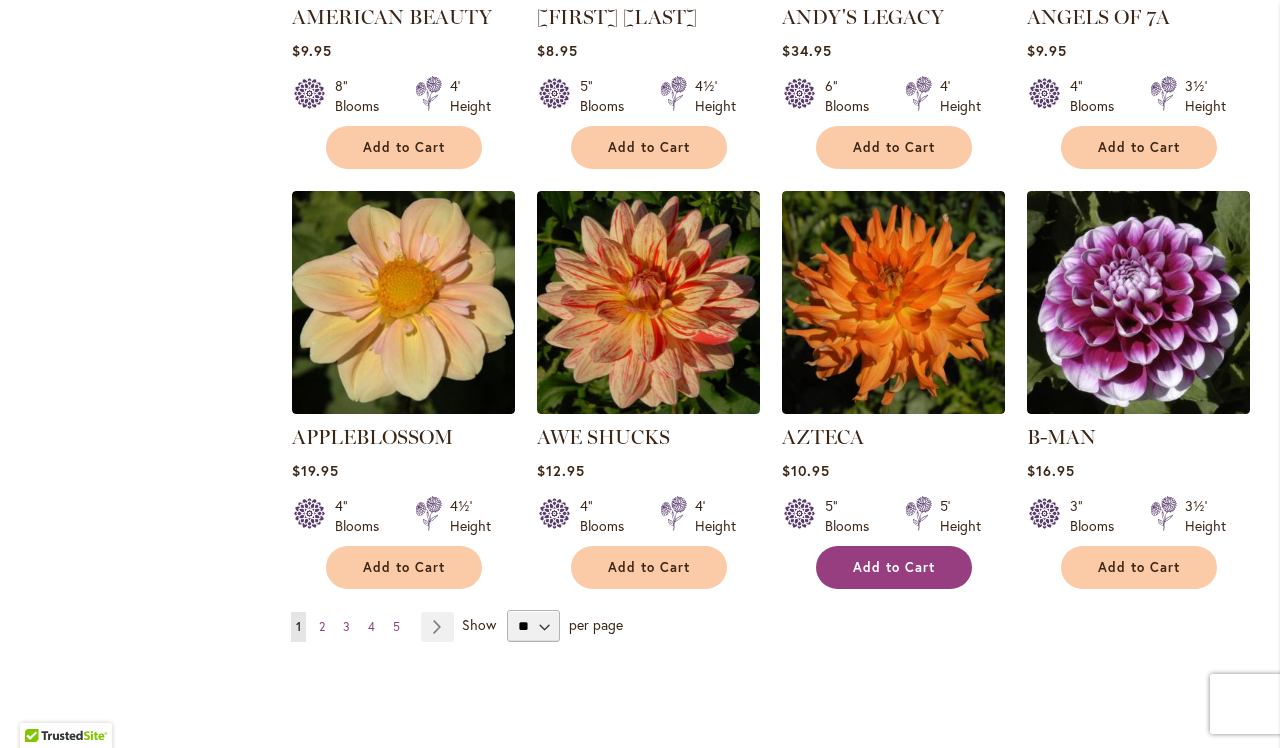 click on "Add to Cart" at bounding box center (894, 567) 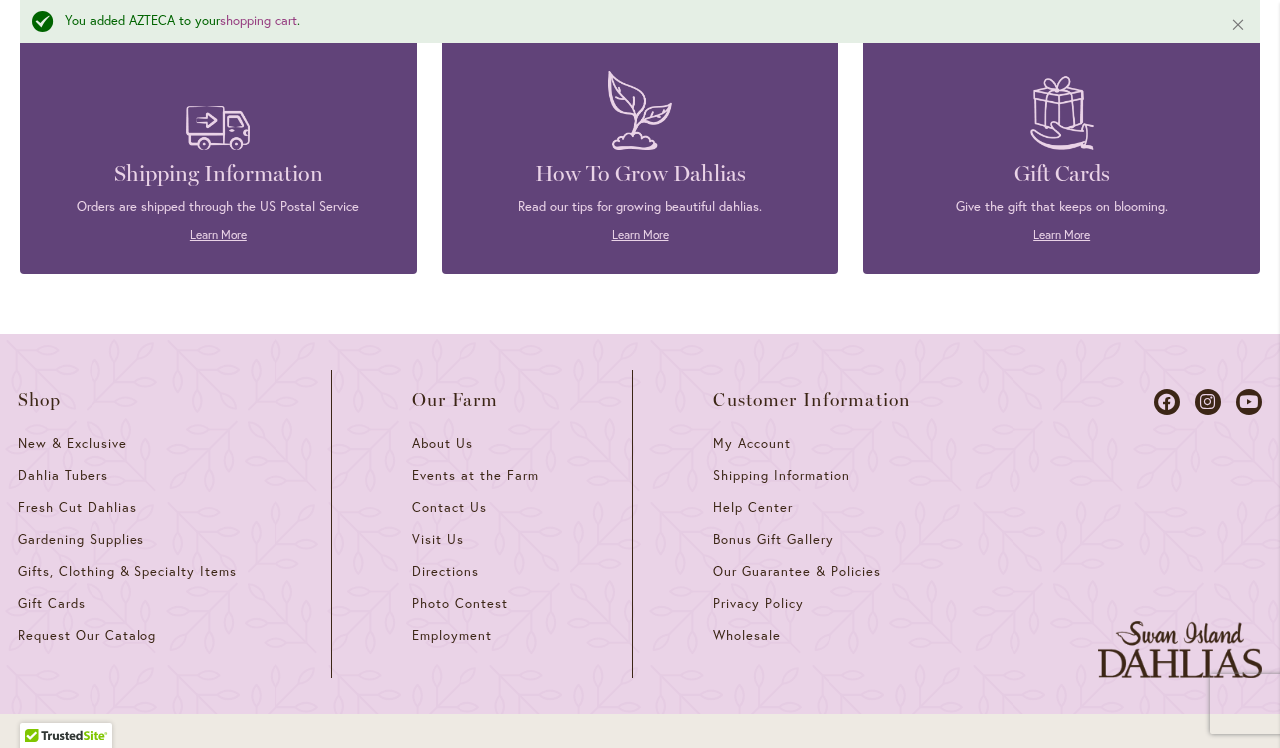 scroll, scrollTop: 2262, scrollLeft: 0, axis: vertical 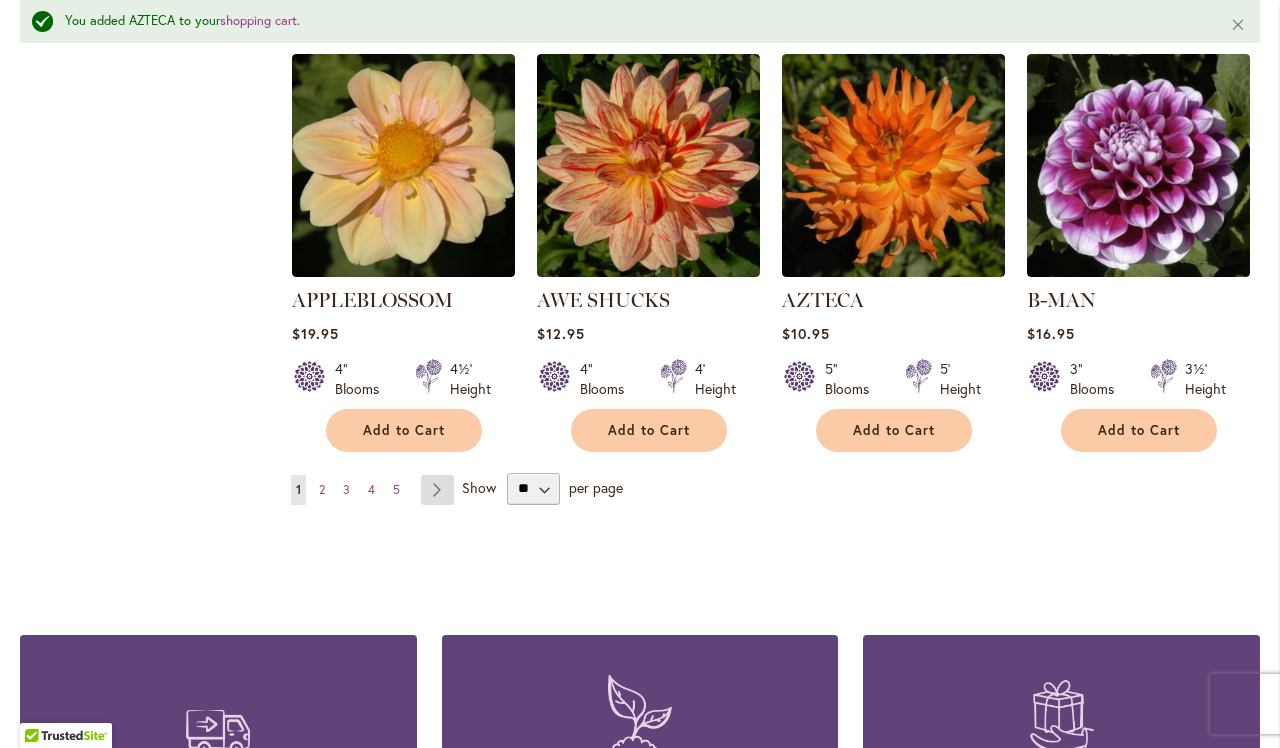 click on "Page
Next" at bounding box center (437, 490) 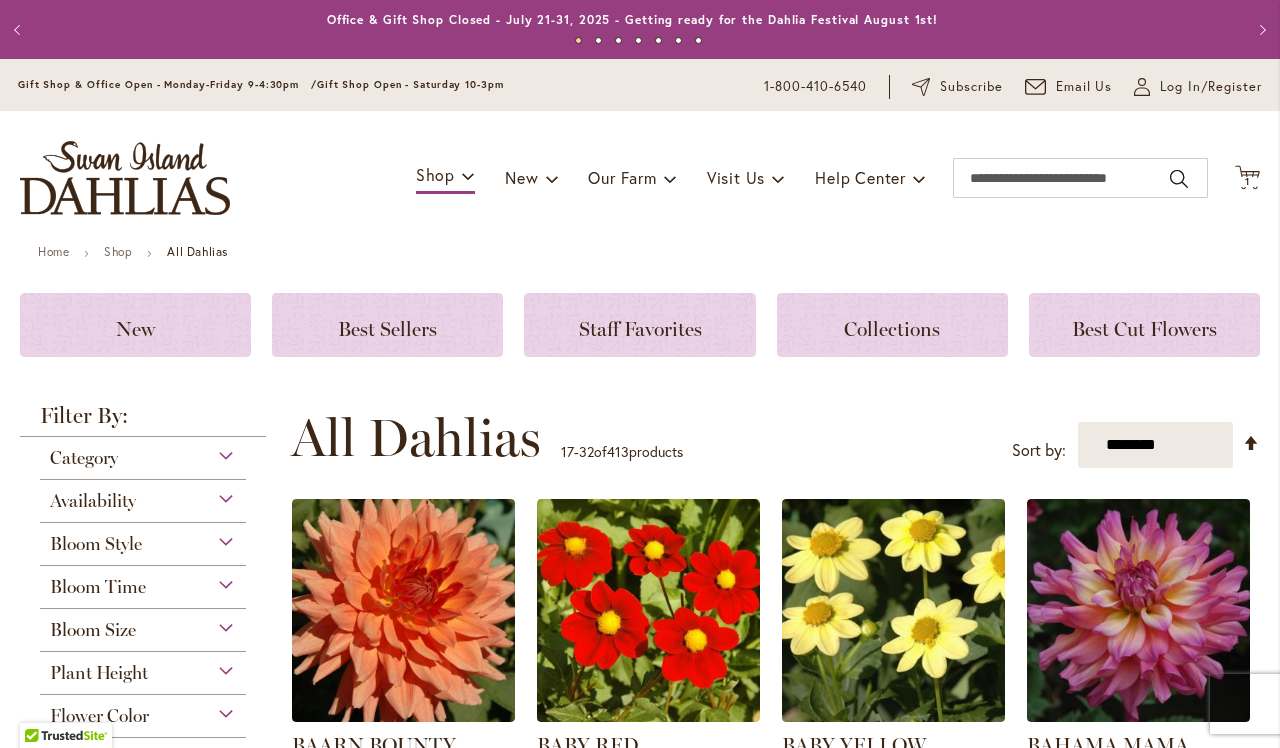 scroll, scrollTop: 0, scrollLeft: 0, axis: both 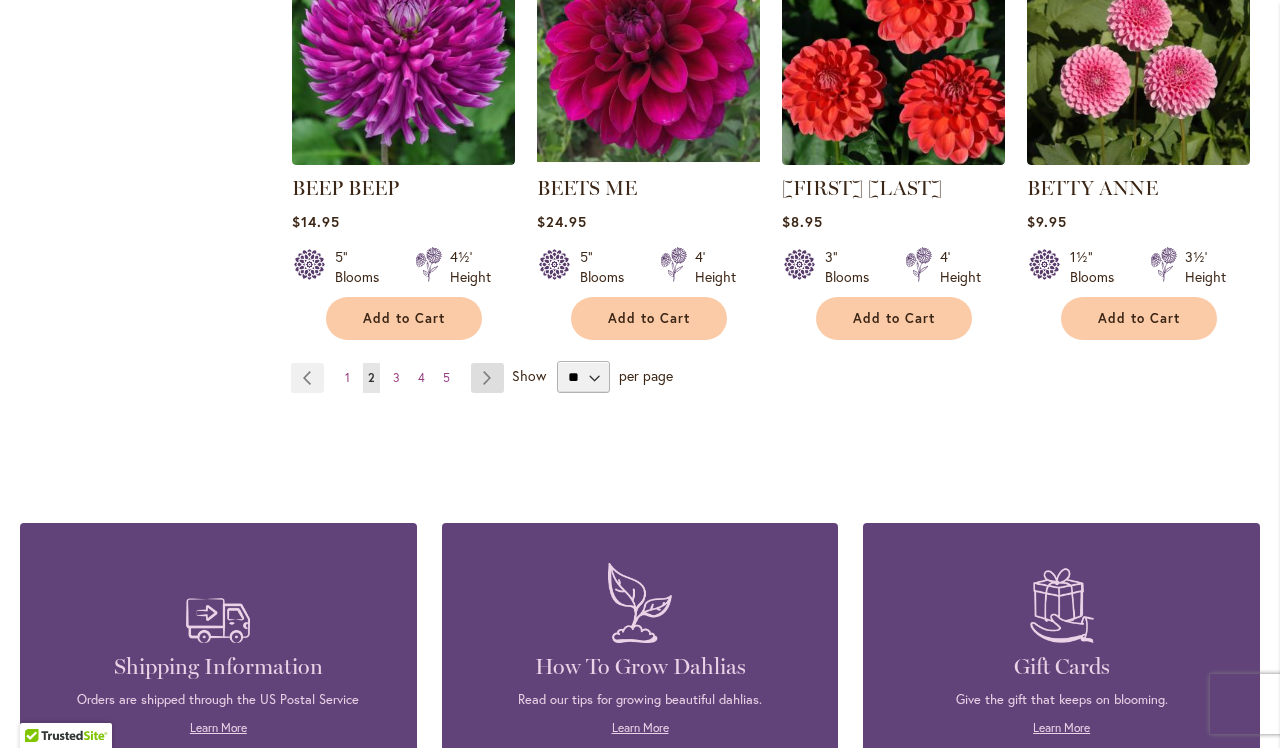 click on "Page
Next" at bounding box center (487, 378) 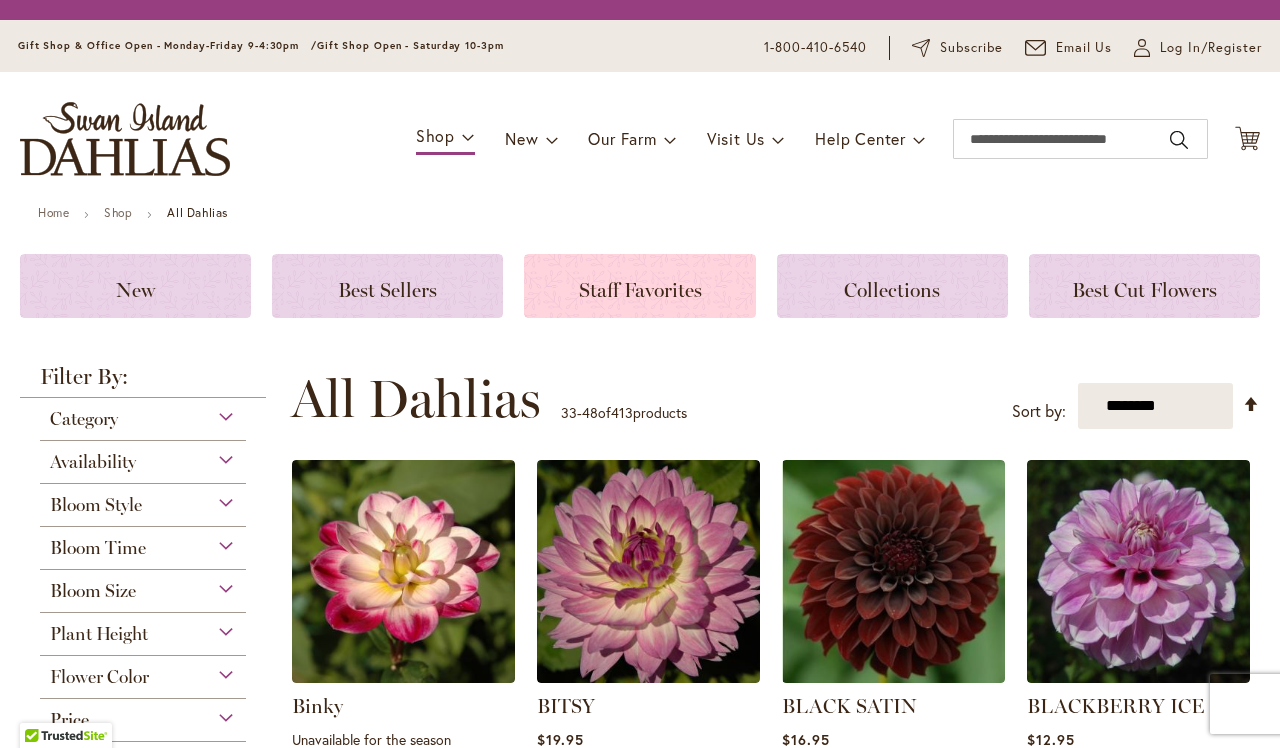 scroll, scrollTop: 0, scrollLeft: 0, axis: both 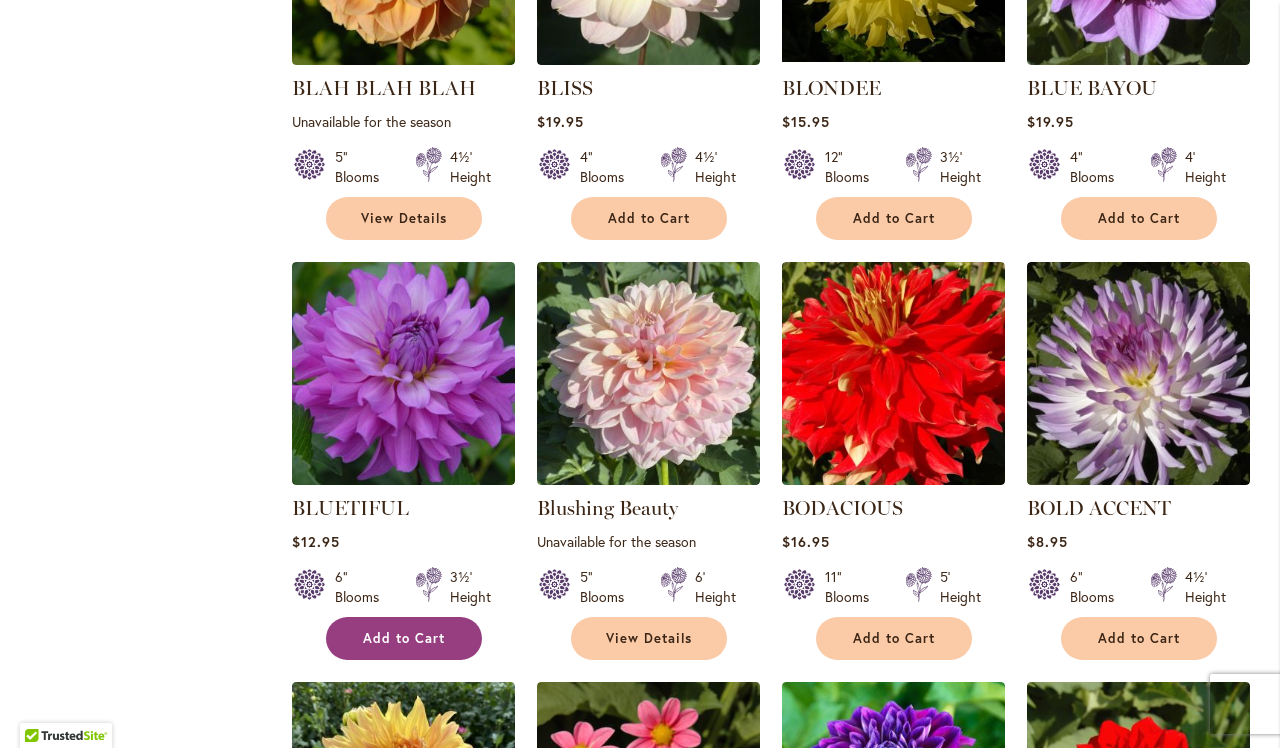 click on "Add to Cart" at bounding box center (404, 638) 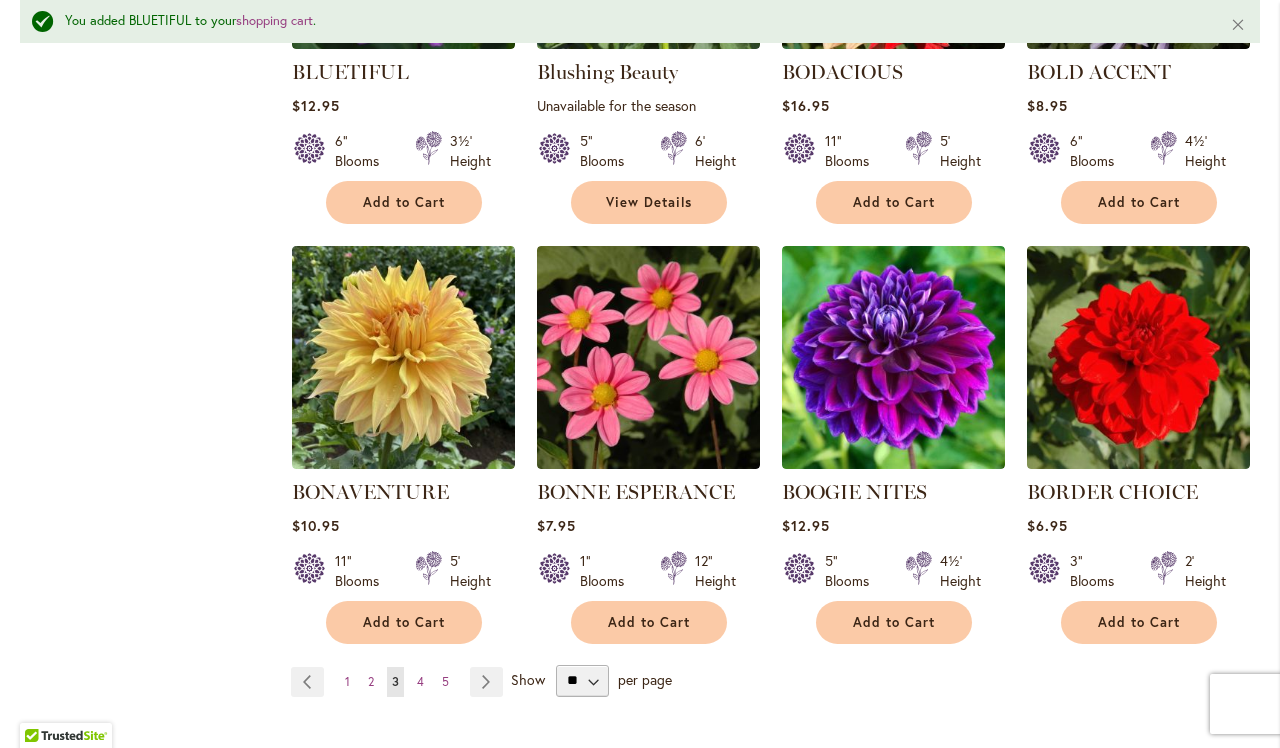scroll, scrollTop: 1614, scrollLeft: 0, axis: vertical 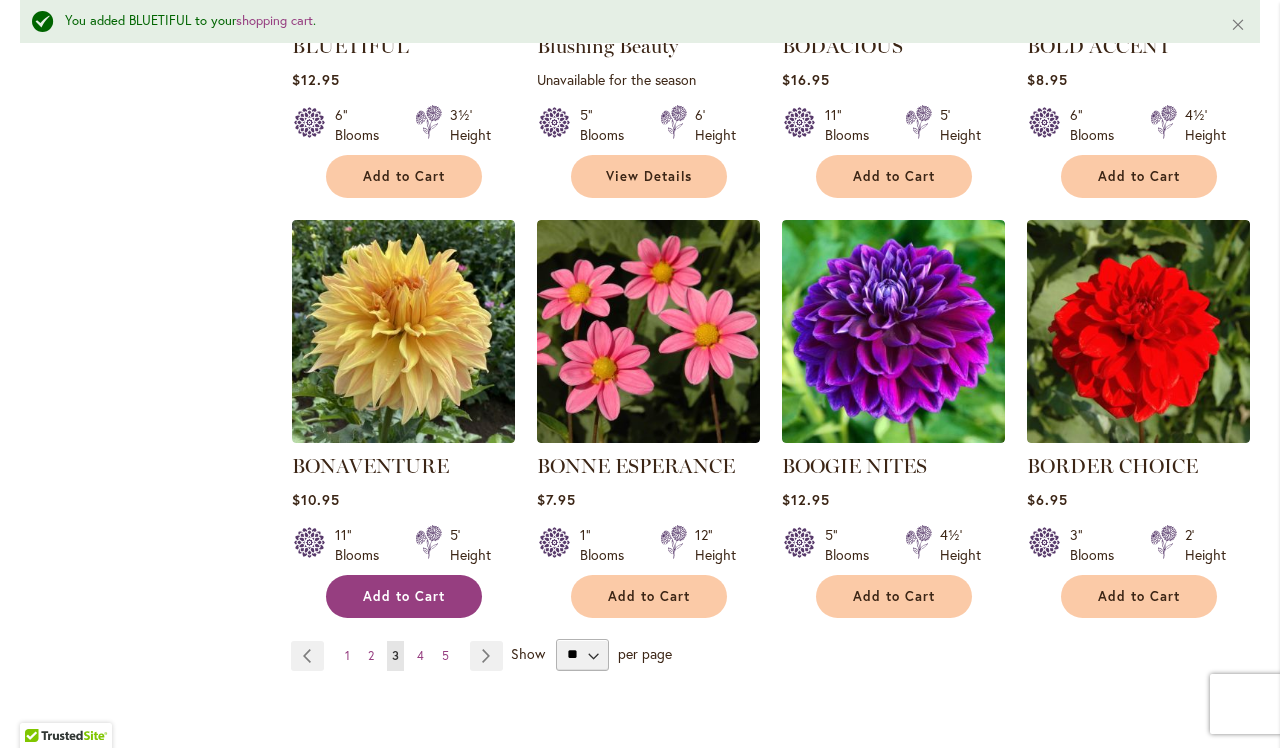 click on "Add to Cart" at bounding box center [404, 596] 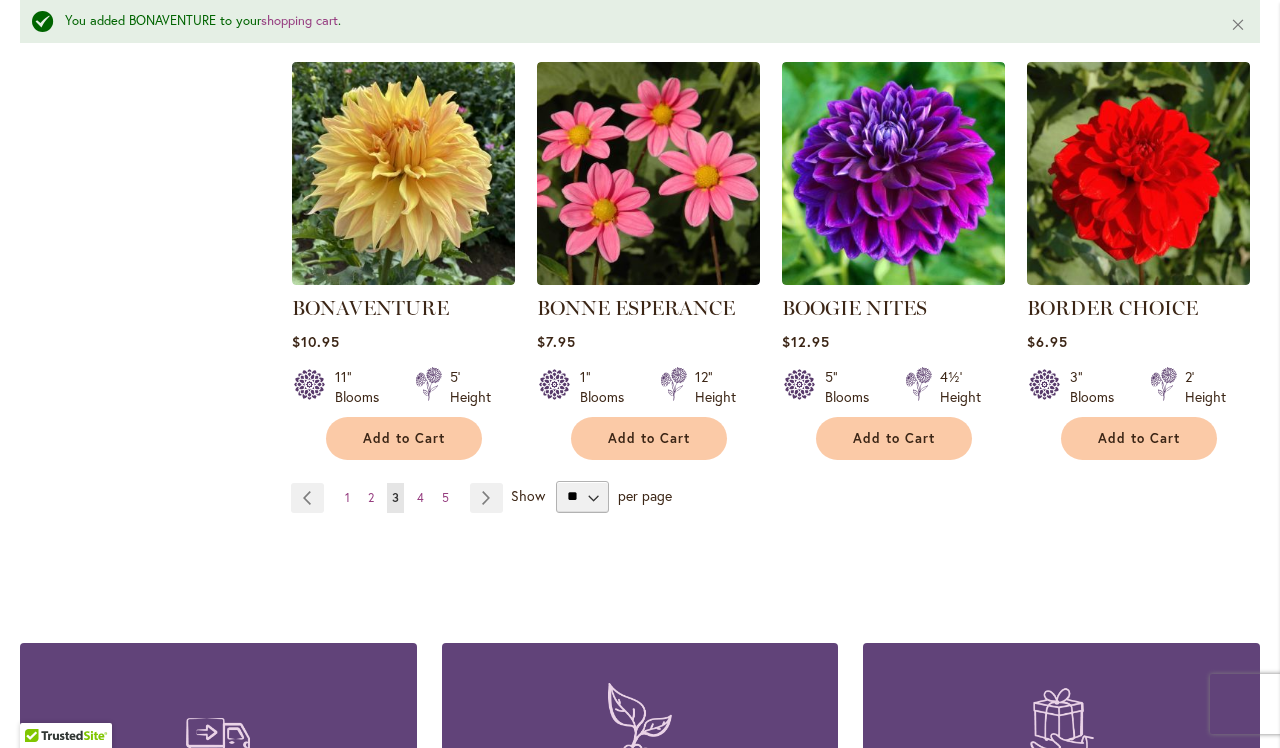 scroll, scrollTop: 1715, scrollLeft: 0, axis: vertical 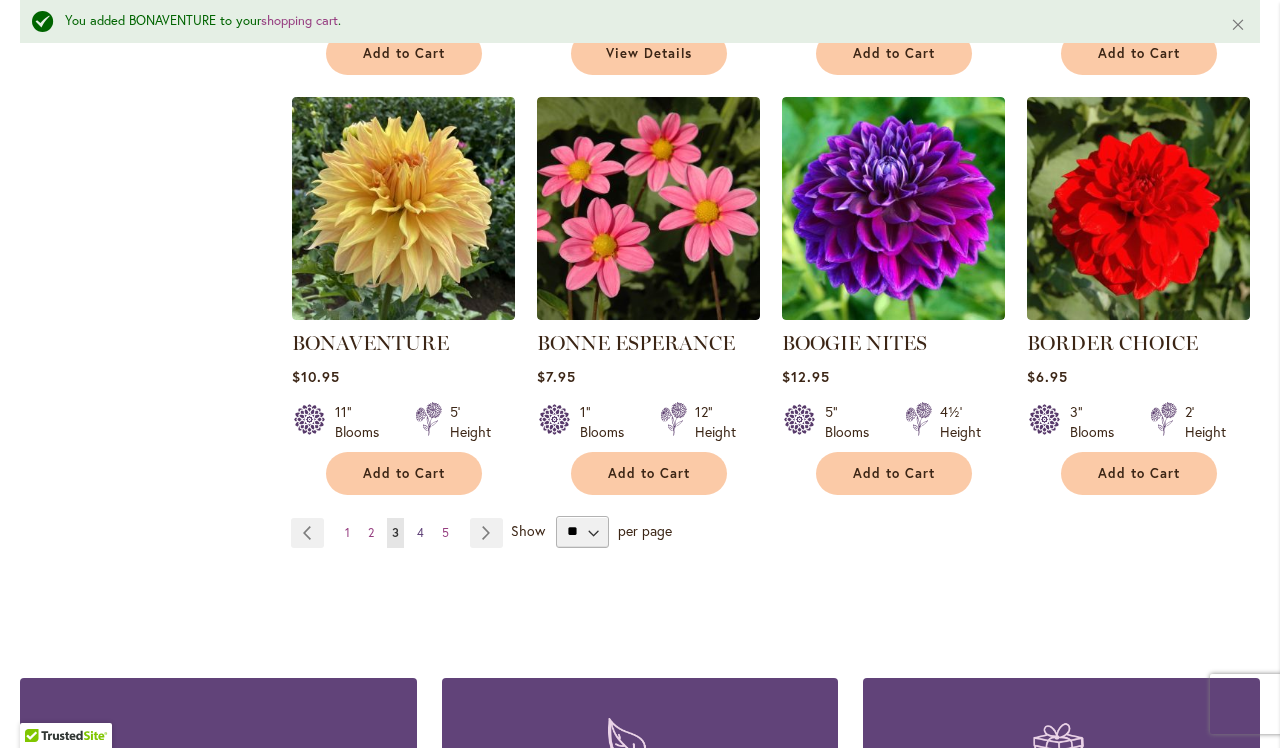 click on "Page
4" at bounding box center (420, 533) 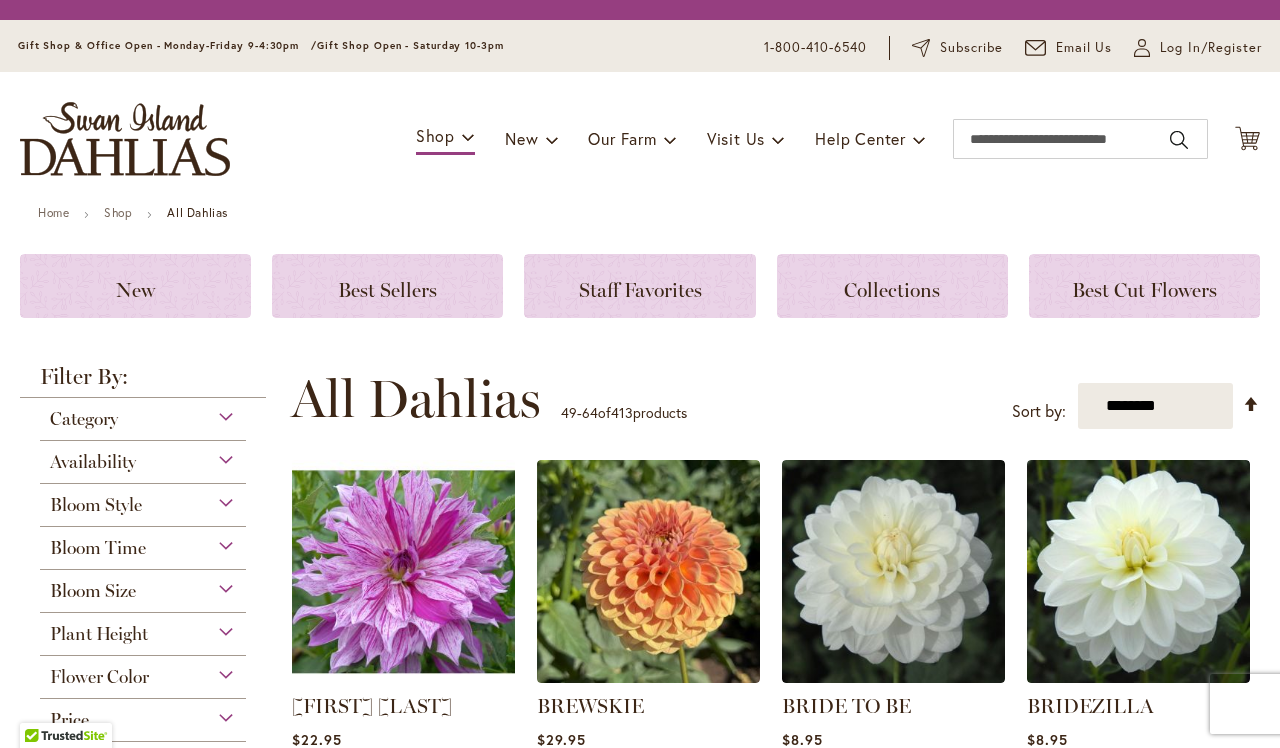scroll, scrollTop: 0, scrollLeft: 0, axis: both 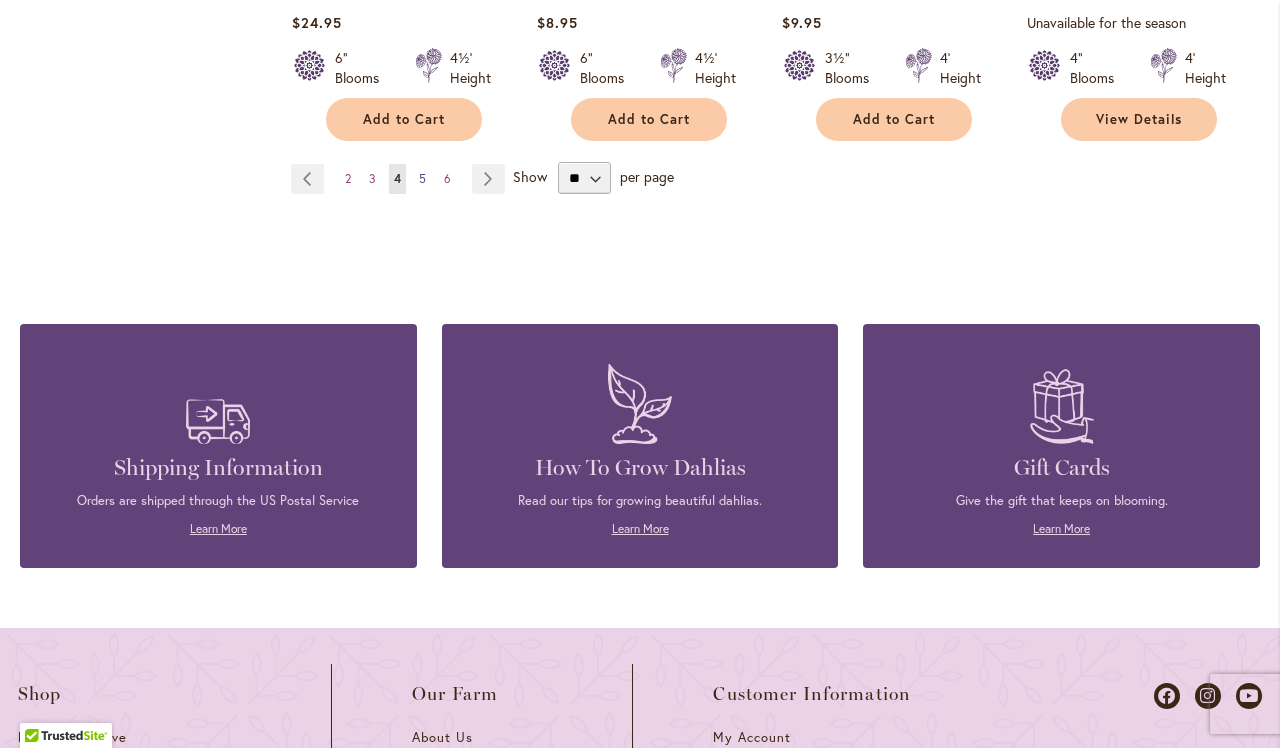 click on "Page
5" at bounding box center [422, 179] 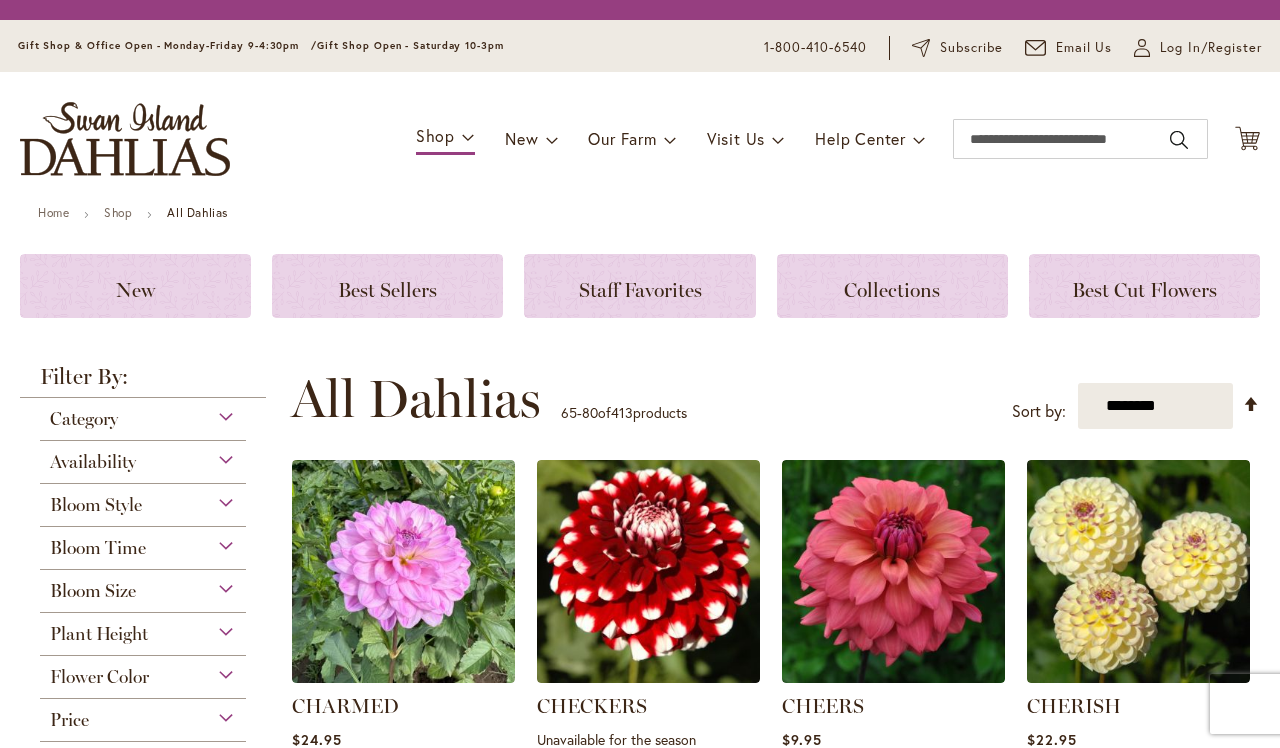 scroll, scrollTop: 0, scrollLeft: 0, axis: both 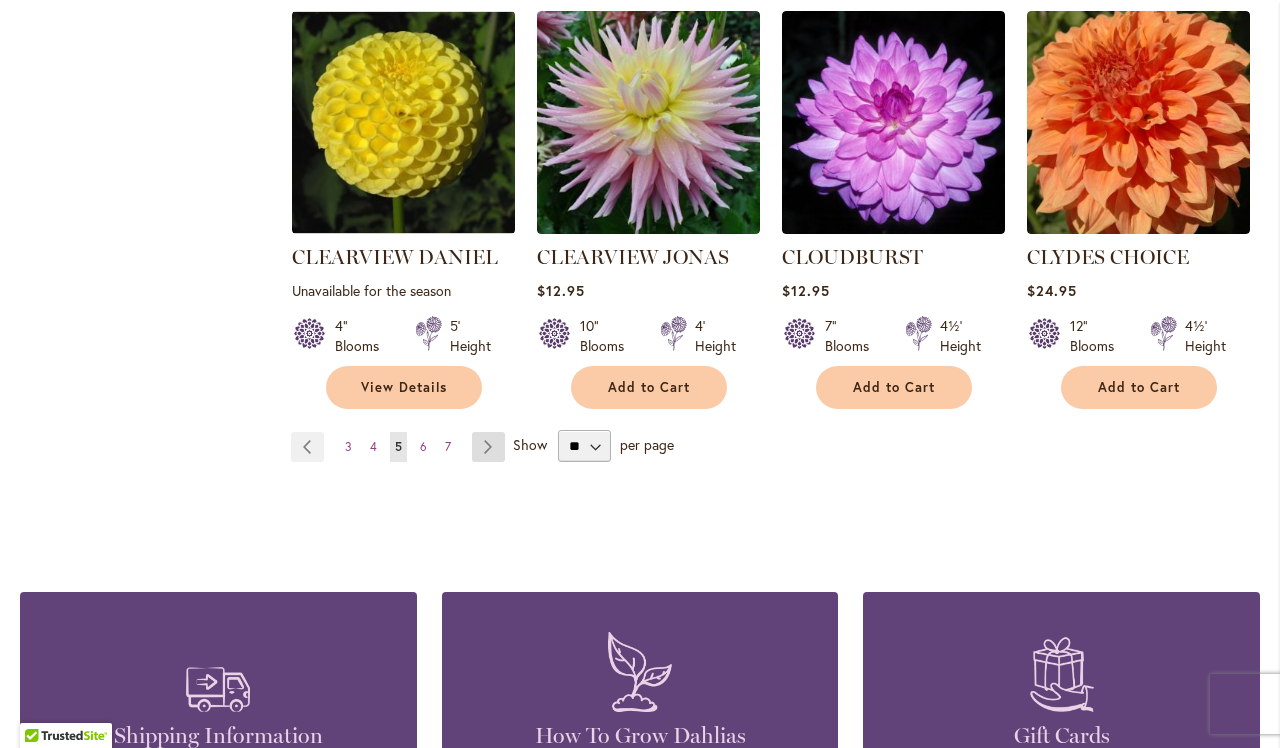 click on "Page
Next" at bounding box center [488, 447] 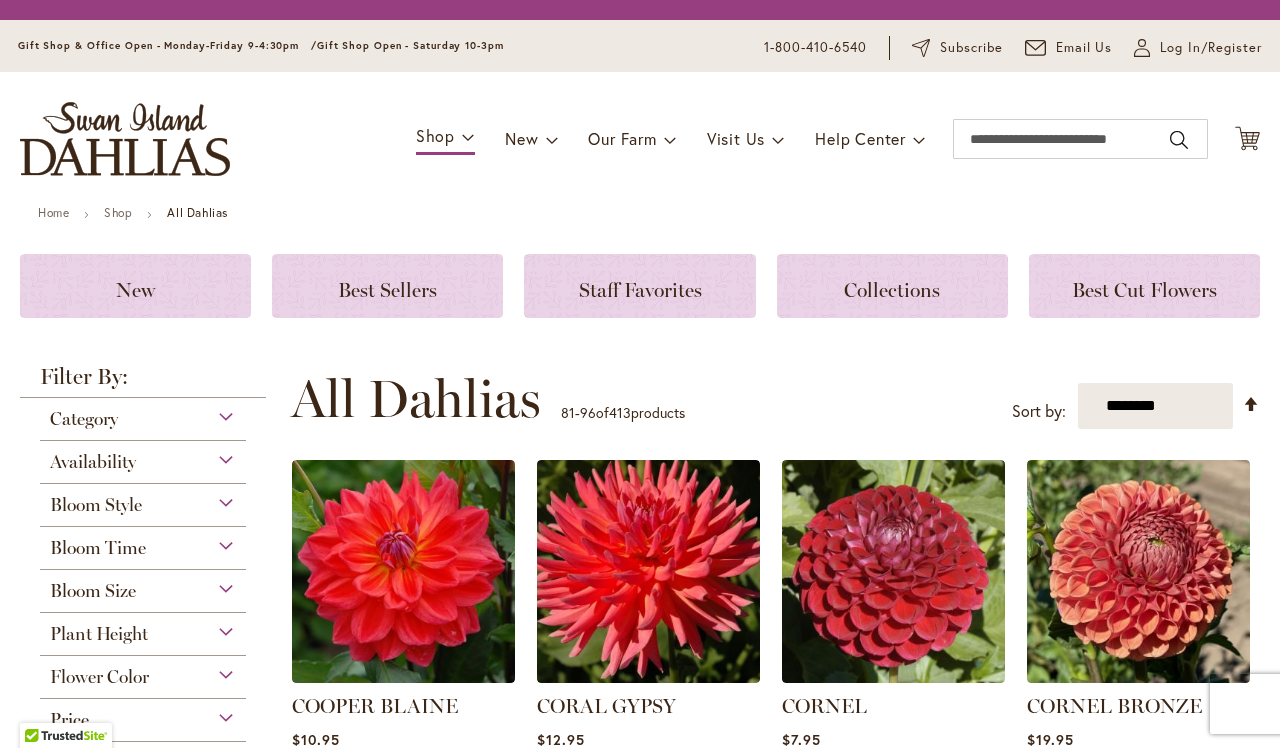 scroll, scrollTop: 0, scrollLeft: 0, axis: both 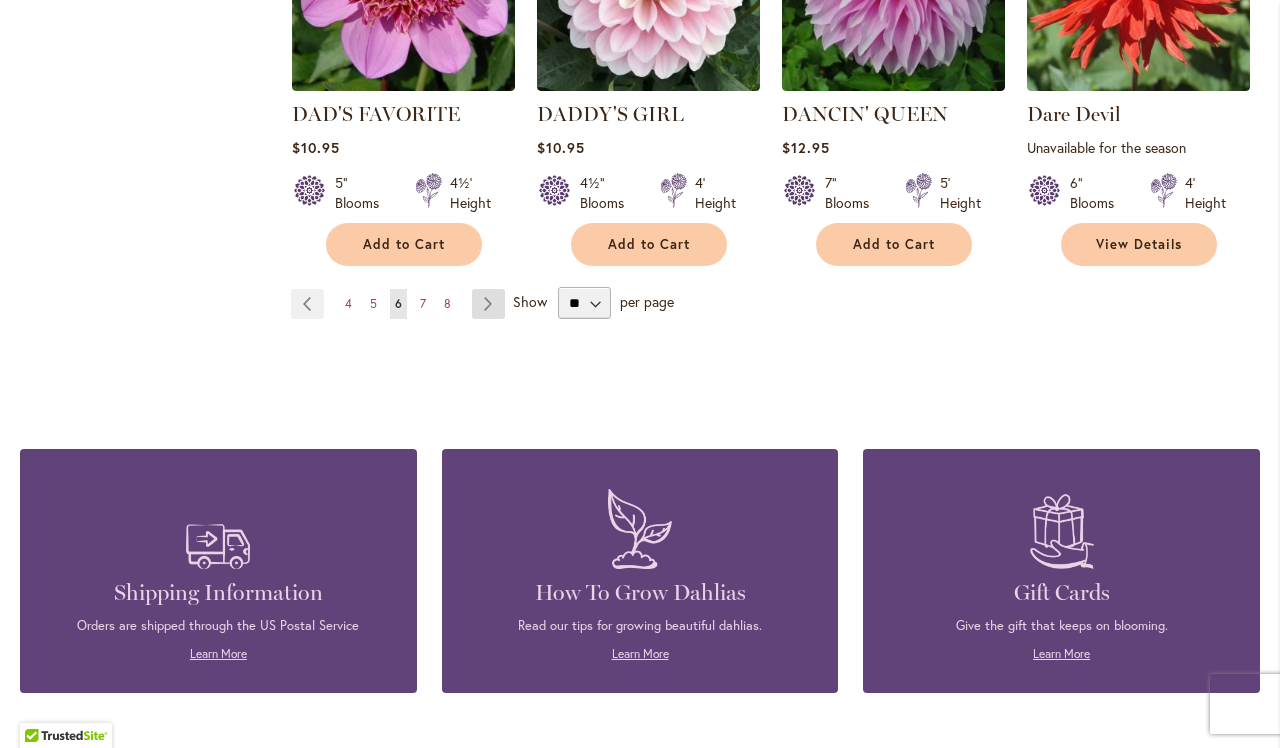 click on "Page
Next" at bounding box center [488, 304] 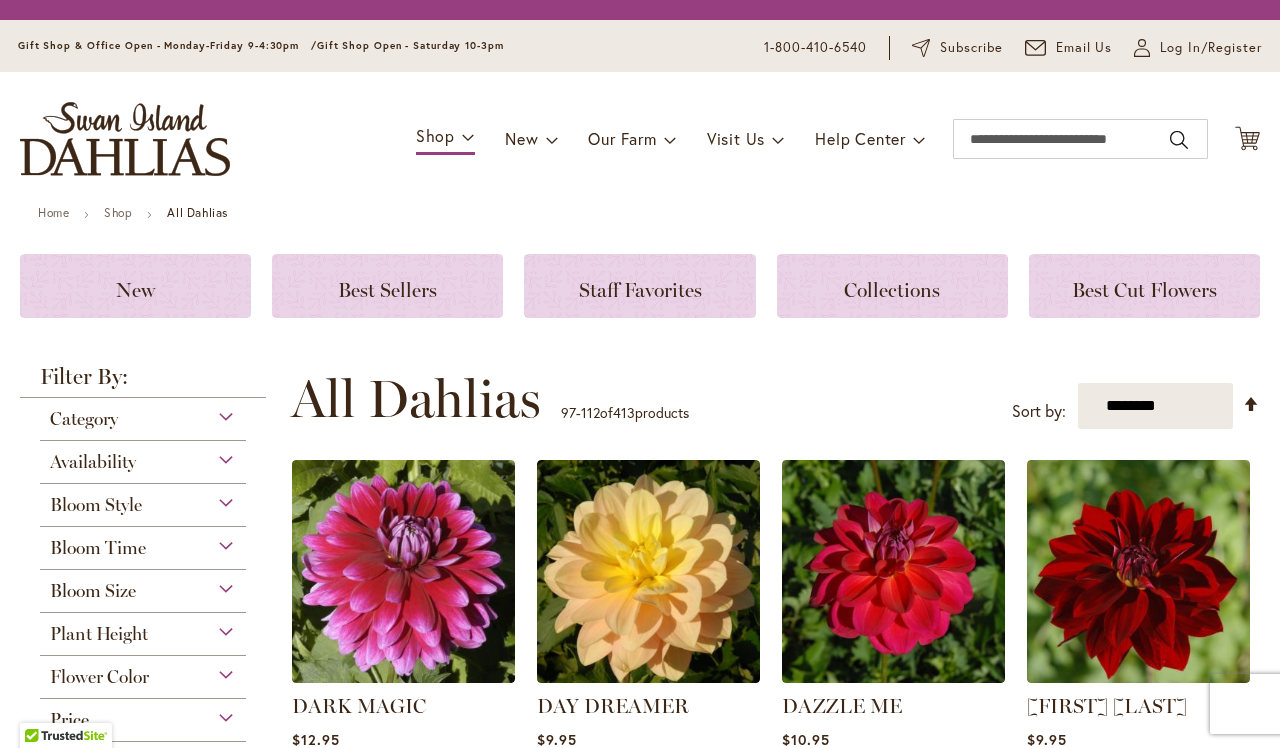 scroll, scrollTop: 0, scrollLeft: 0, axis: both 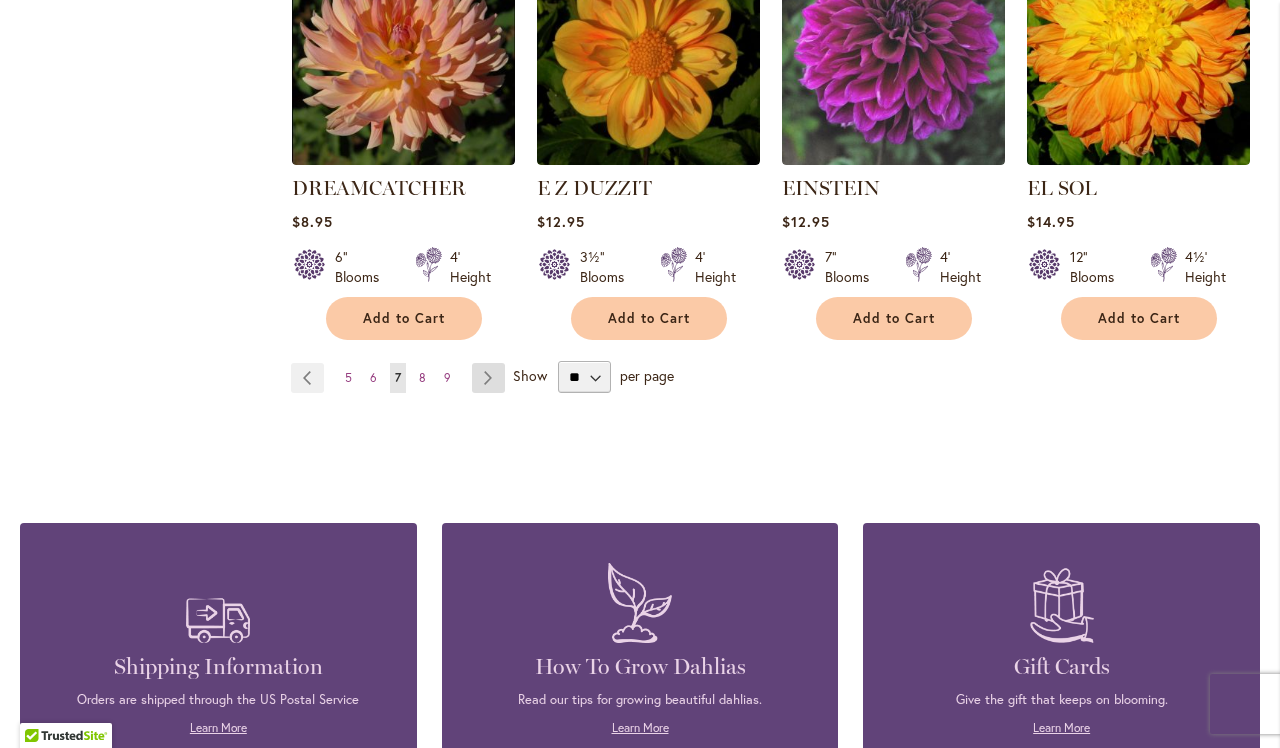 click on "Page
Next" at bounding box center [488, 378] 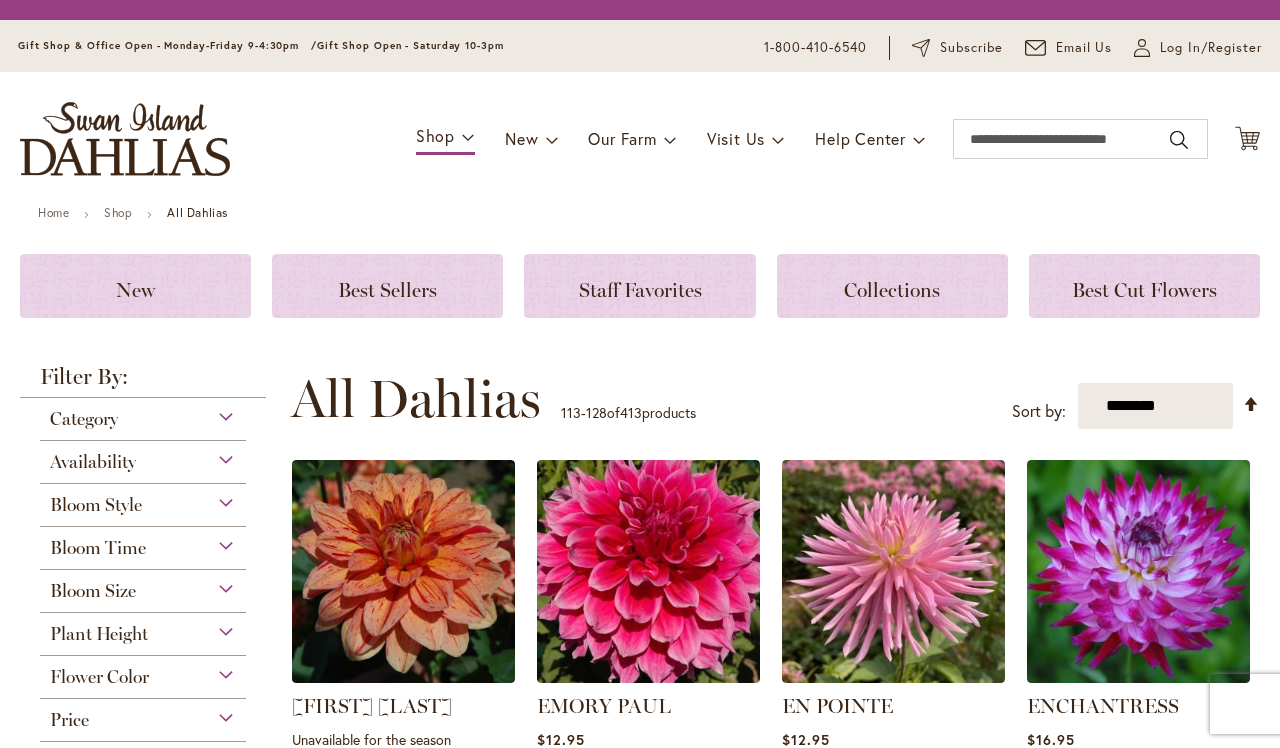 scroll, scrollTop: 0, scrollLeft: 0, axis: both 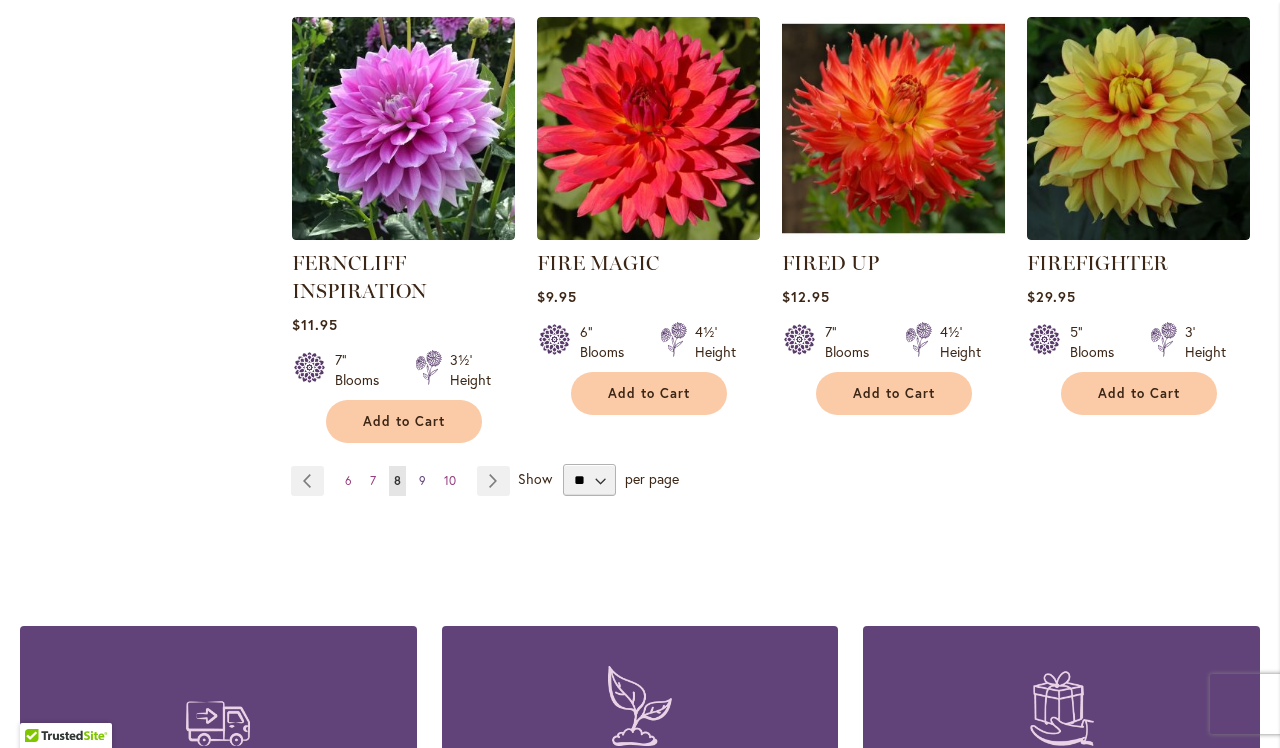 click on "Page
9" at bounding box center (422, 481) 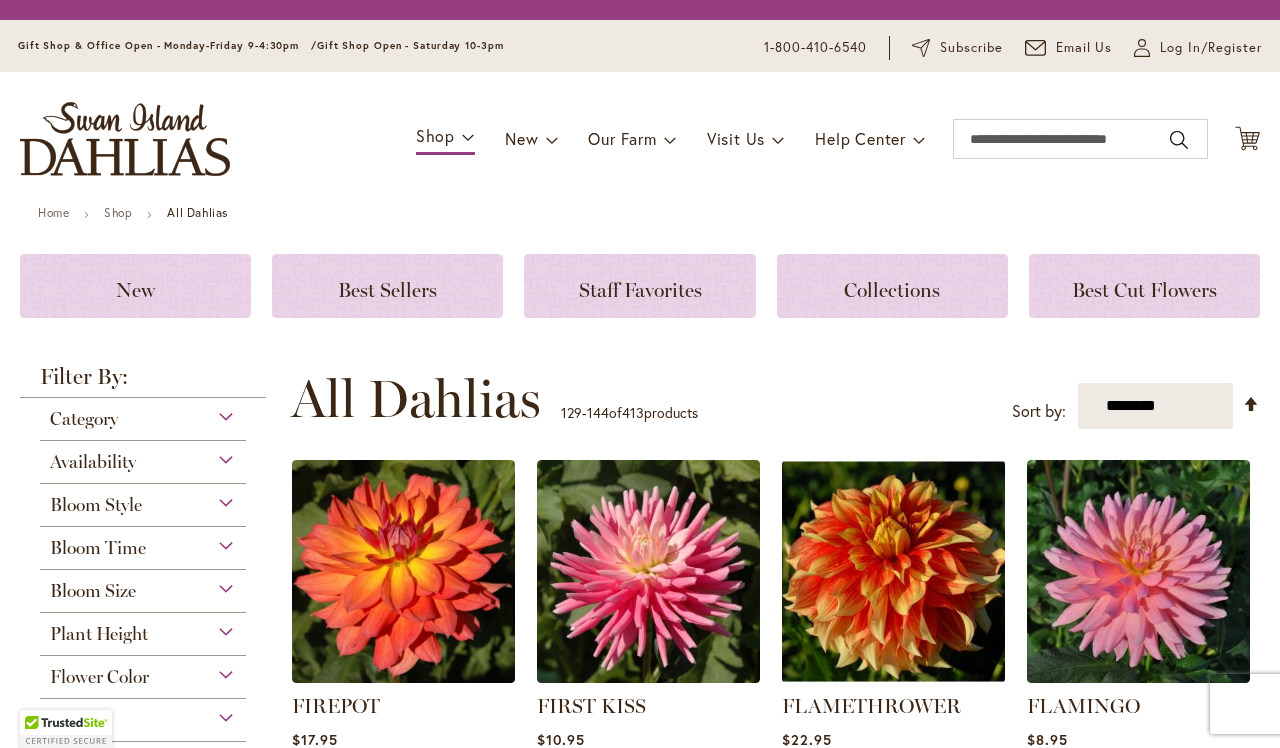 scroll, scrollTop: 0, scrollLeft: 0, axis: both 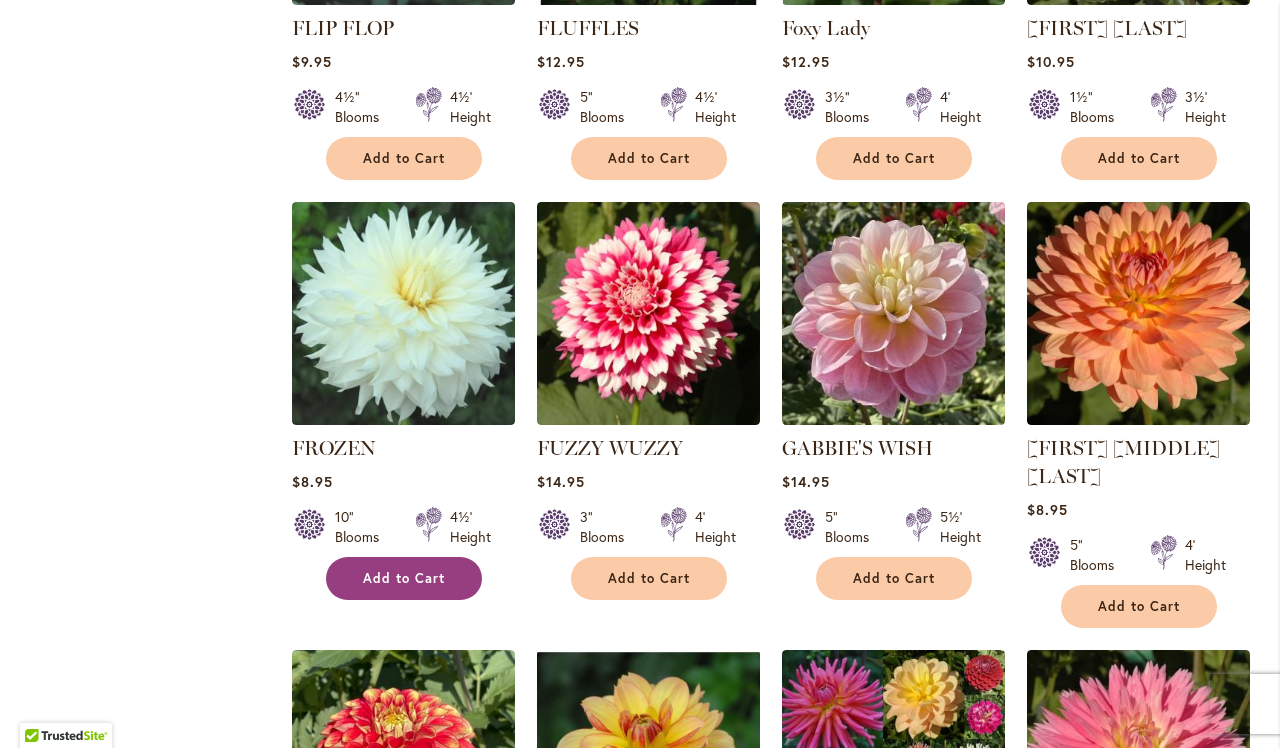 click on "Add to Cart" at bounding box center [404, 578] 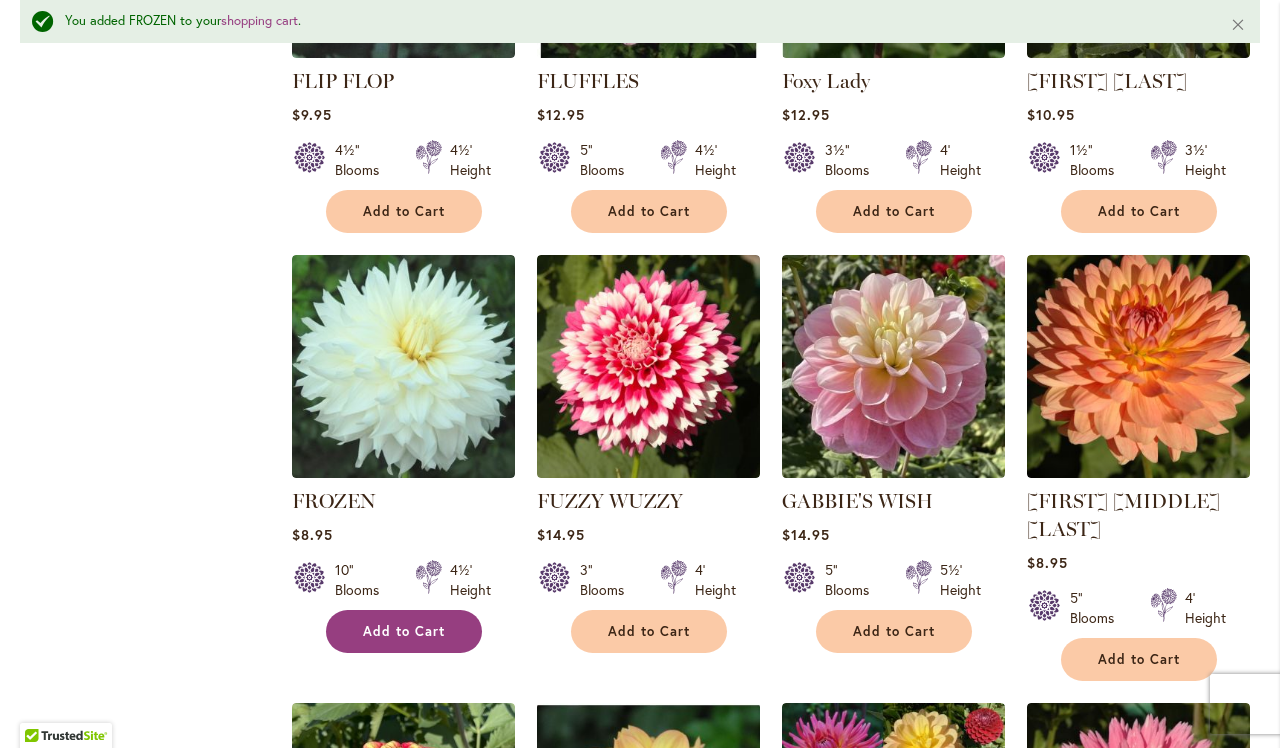 click on "Add to Cart" at bounding box center [404, 631] 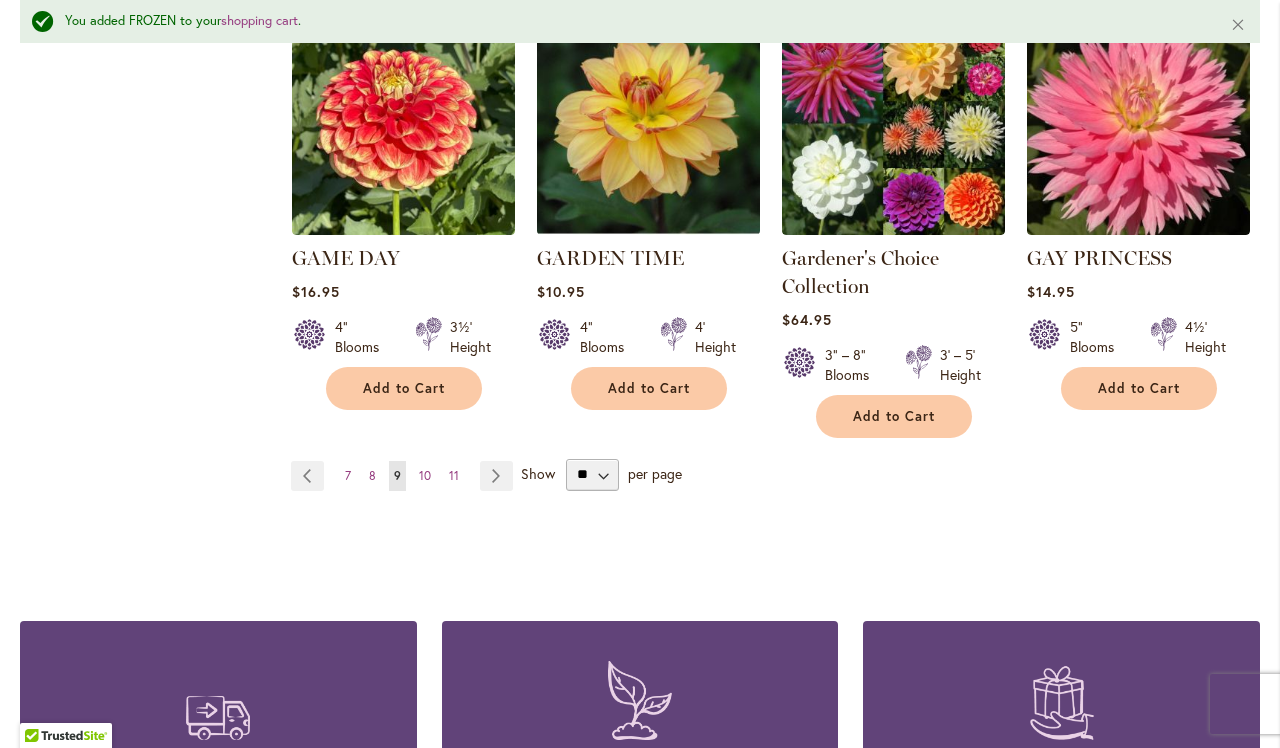 scroll, scrollTop: 1823, scrollLeft: 0, axis: vertical 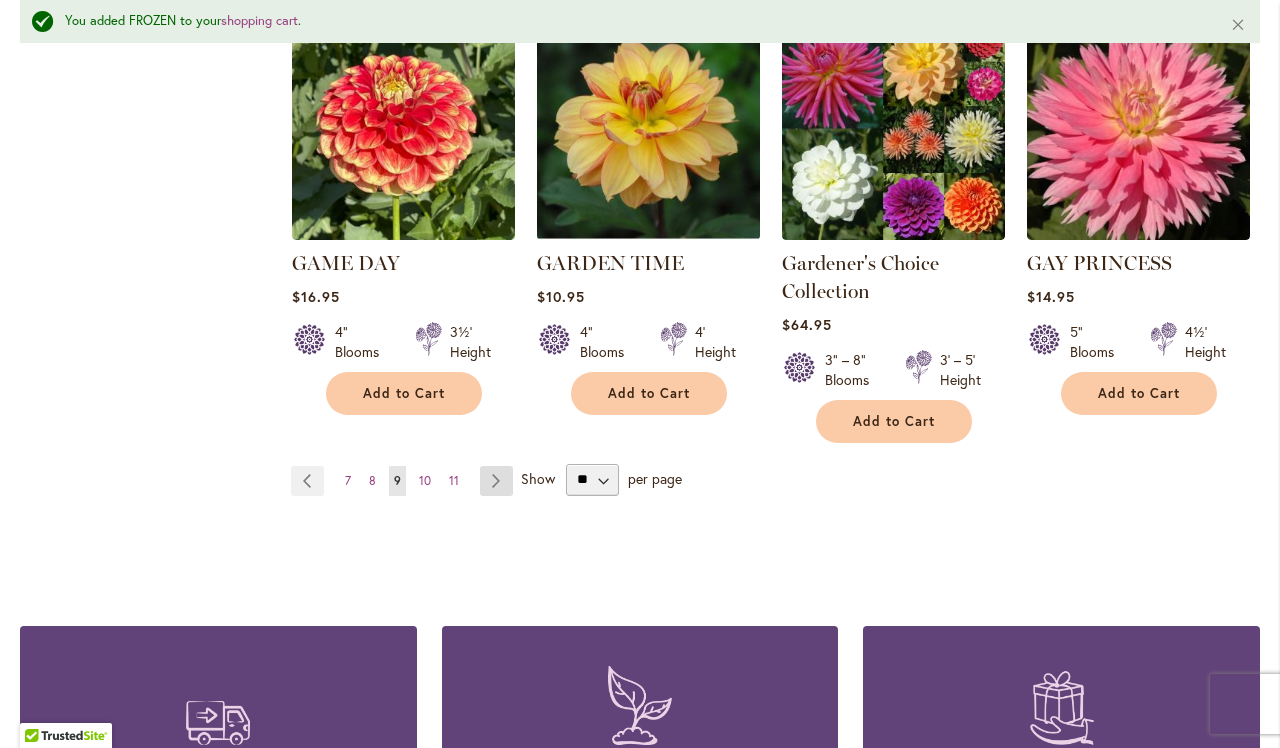 click on "Page
Next" at bounding box center [496, 481] 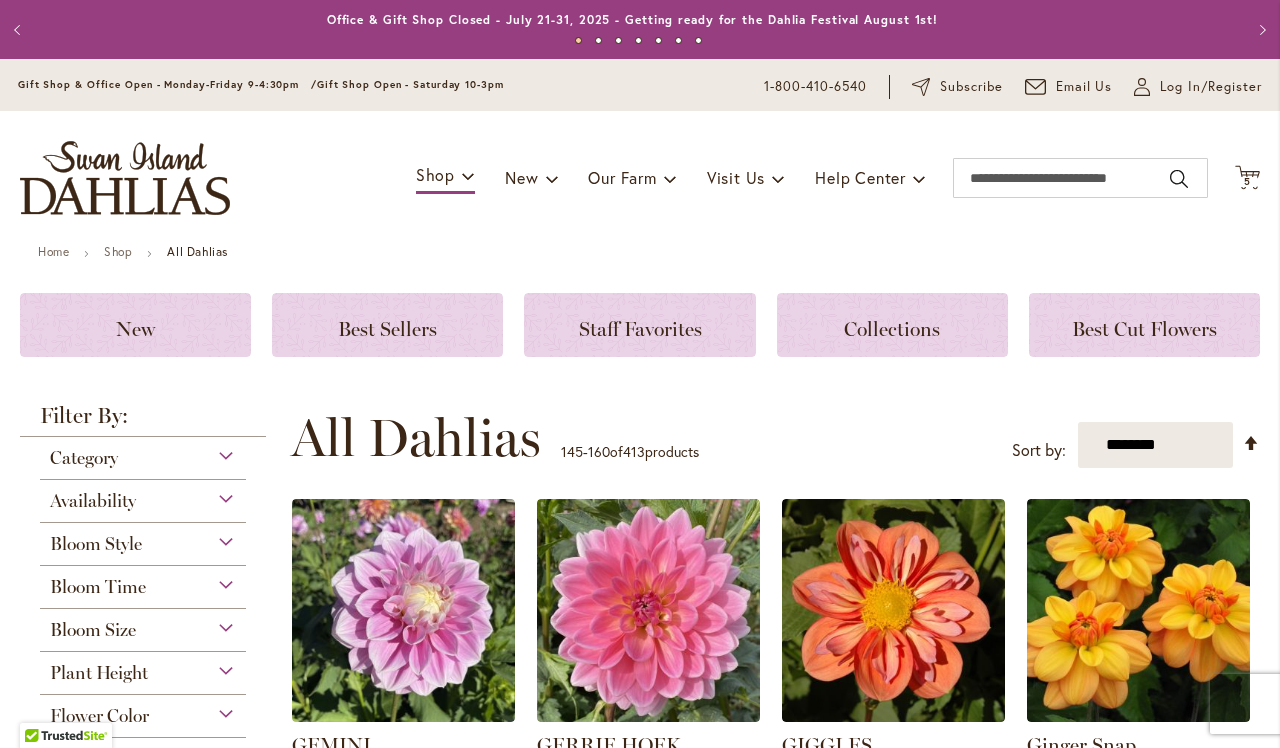 scroll, scrollTop: 0, scrollLeft: 0, axis: both 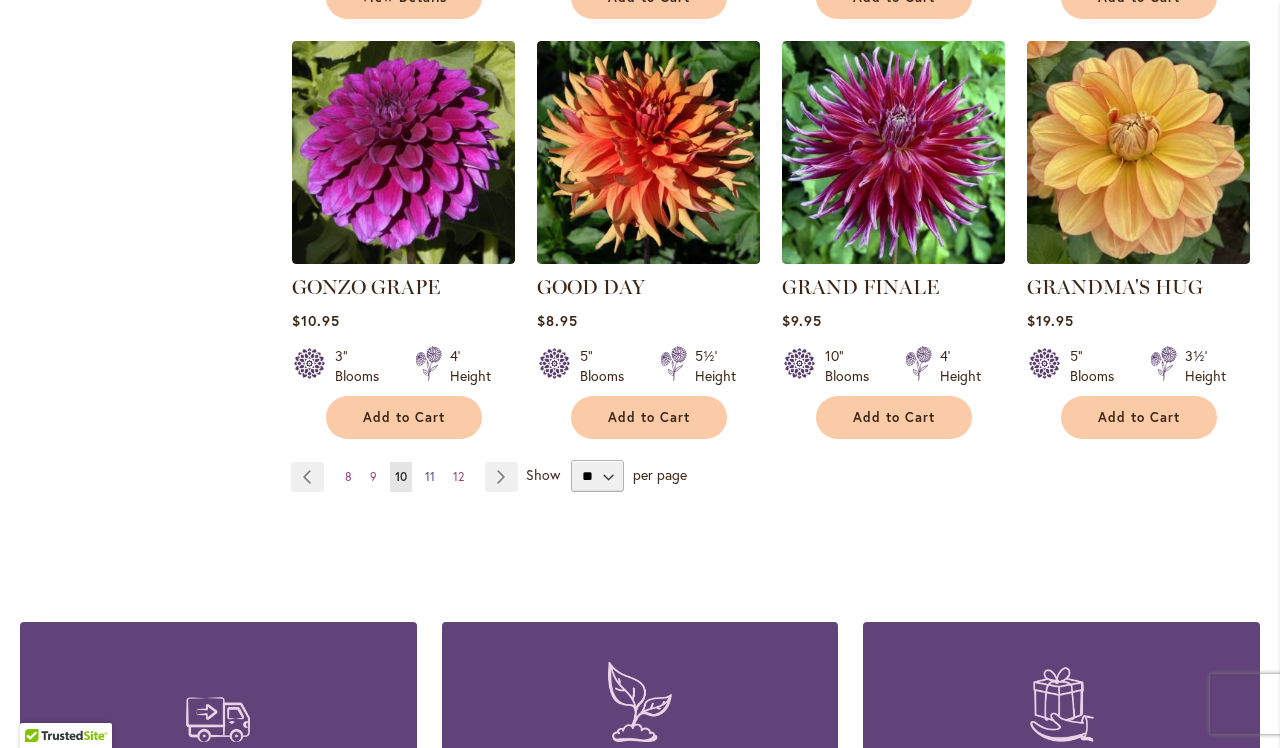 click on "11" at bounding box center [430, 476] 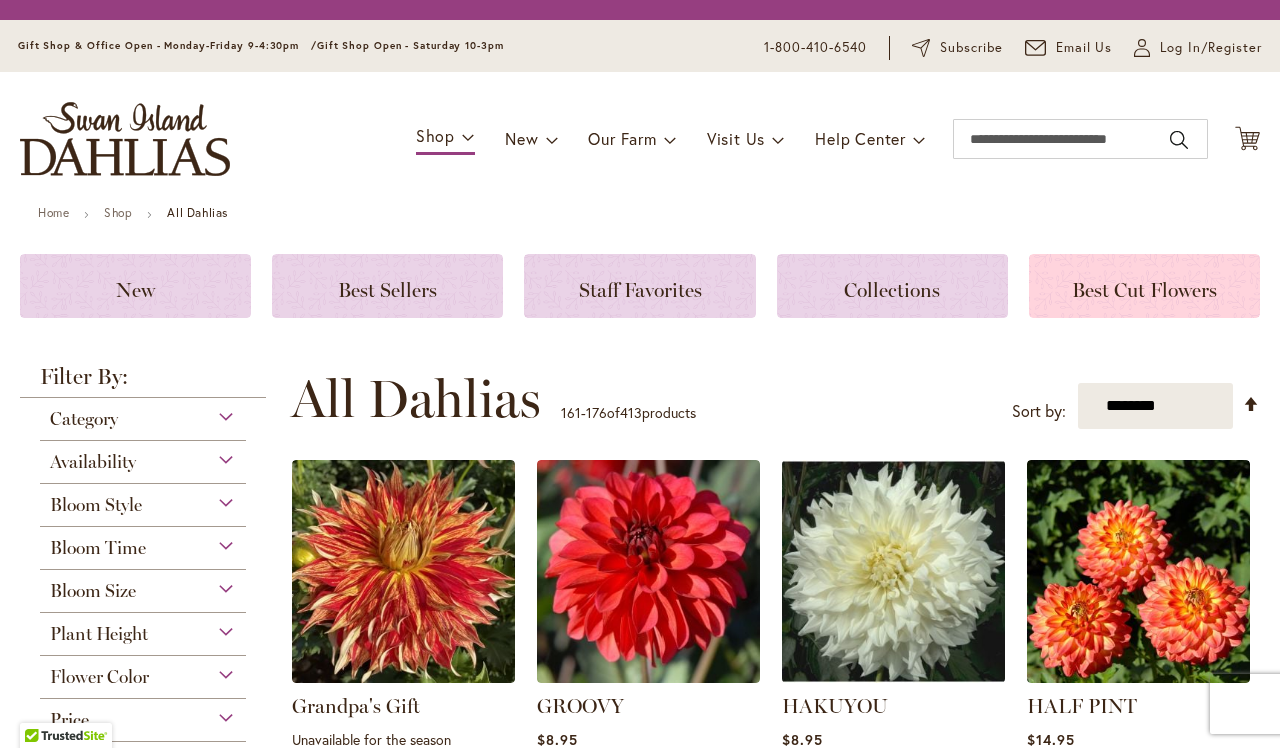 scroll, scrollTop: 0, scrollLeft: 0, axis: both 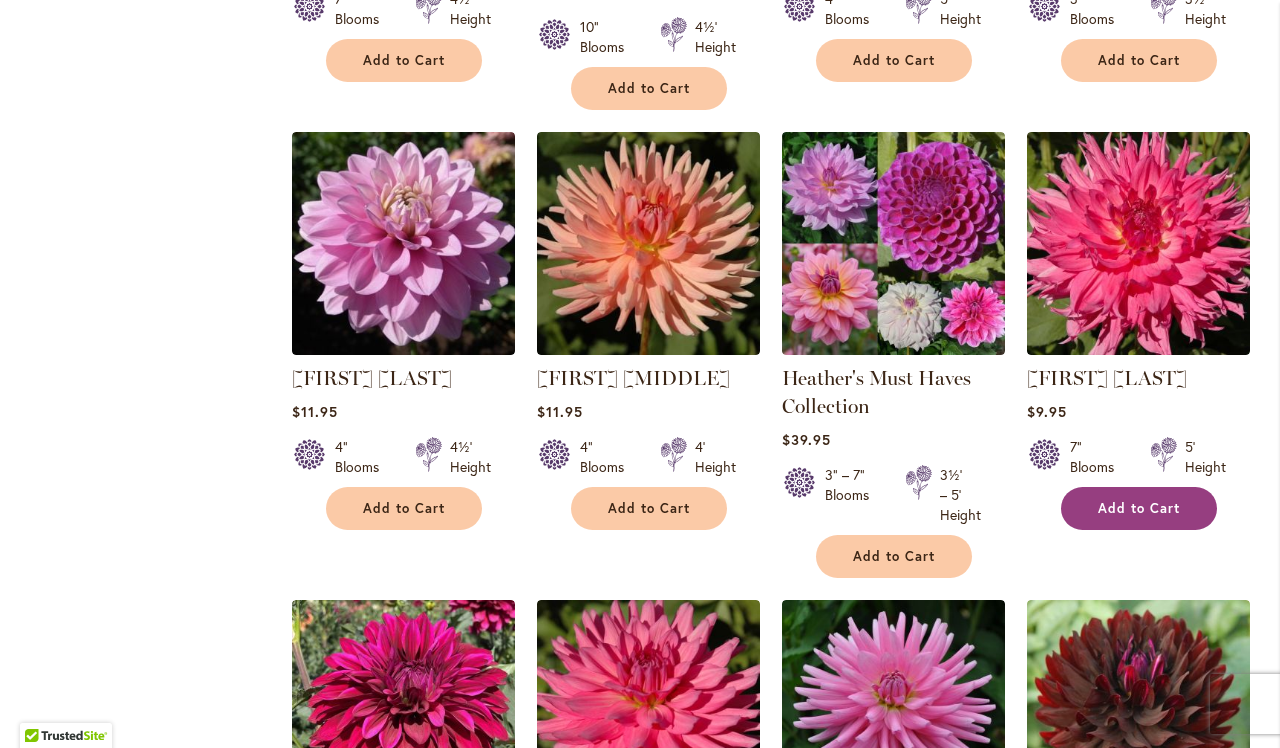 click on "Add to Cart" at bounding box center (1139, 508) 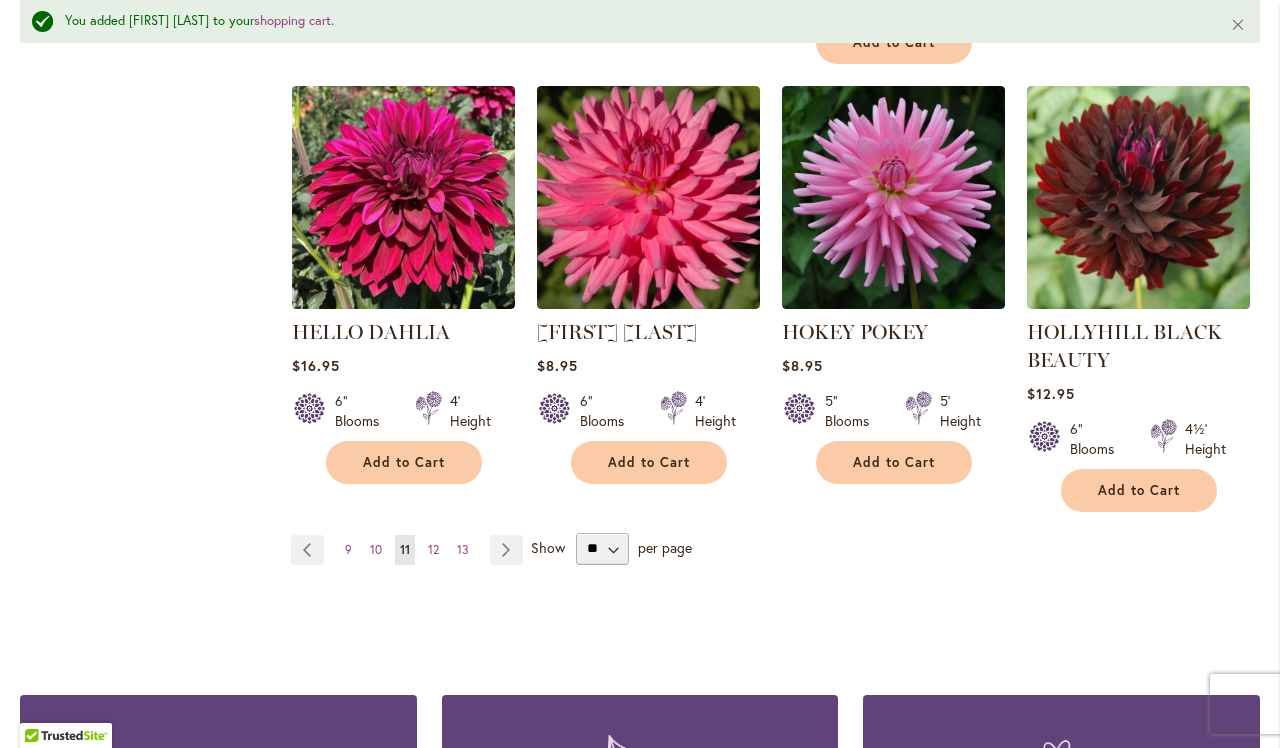 scroll, scrollTop: 1811, scrollLeft: 0, axis: vertical 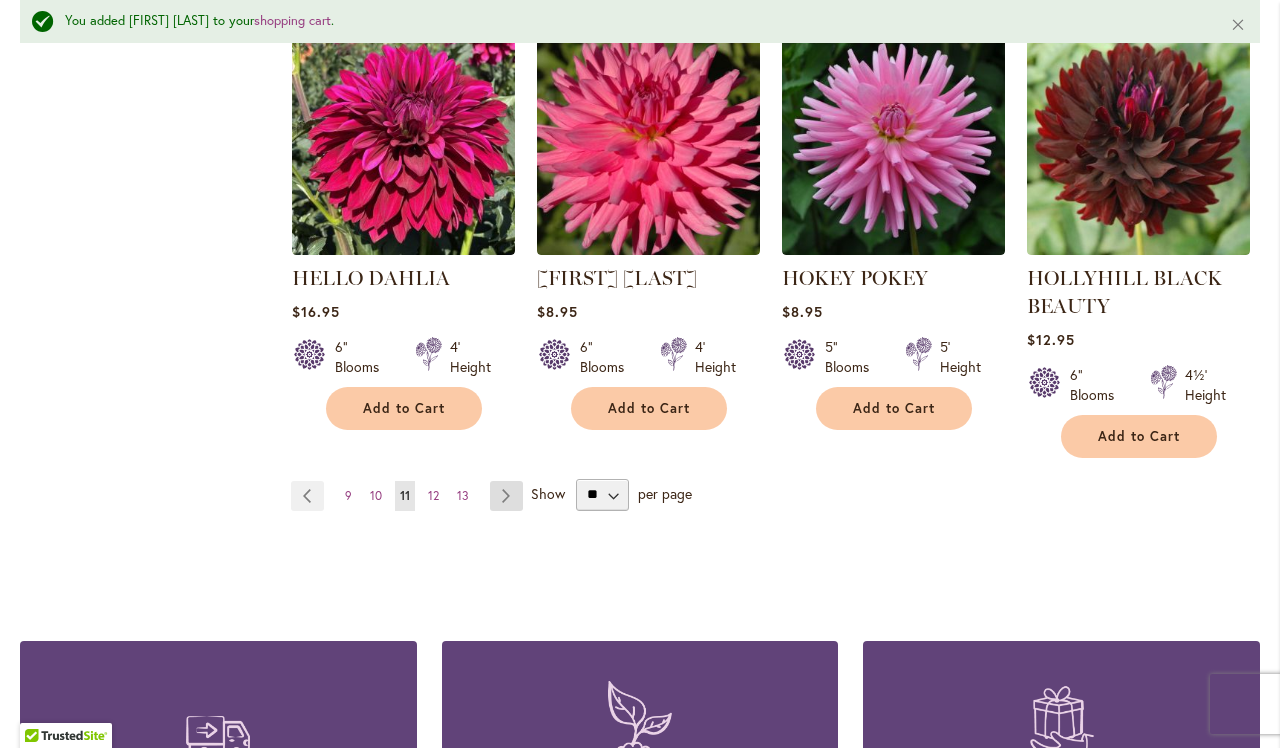 click on "Page
Next" at bounding box center [506, 496] 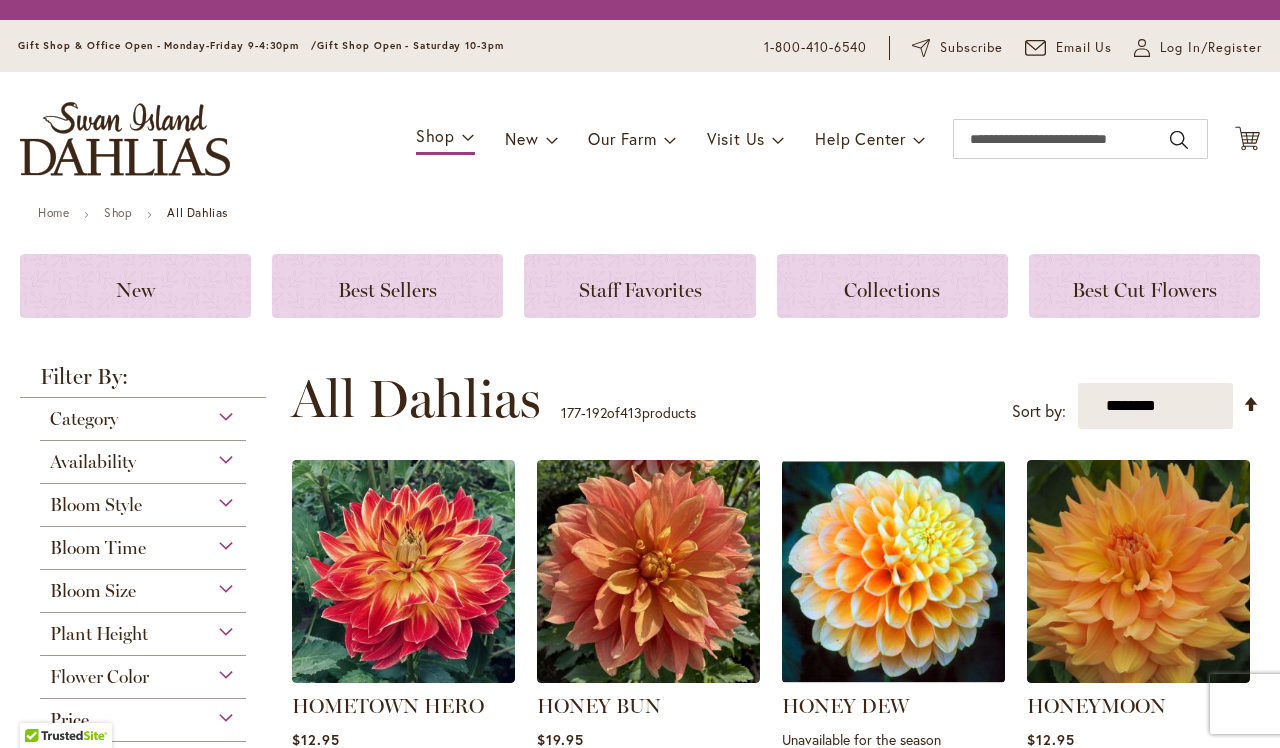 scroll, scrollTop: 0, scrollLeft: 0, axis: both 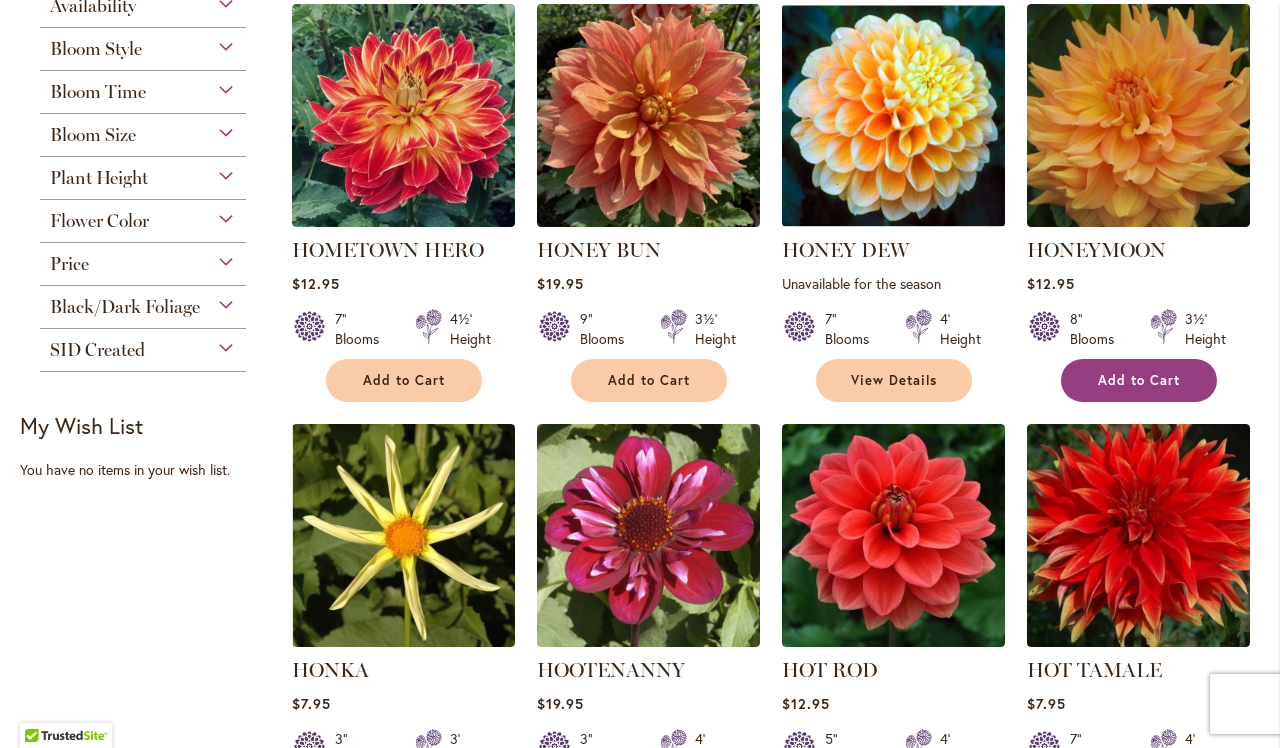 click on "Add to Cart" at bounding box center [1139, 380] 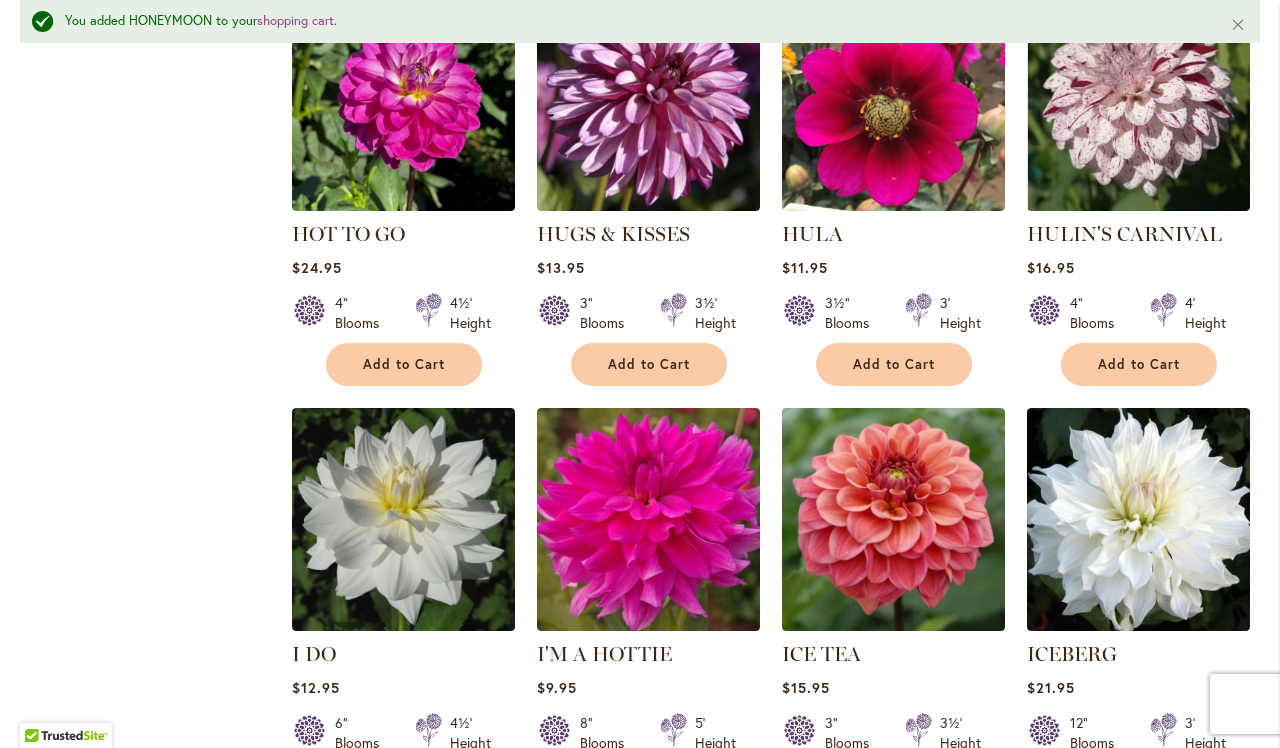 scroll, scrollTop: 1435, scrollLeft: 0, axis: vertical 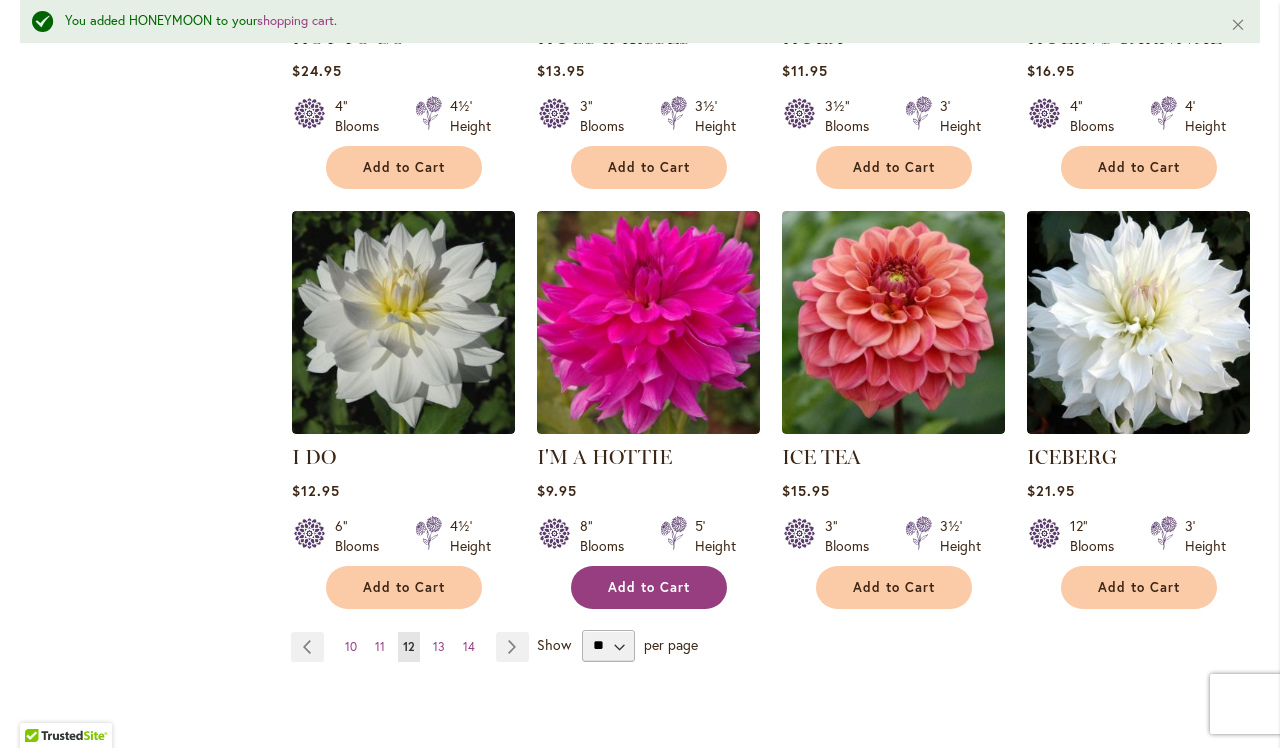 click on "Add to Cart" at bounding box center [649, 587] 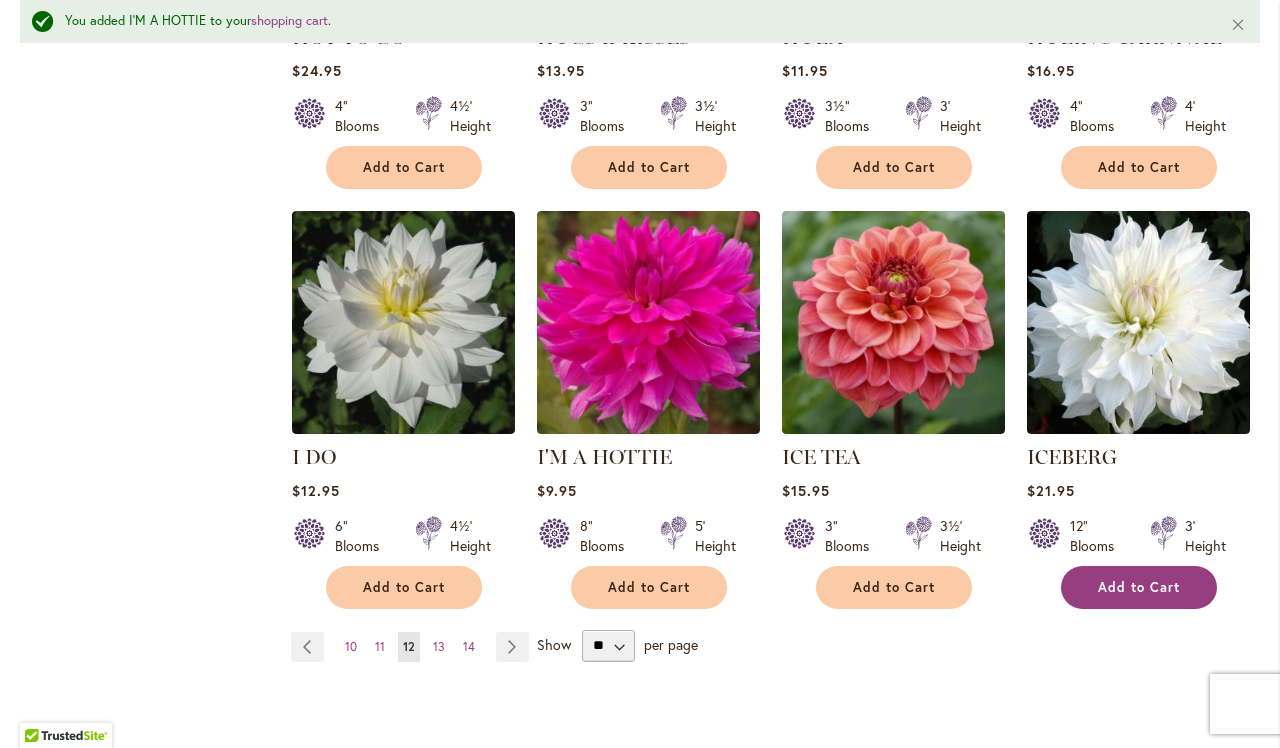 click on "Add to Cart" at bounding box center [1139, 587] 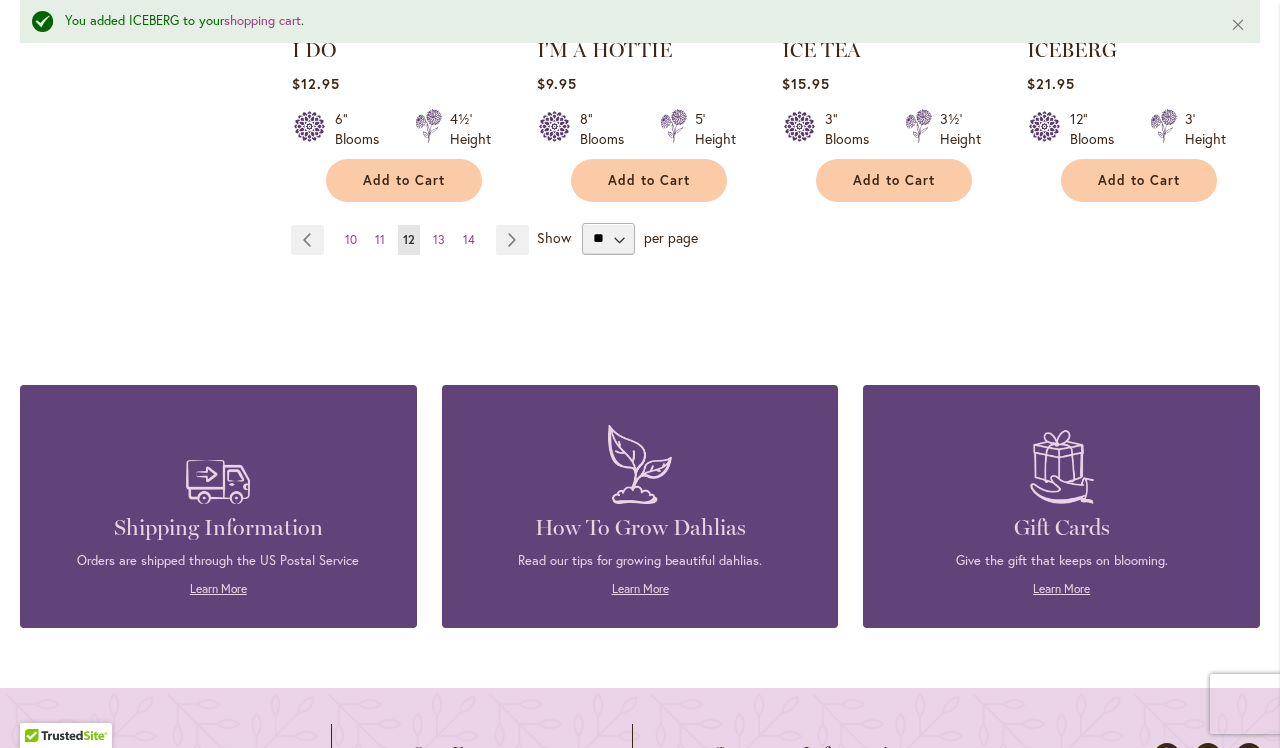 scroll, scrollTop: 1968, scrollLeft: 0, axis: vertical 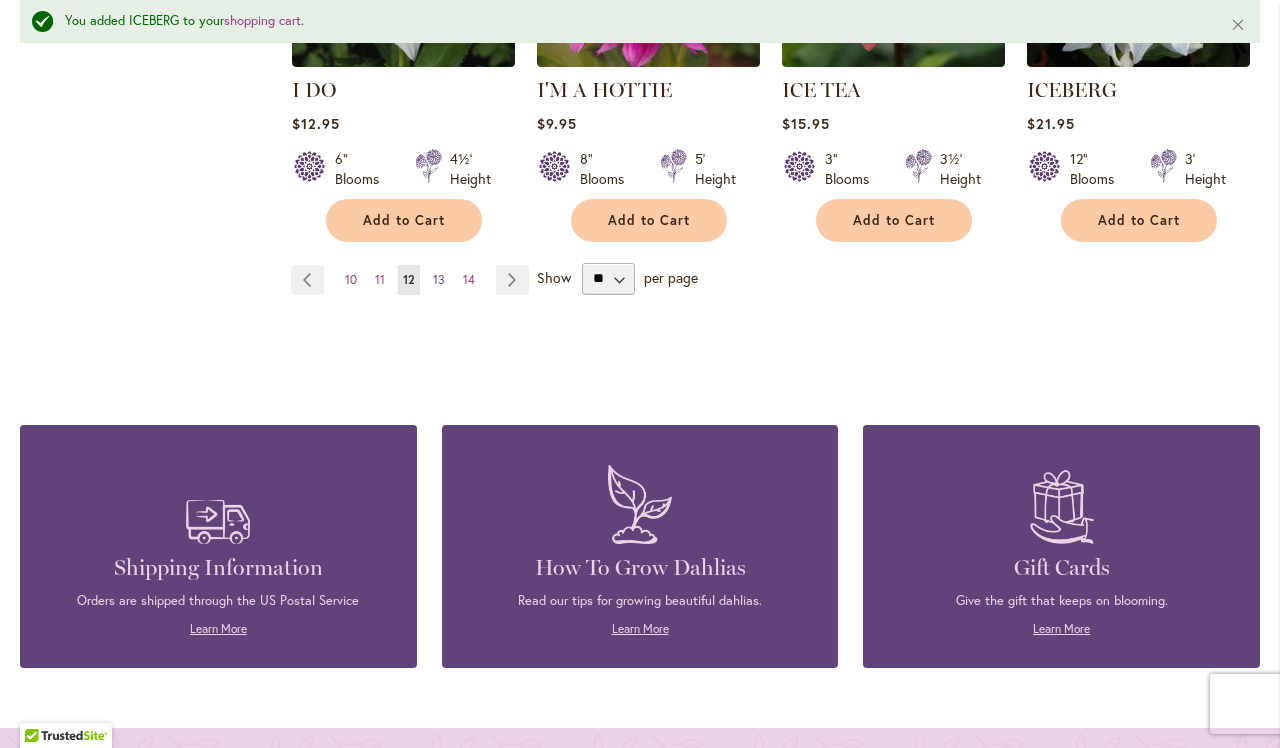 click on "13" at bounding box center (439, 279) 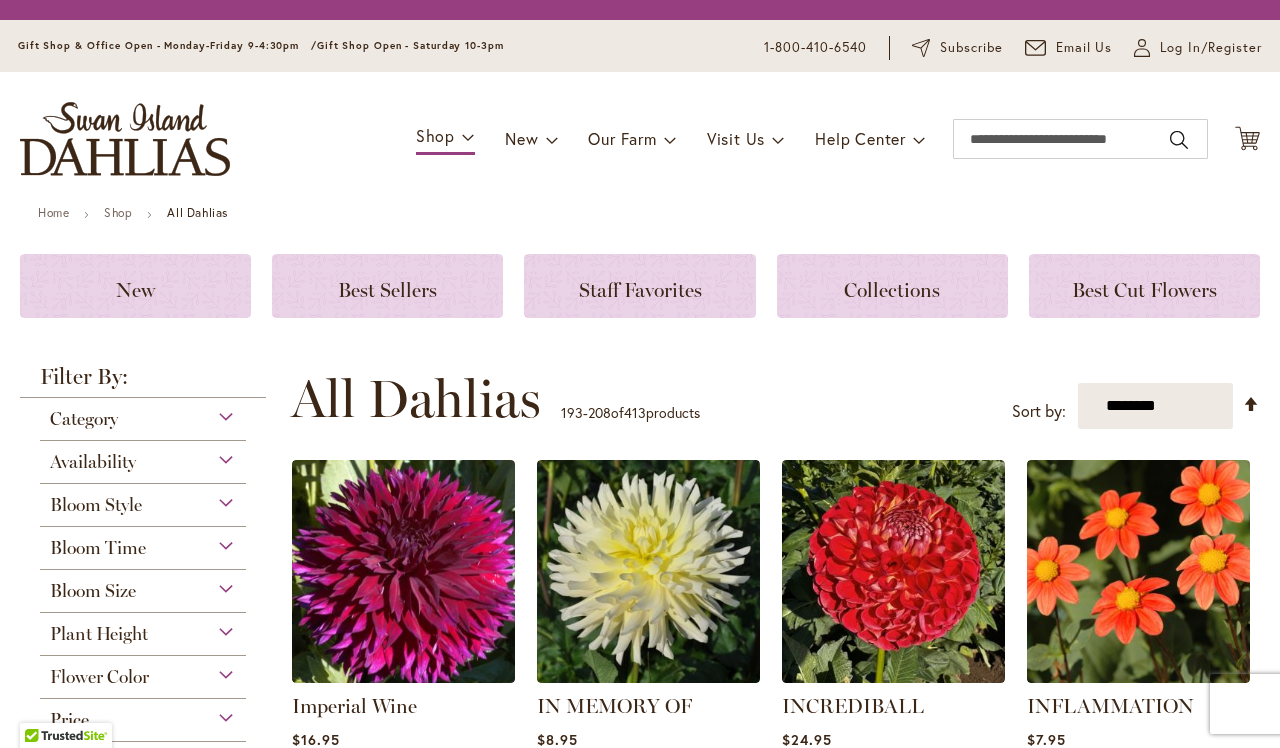 scroll, scrollTop: 0, scrollLeft: 0, axis: both 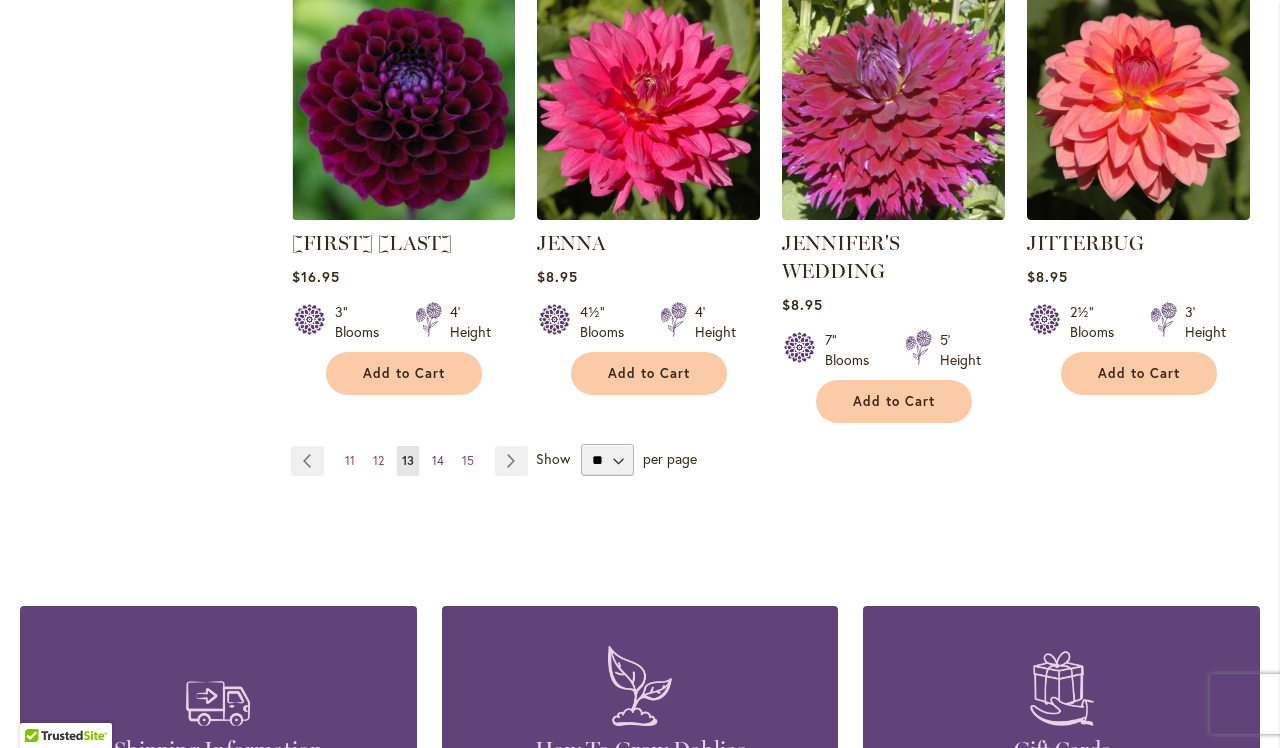 click on "Page
14" at bounding box center (438, 461) 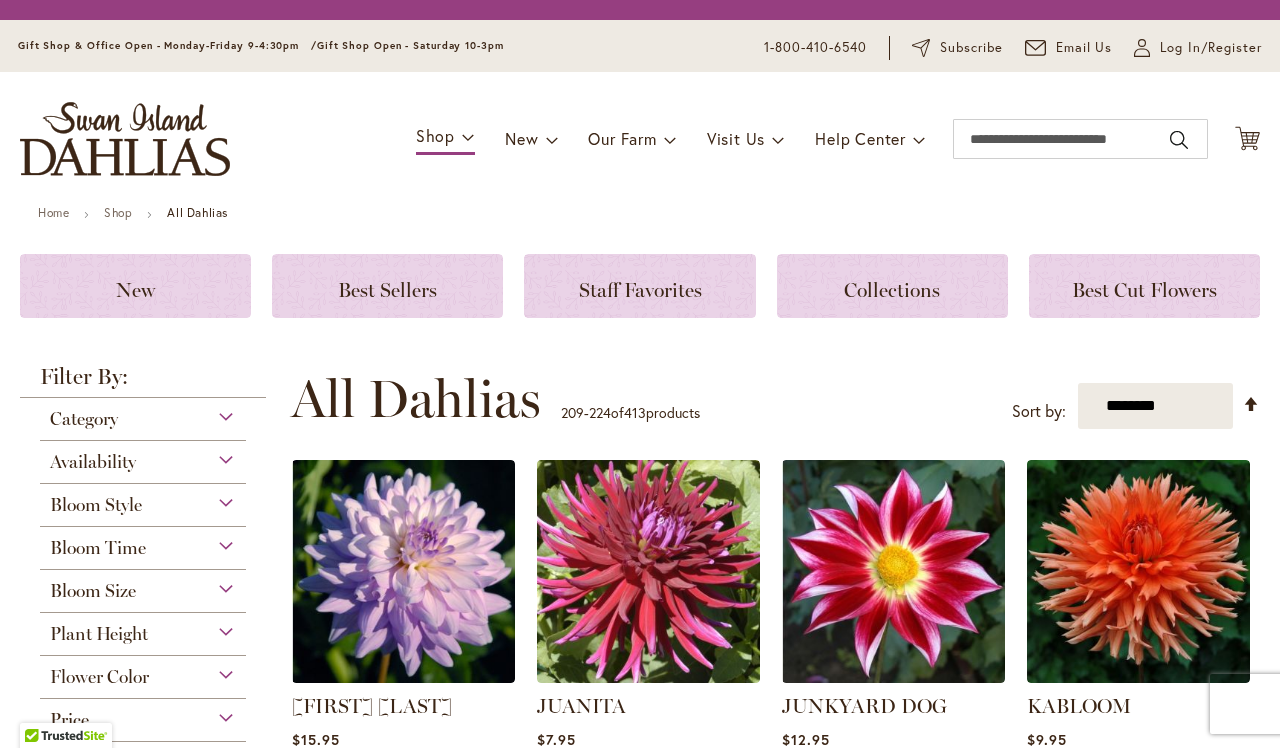 scroll, scrollTop: 0, scrollLeft: 0, axis: both 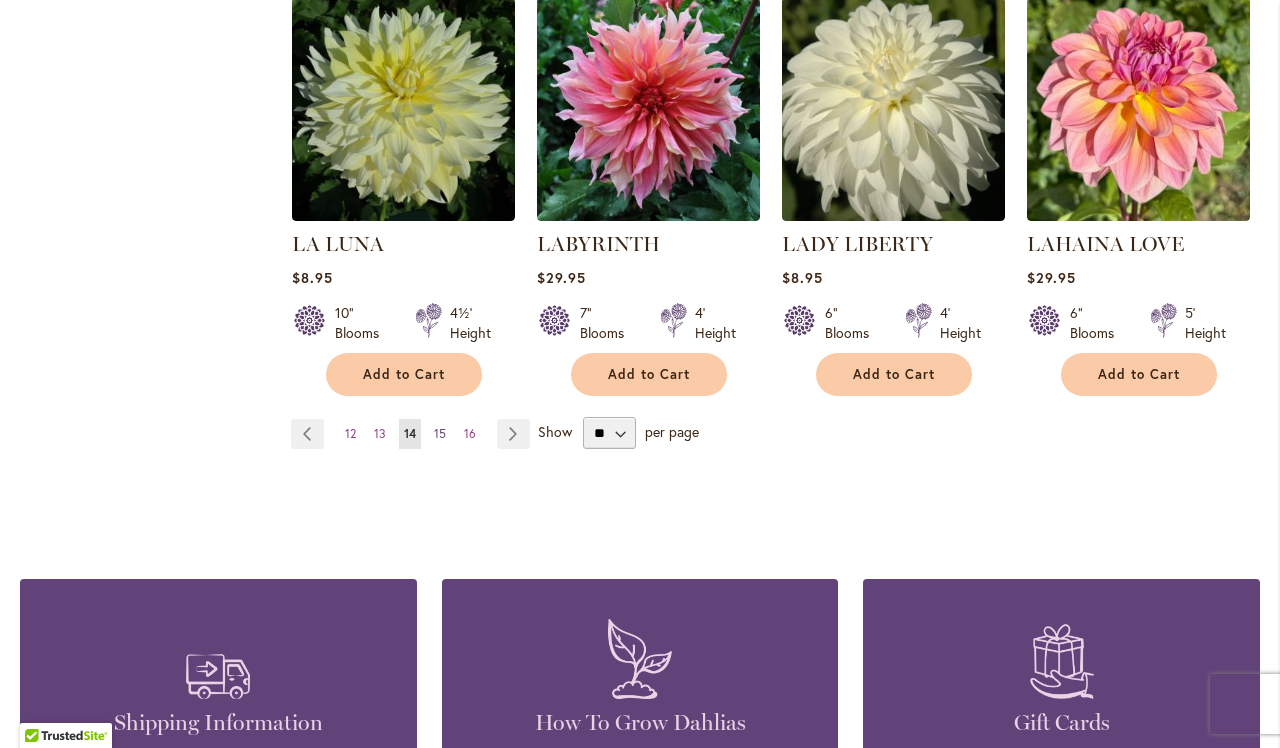 click on "15" at bounding box center (440, 433) 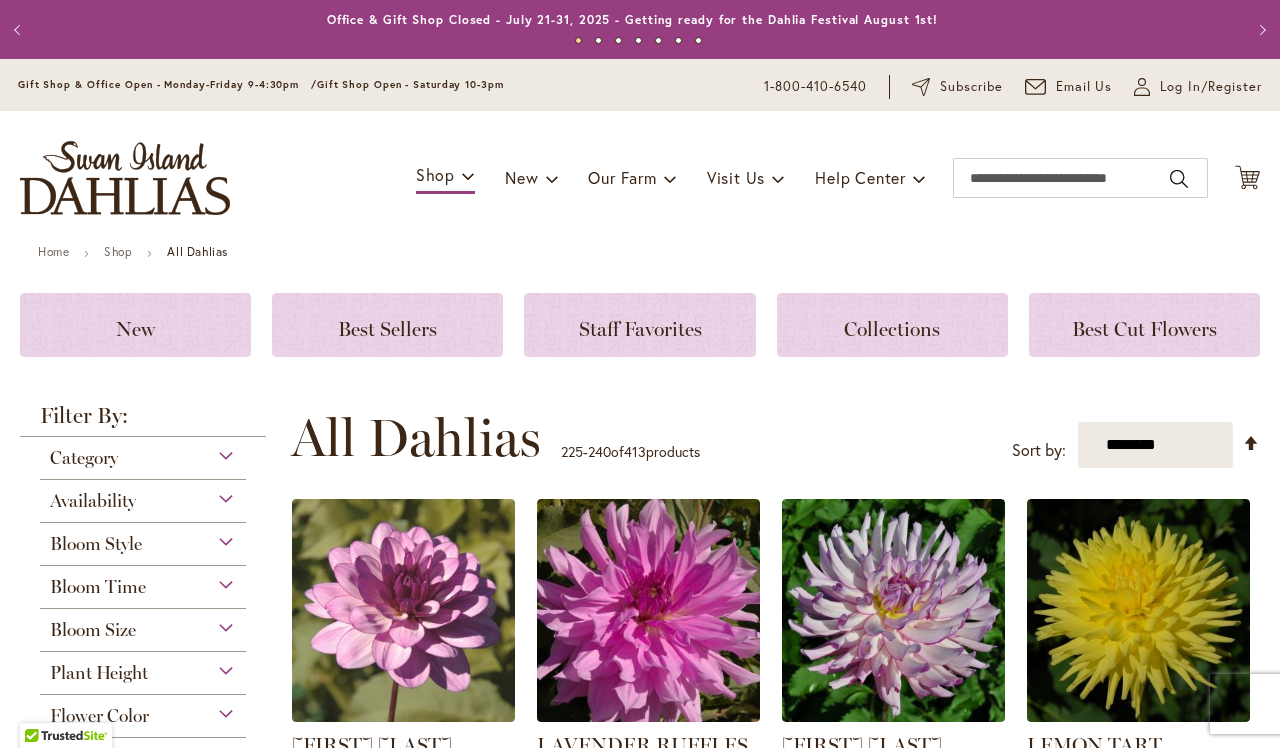 scroll, scrollTop: 0, scrollLeft: 0, axis: both 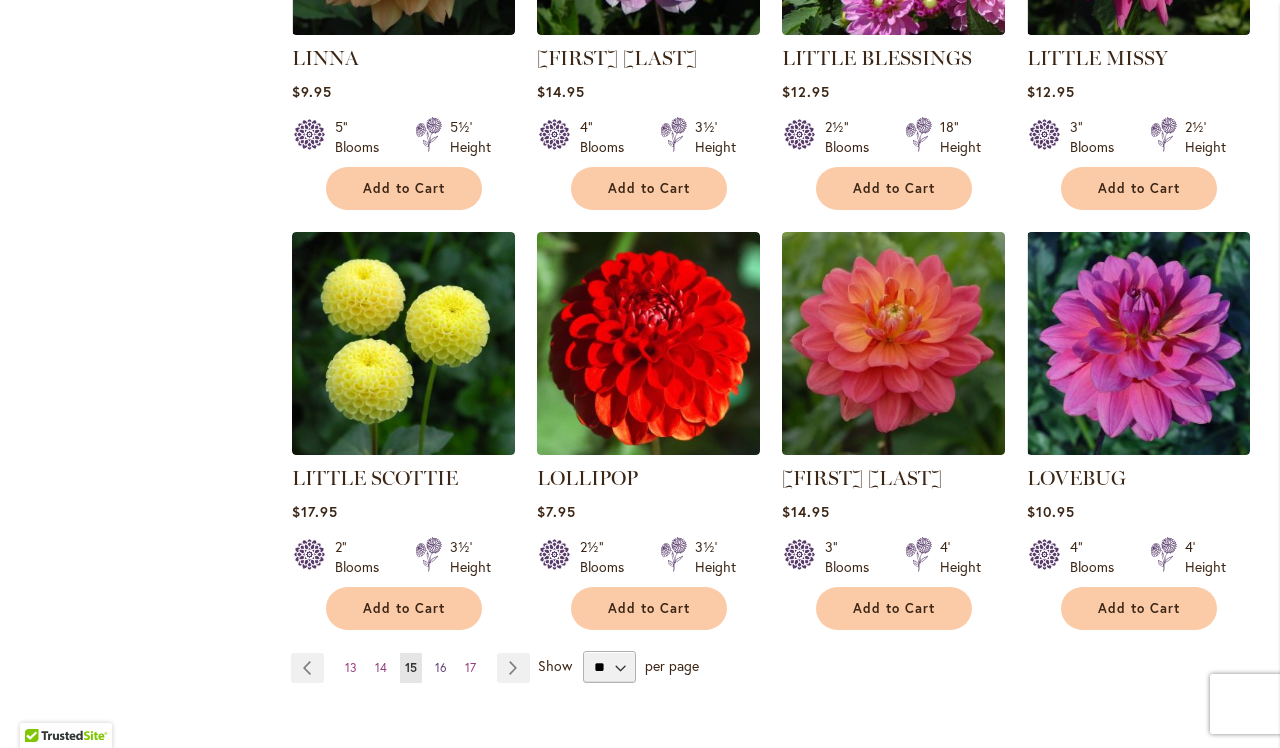 click on "Page
16" at bounding box center [441, 668] 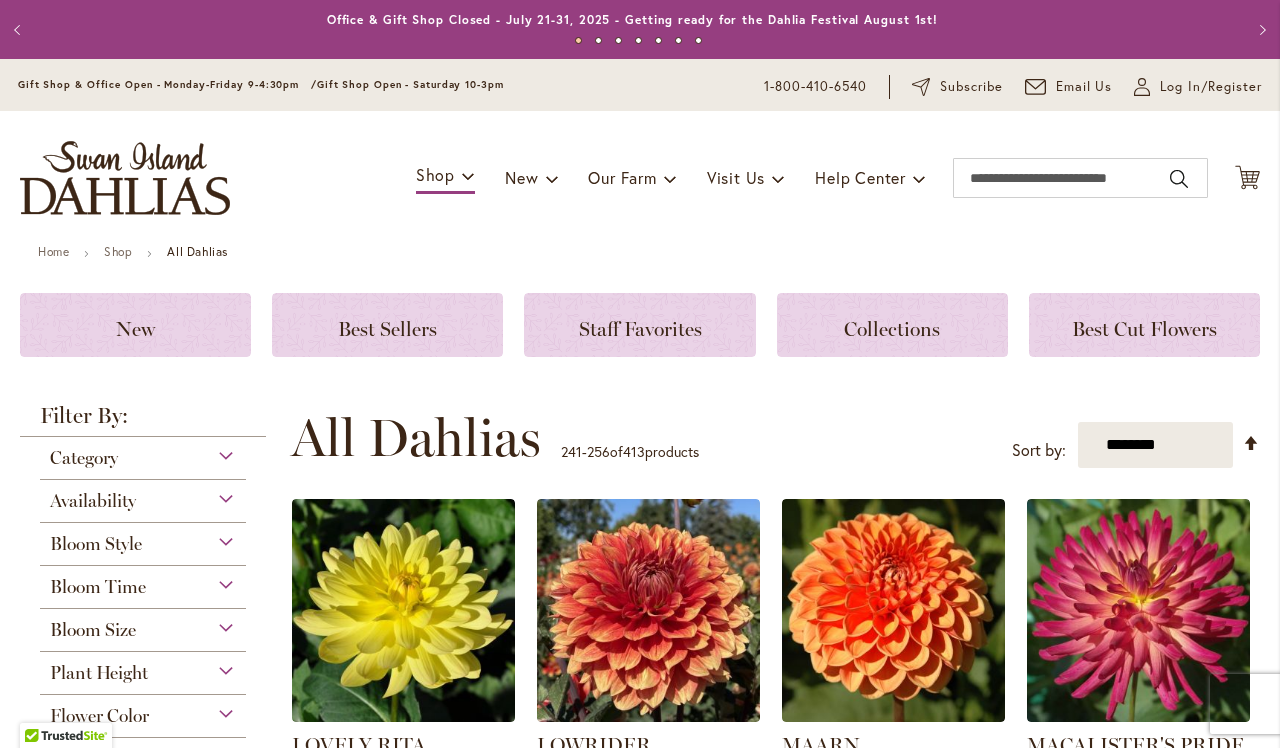 scroll, scrollTop: 0, scrollLeft: 0, axis: both 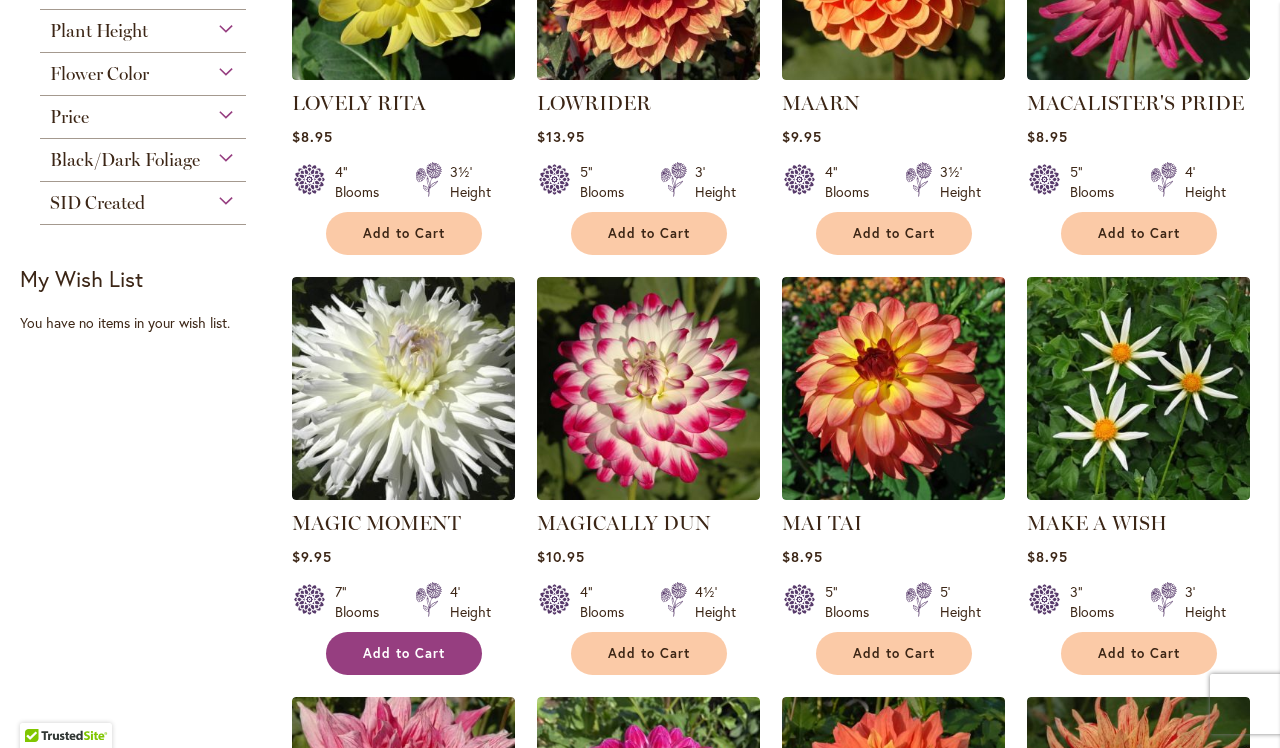 click on "Add to Cart" at bounding box center [404, 653] 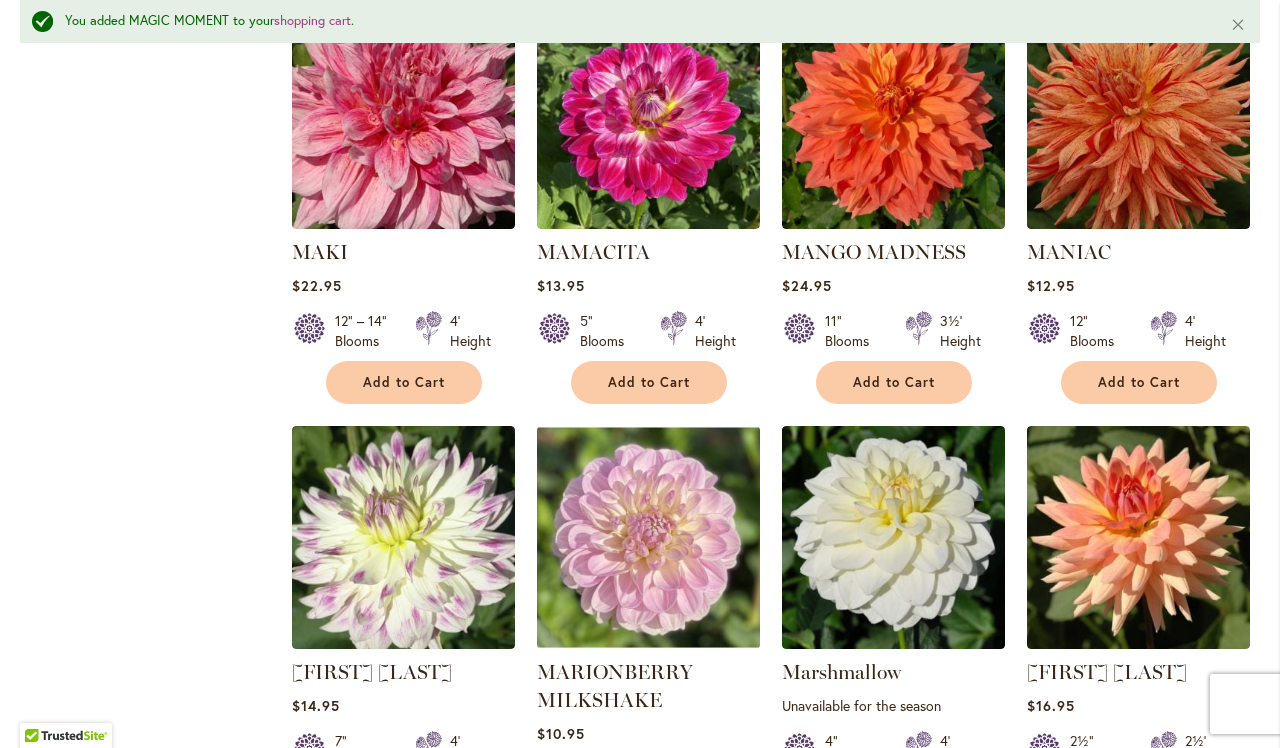 scroll, scrollTop: 1417, scrollLeft: 0, axis: vertical 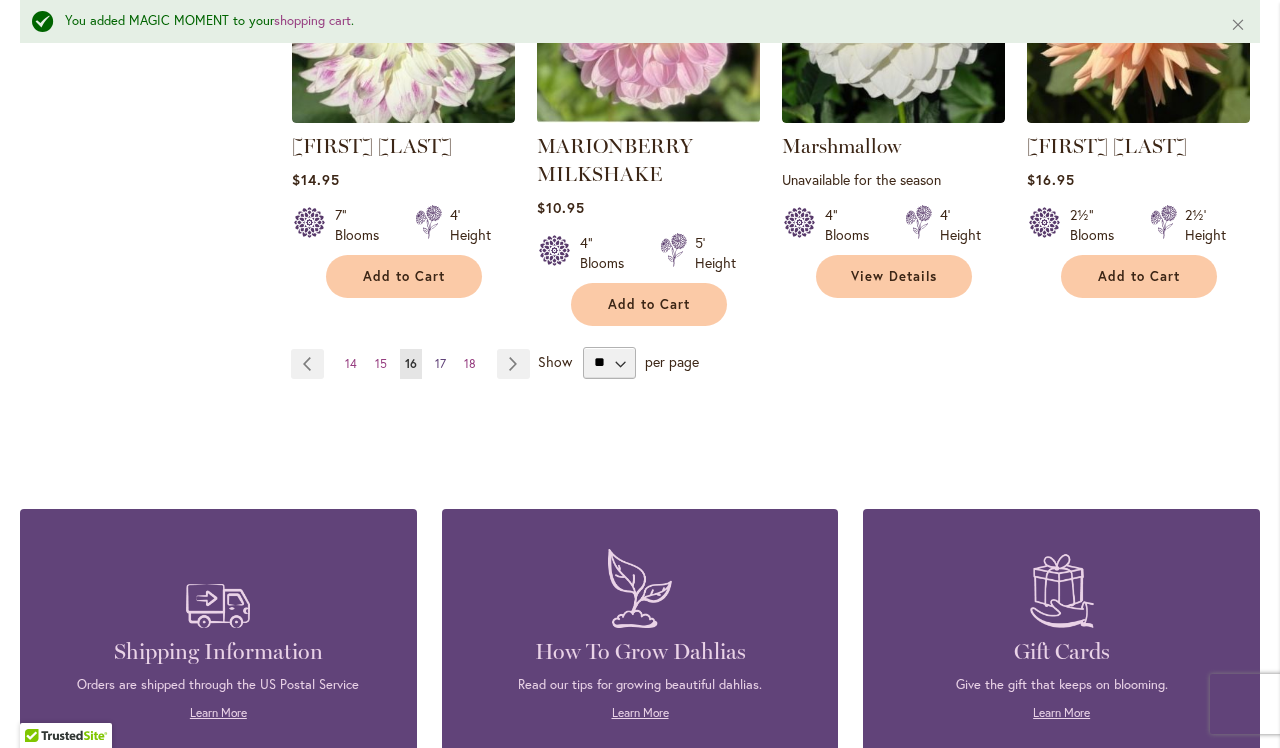 click on "17" at bounding box center (440, 363) 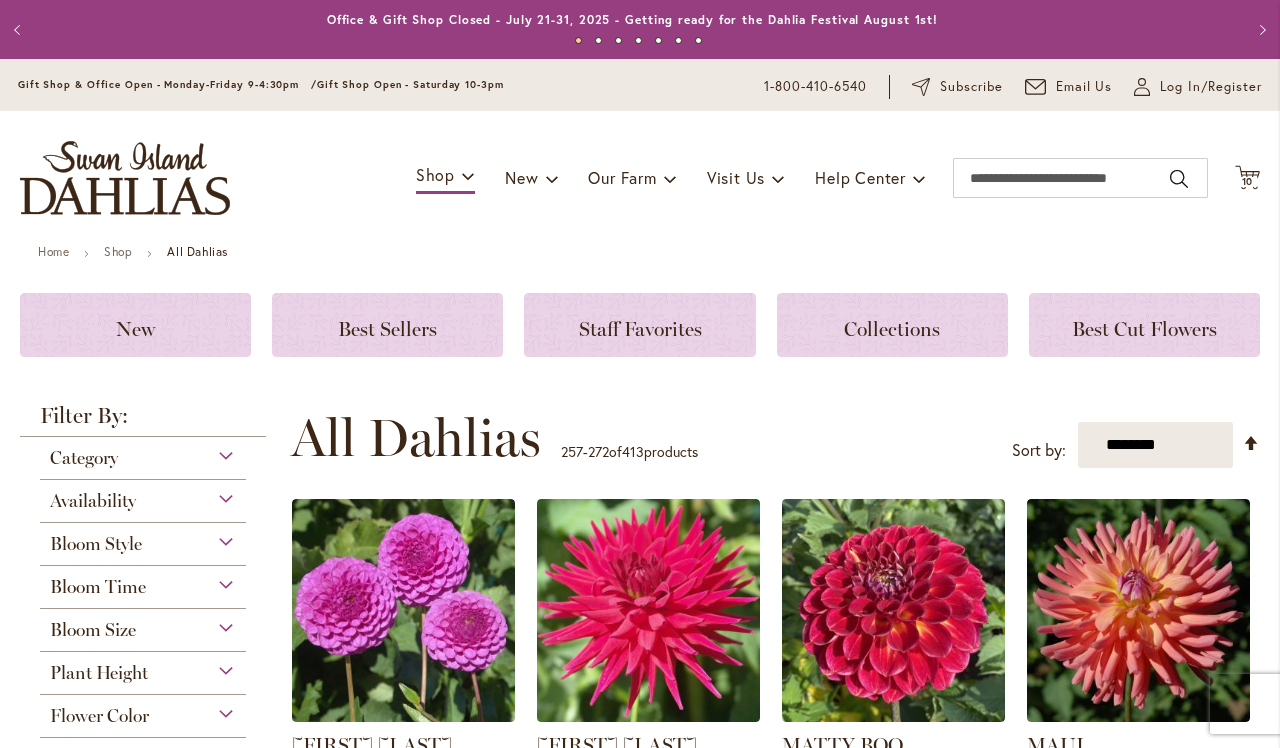 scroll, scrollTop: 0, scrollLeft: 0, axis: both 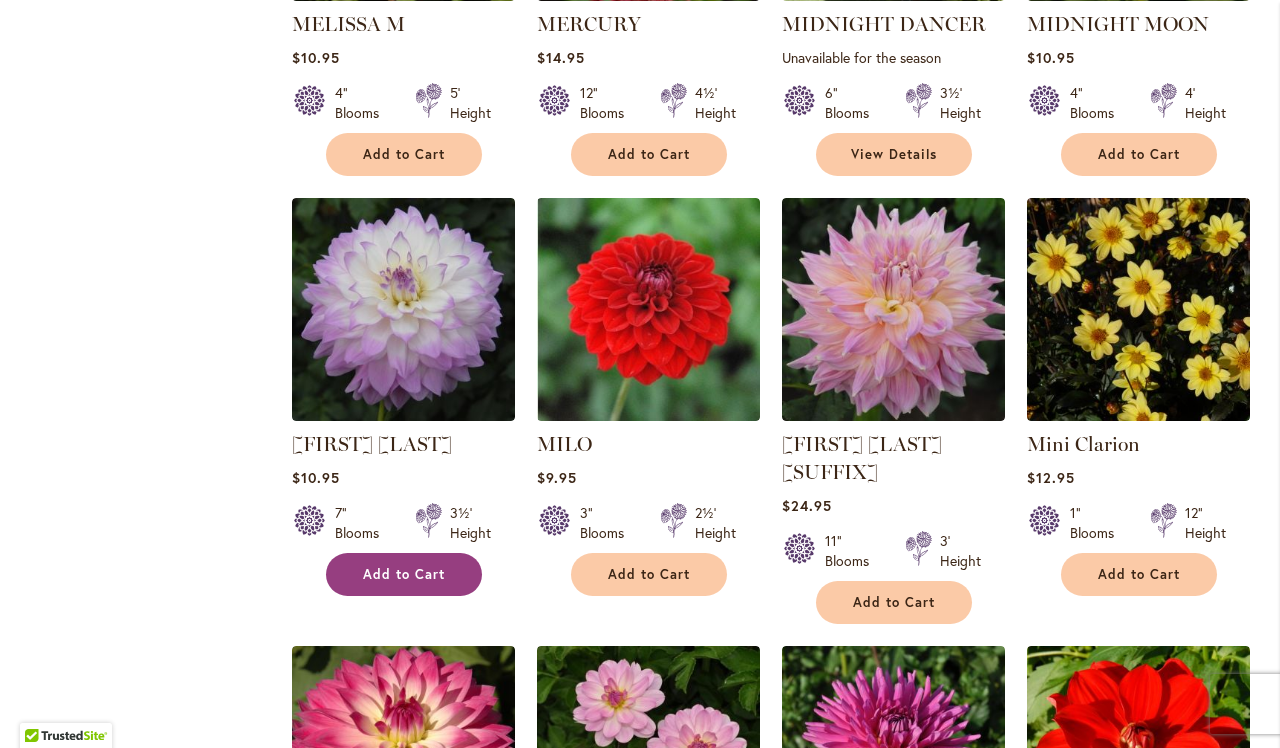 click on "Add to Cart" at bounding box center (404, 574) 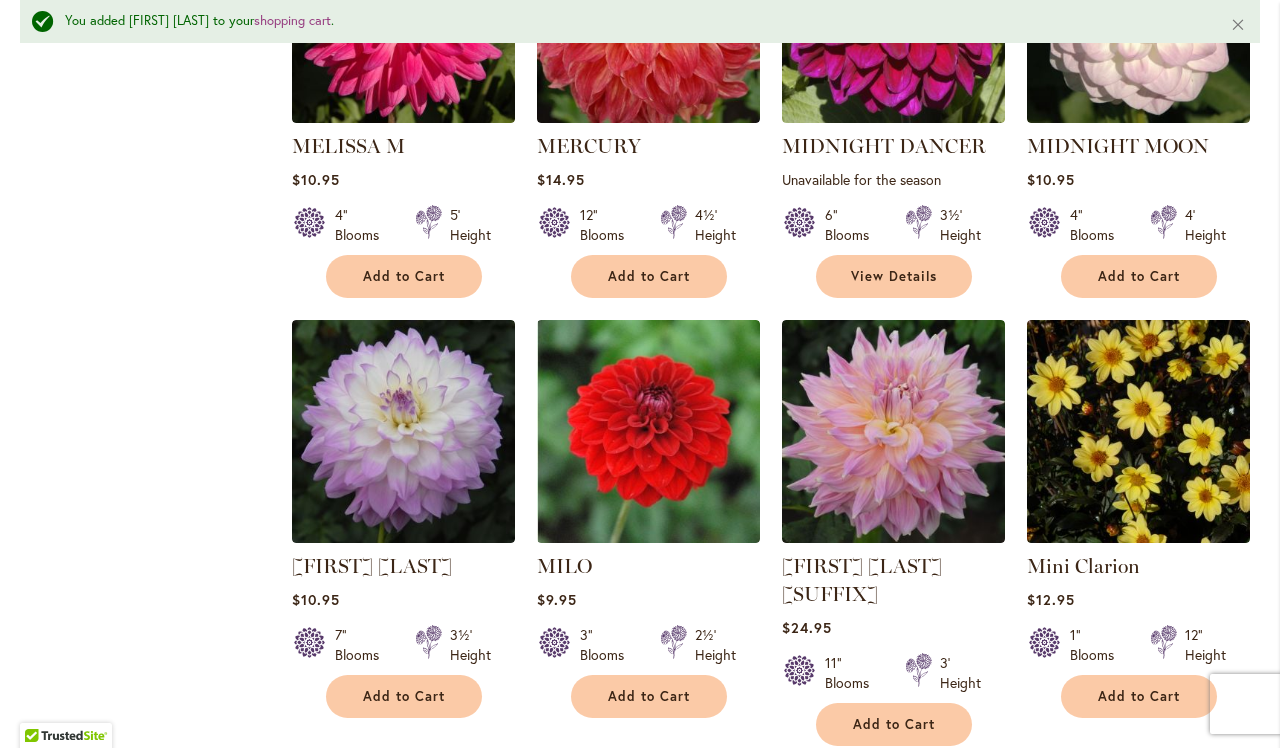scroll, scrollTop: 1076, scrollLeft: 0, axis: vertical 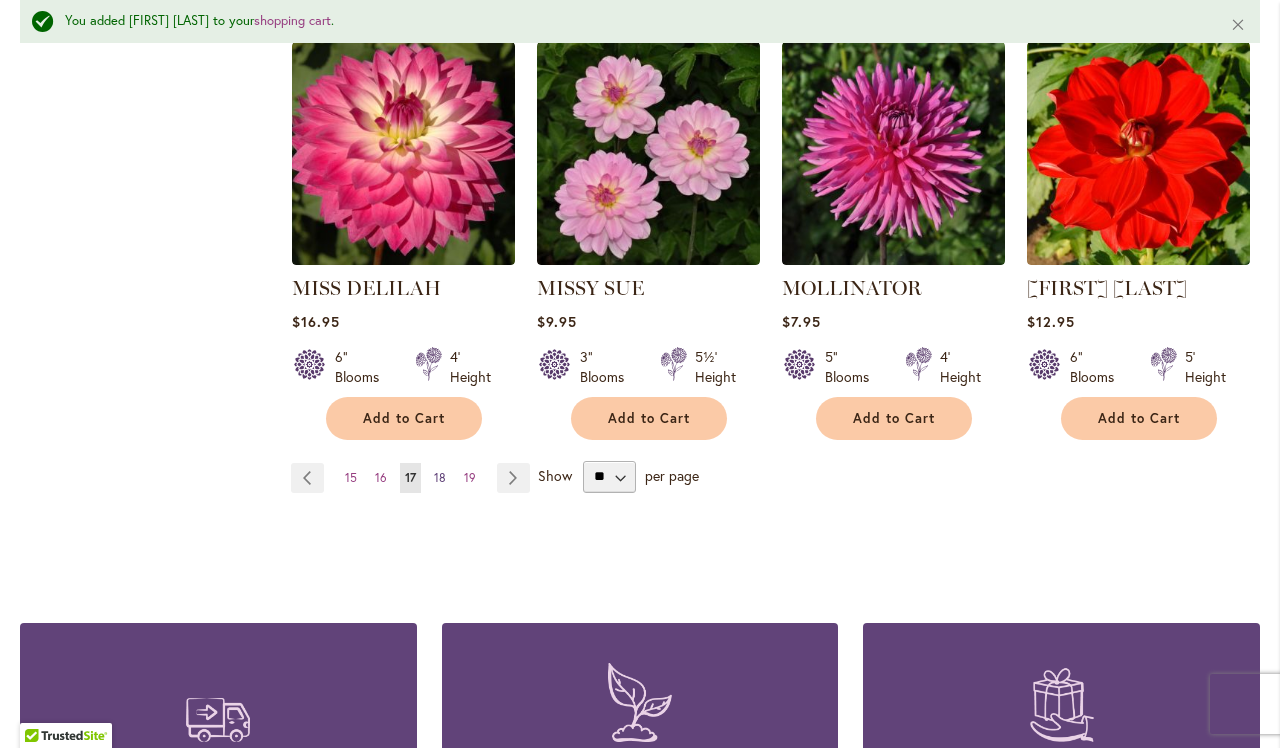 click on "18" at bounding box center [440, 477] 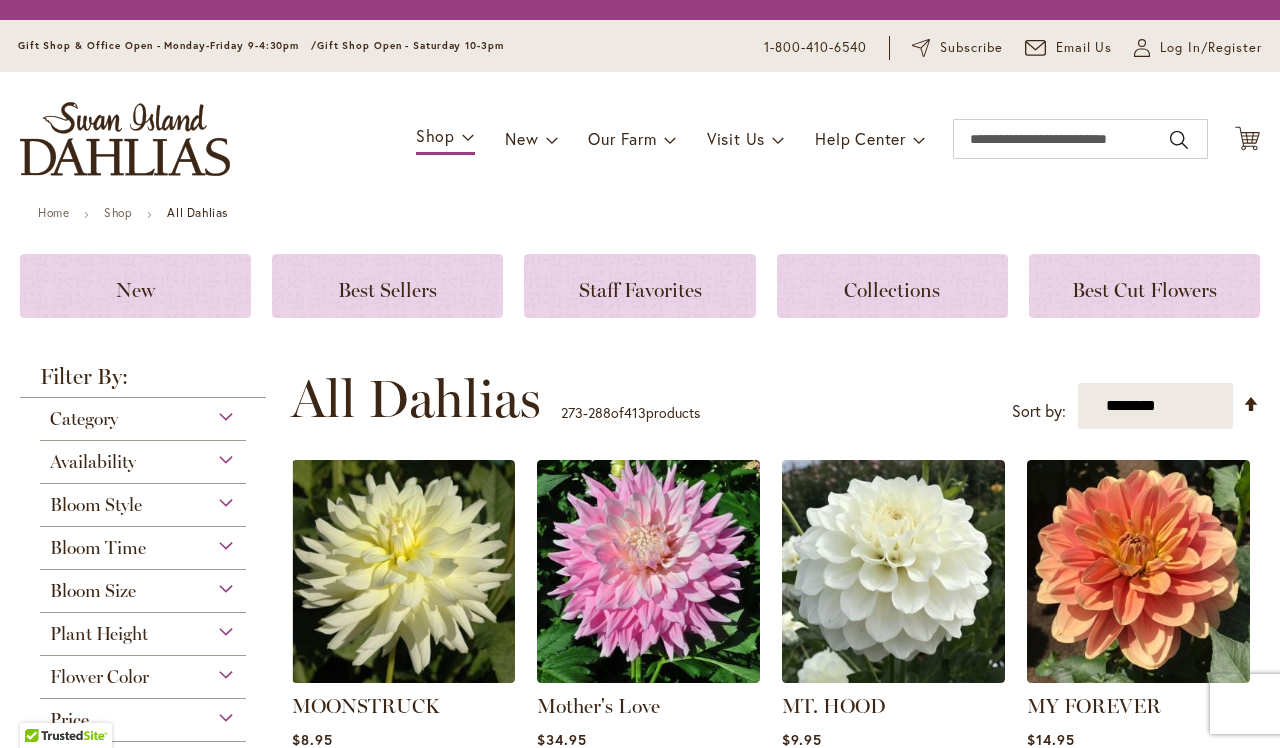 scroll, scrollTop: 0, scrollLeft: 0, axis: both 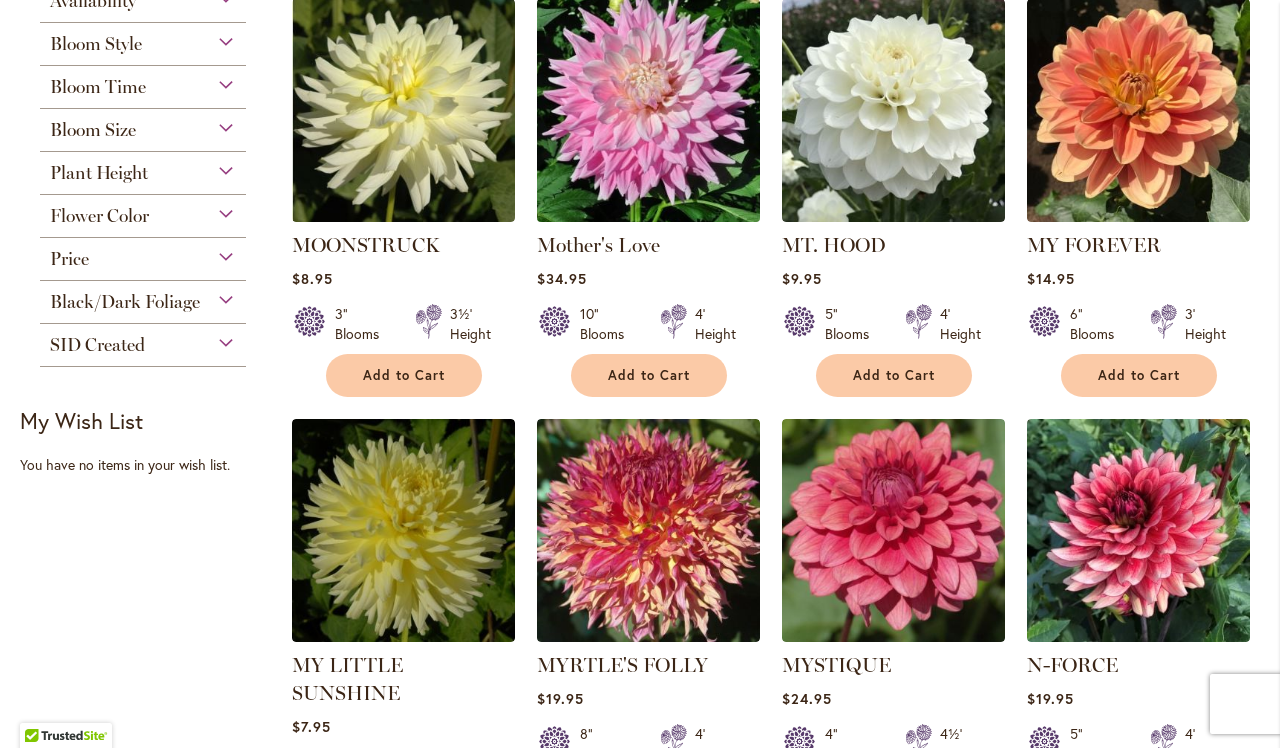 click at bounding box center [648, 111] 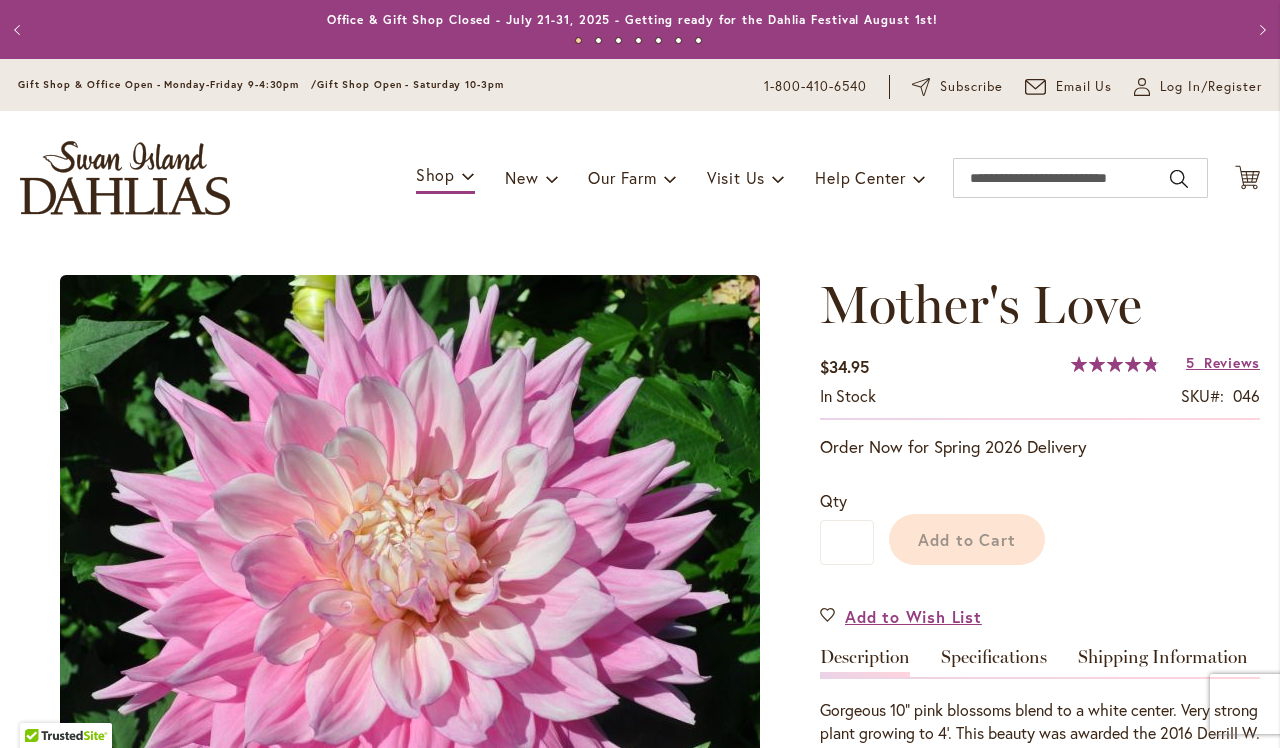 scroll, scrollTop: 0, scrollLeft: 0, axis: both 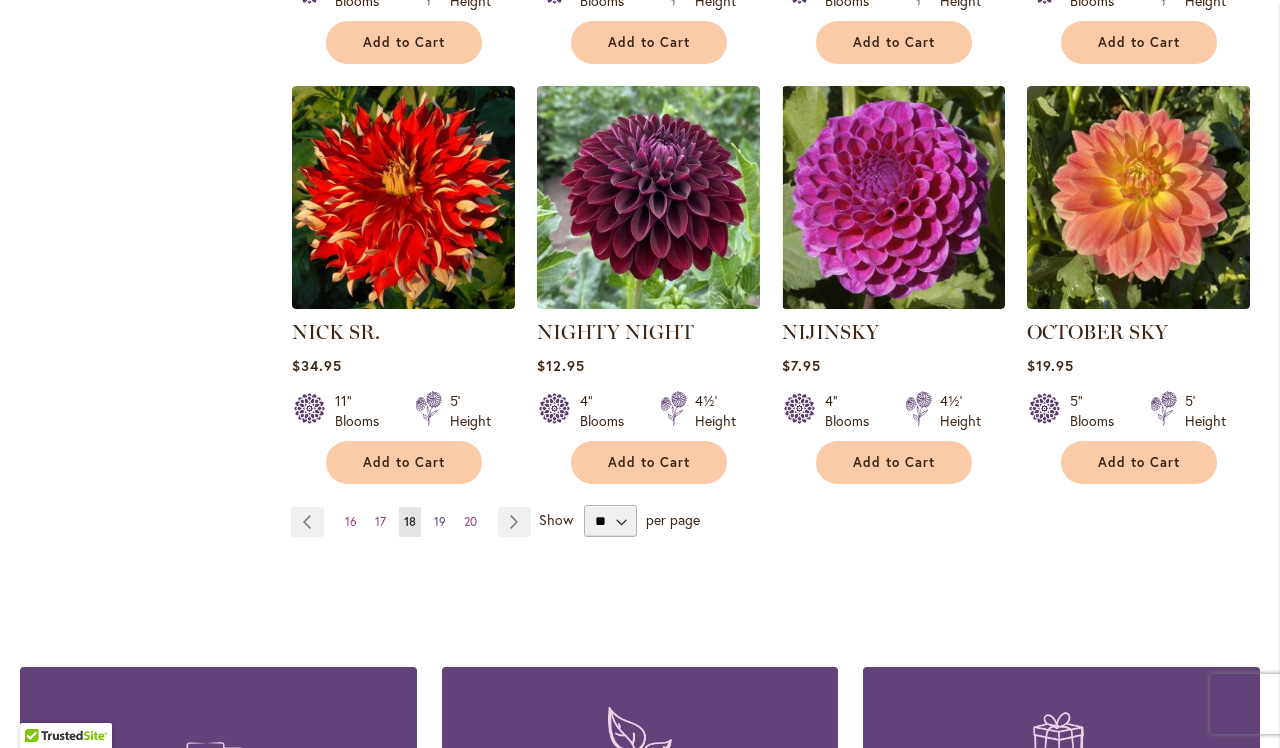 click on "19" at bounding box center [440, 521] 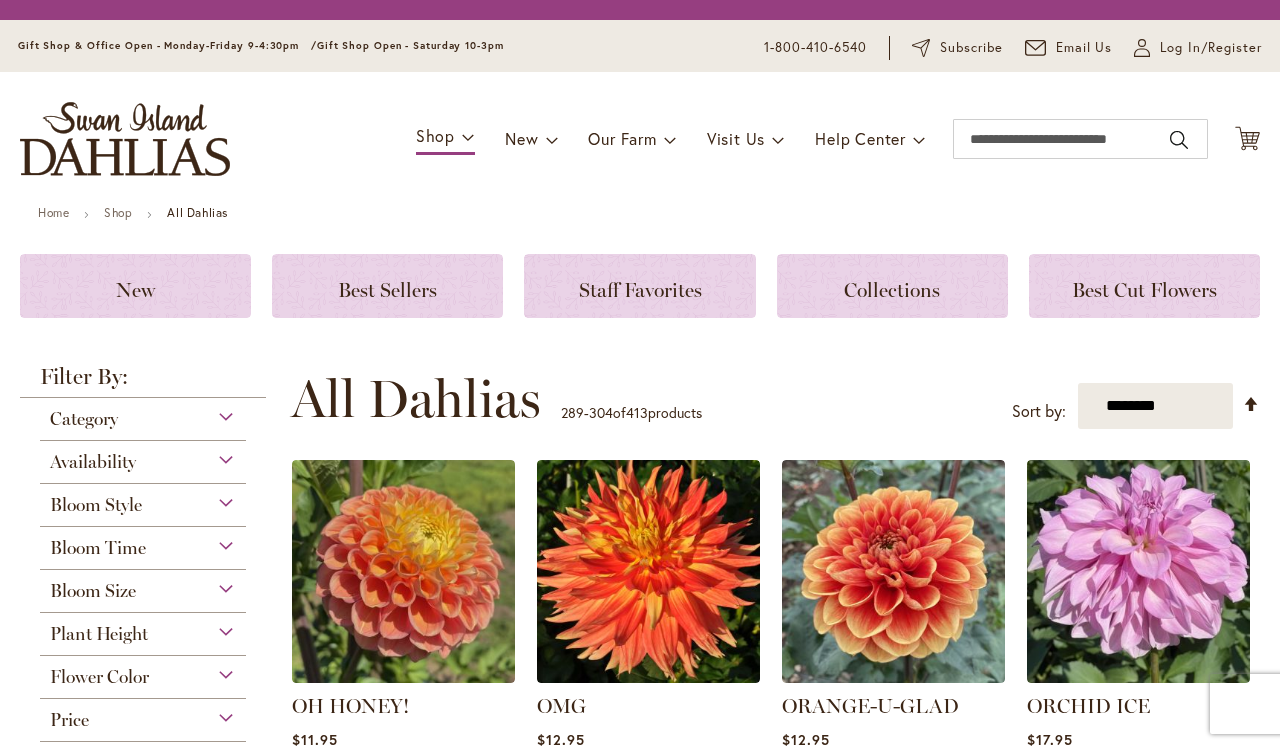 scroll, scrollTop: 0, scrollLeft: 0, axis: both 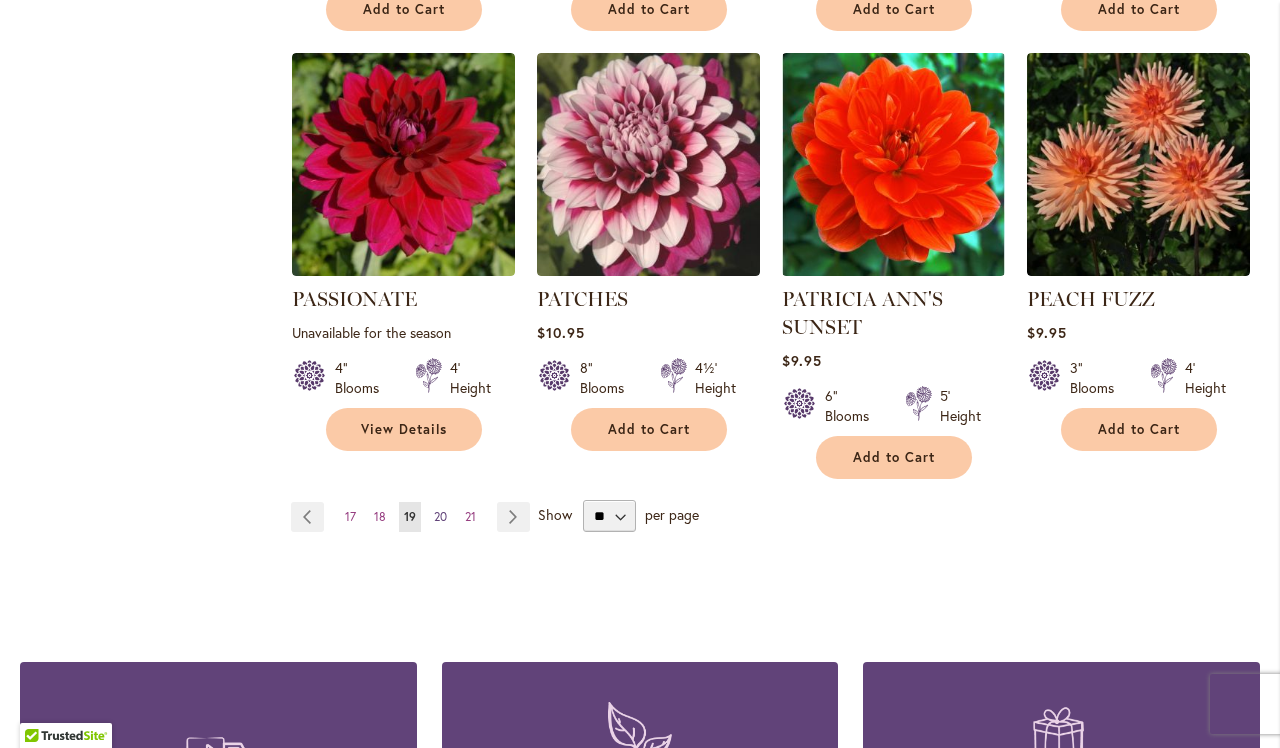 click on "20" at bounding box center [440, 516] 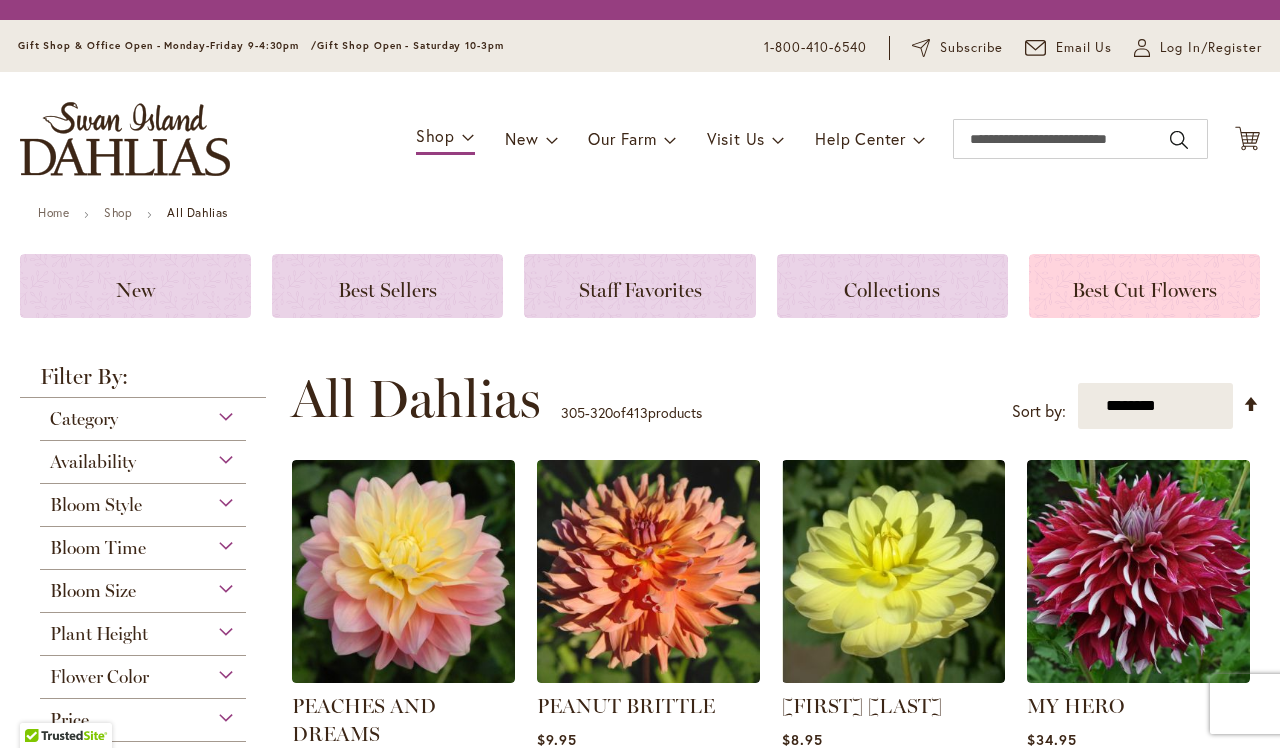 scroll, scrollTop: 0, scrollLeft: 0, axis: both 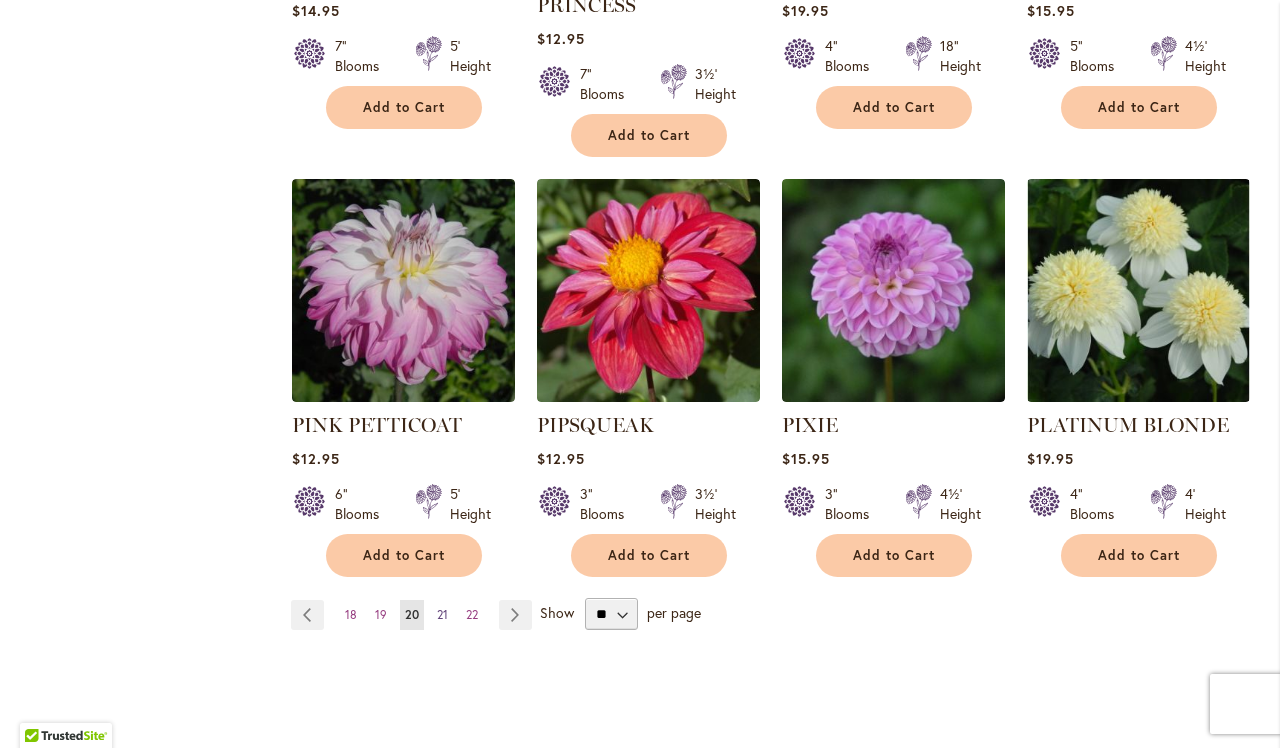 click on "Page
21" at bounding box center (442, 615) 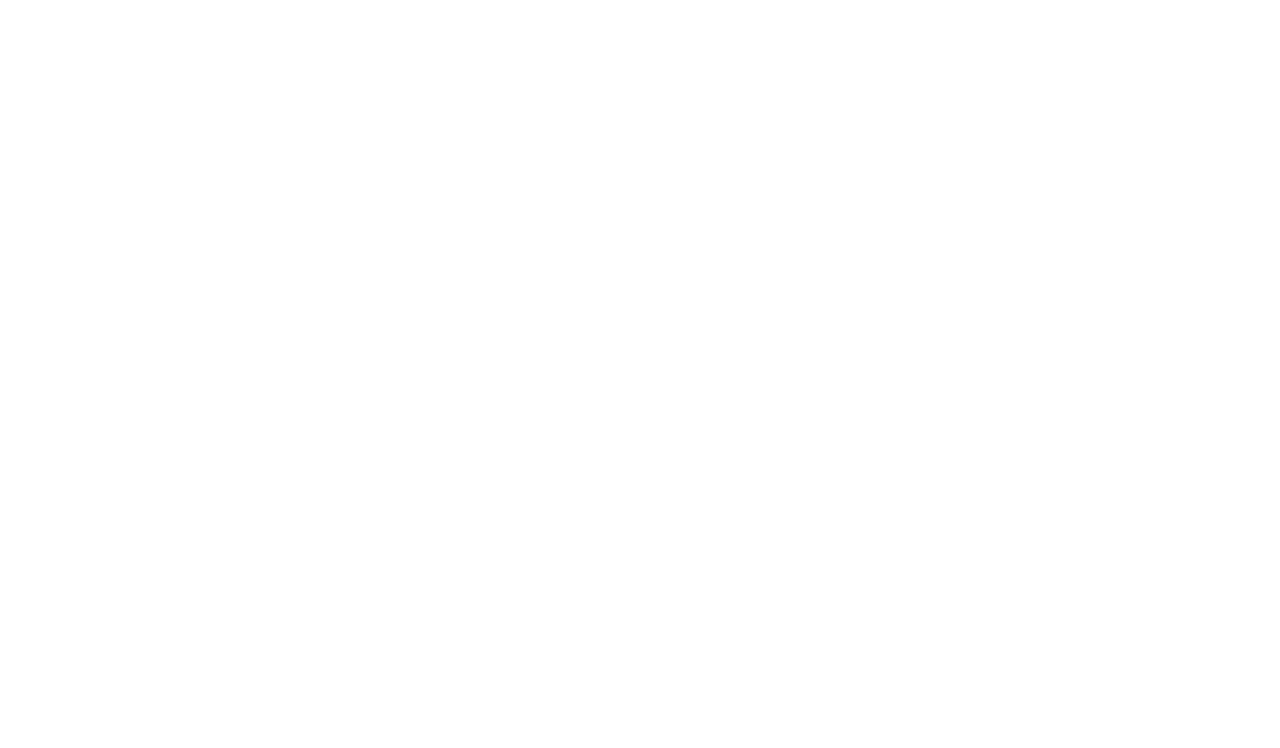 scroll, scrollTop: 0, scrollLeft: 0, axis: both 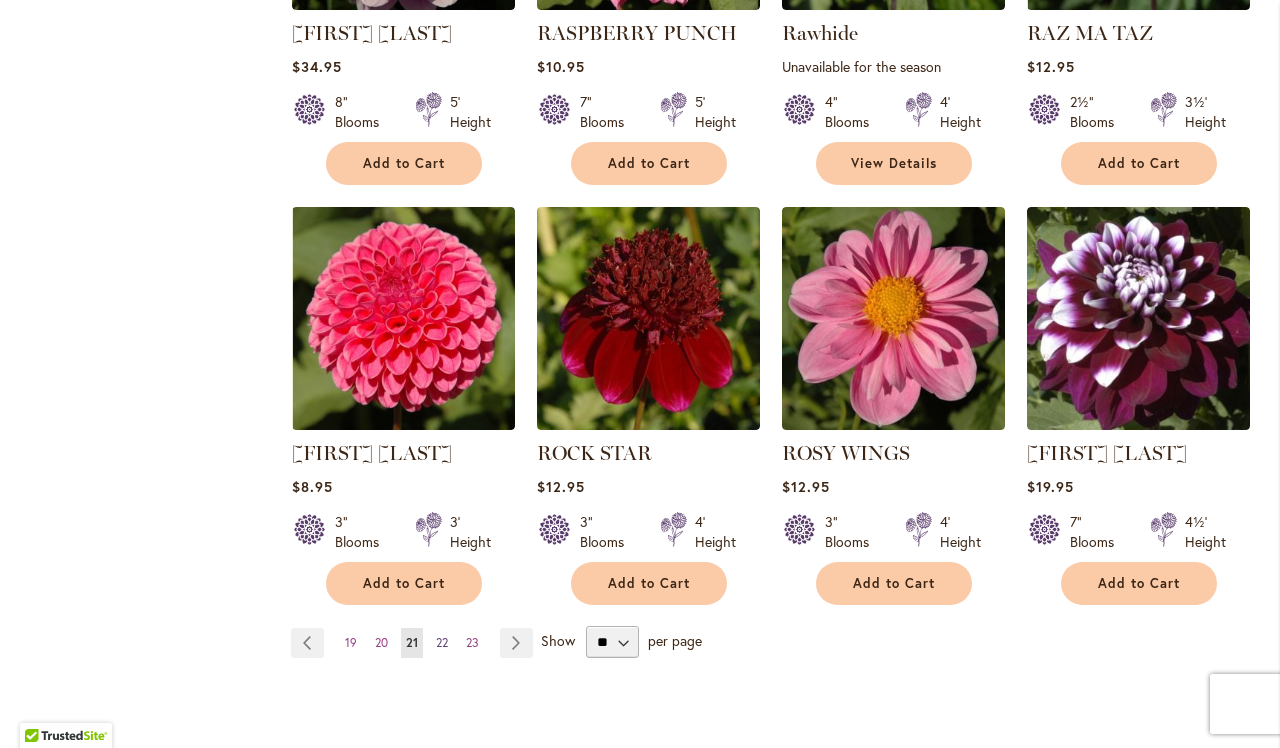 click on "22" at bounding box center [442, 642] 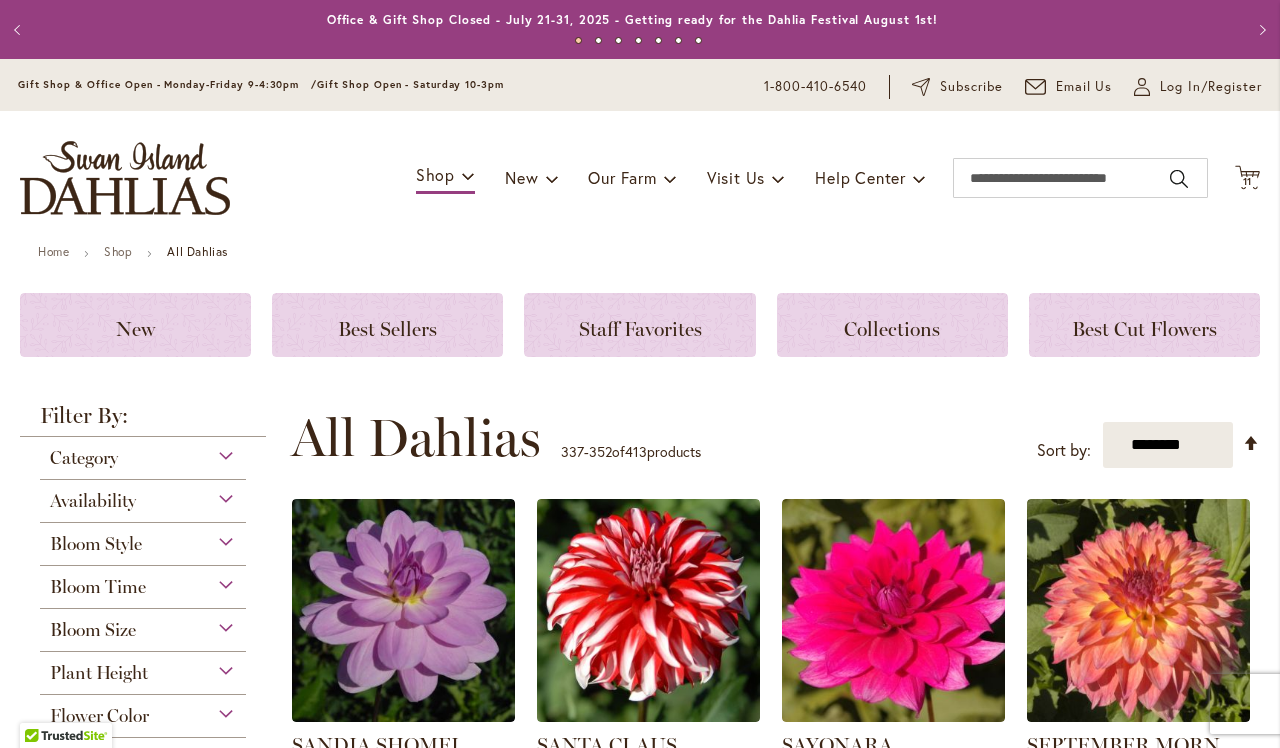 scroll, scrollTop: 0, scrollLeft: 0, axis: both 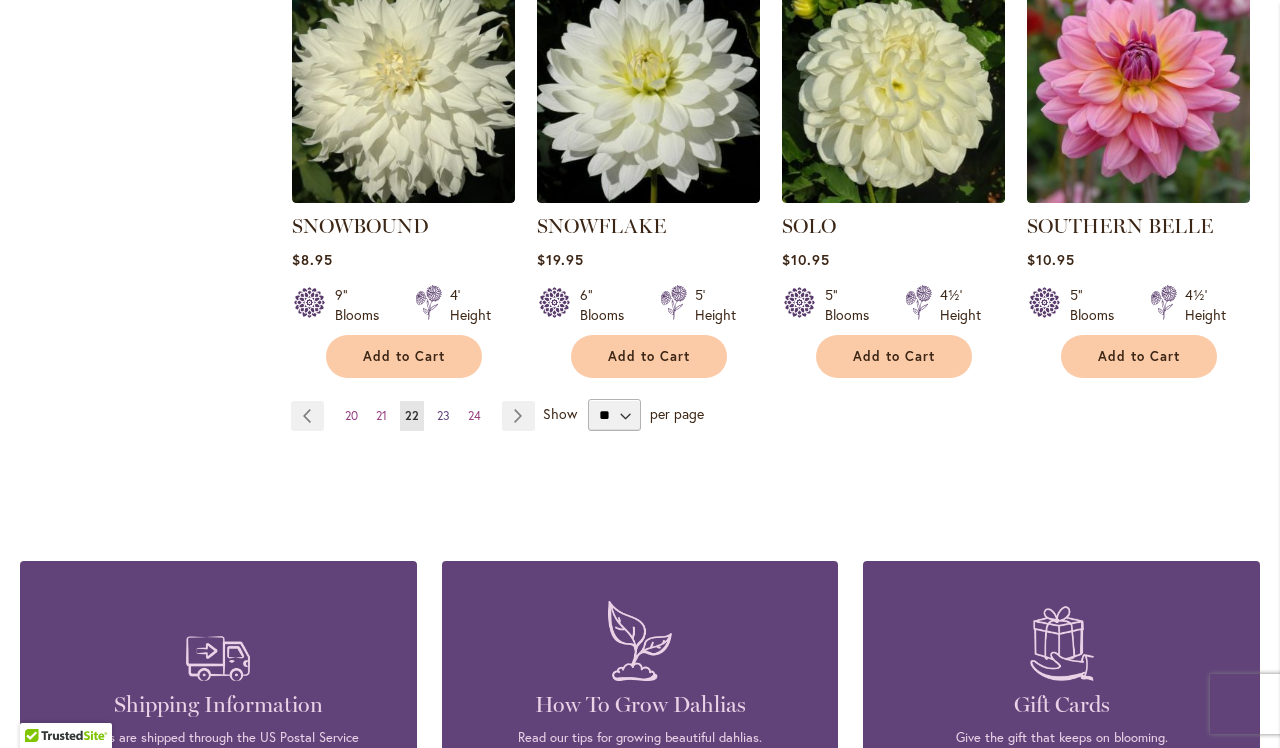 click on "Page
23" at bounding box center (443, 416) 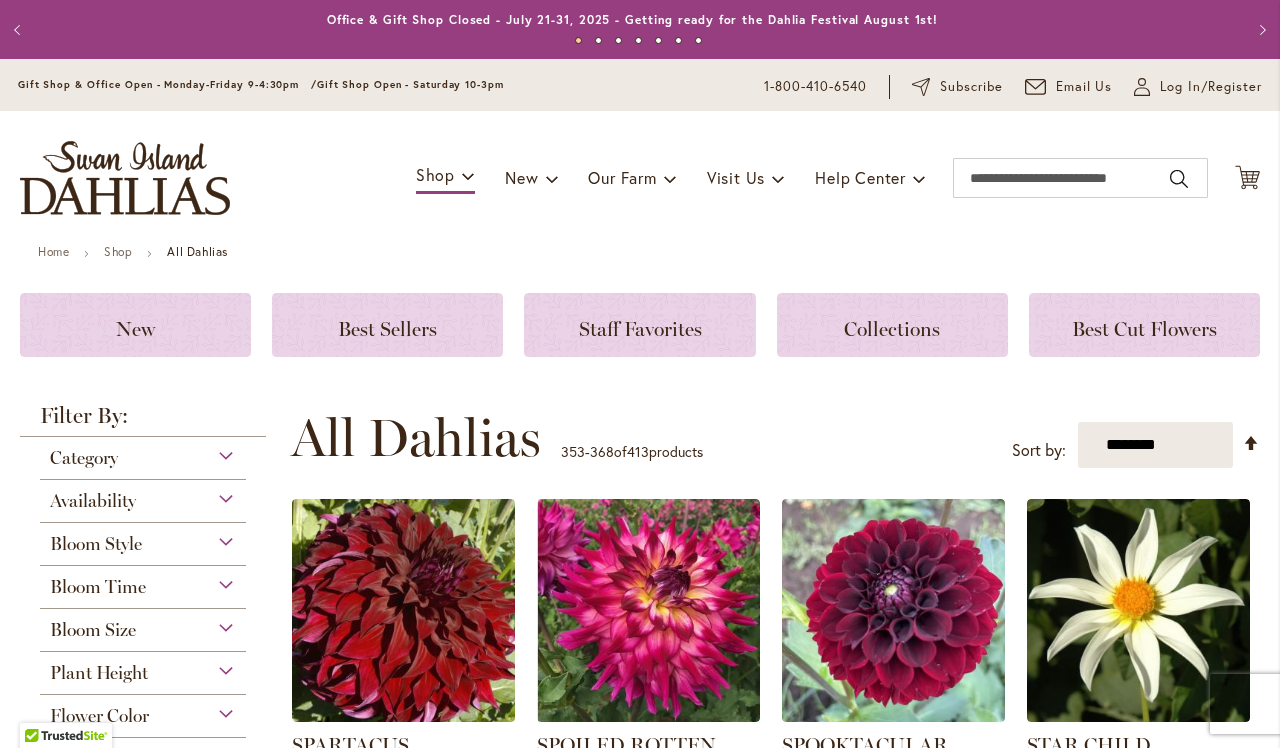 scroll, scrollTop: 0, scrollLeft: 0, axis: both 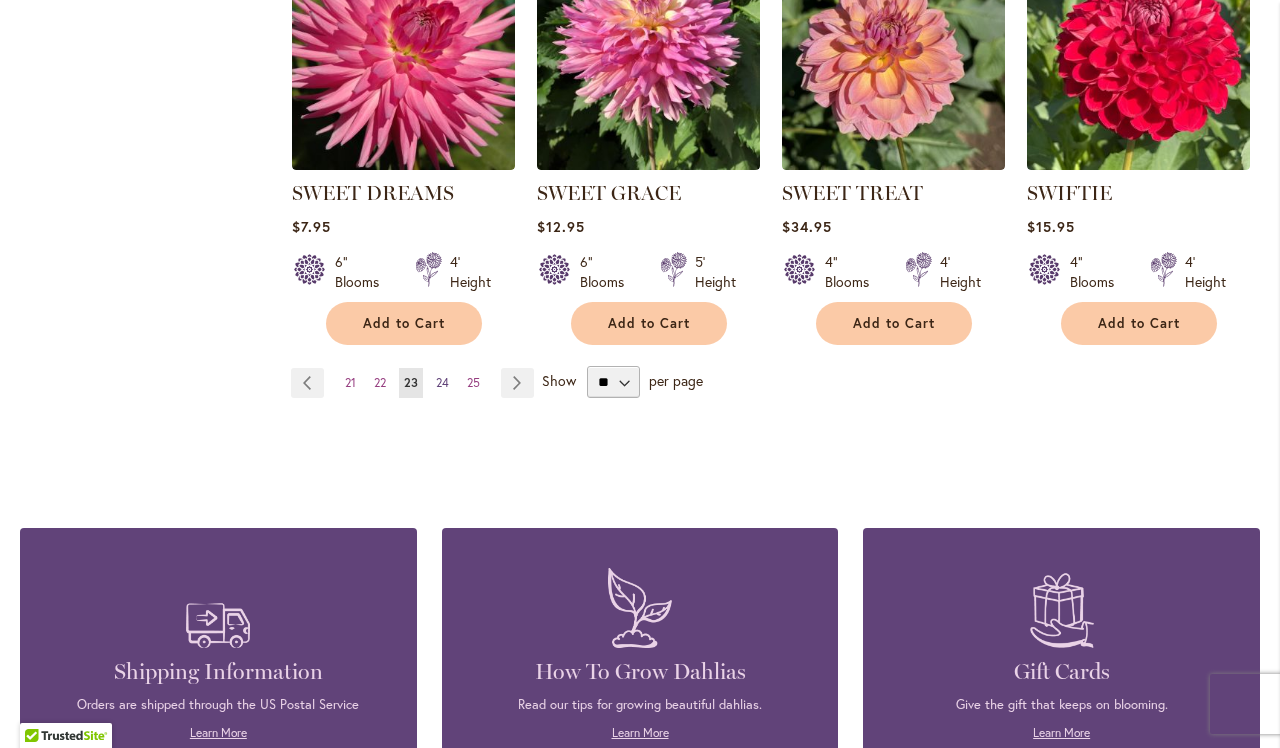 click on "24" at bounding box center [442, 382] 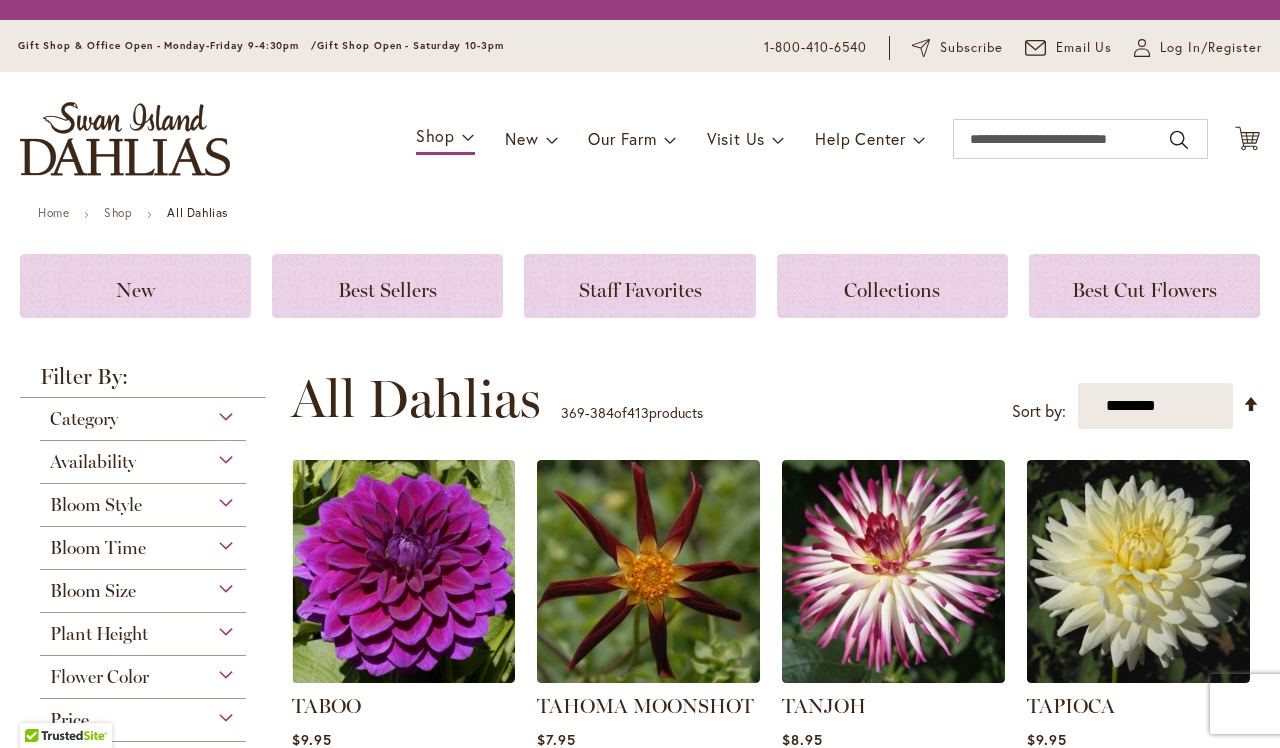 scroll, scrollTop: 0, scrollLeft: 0, axis: both 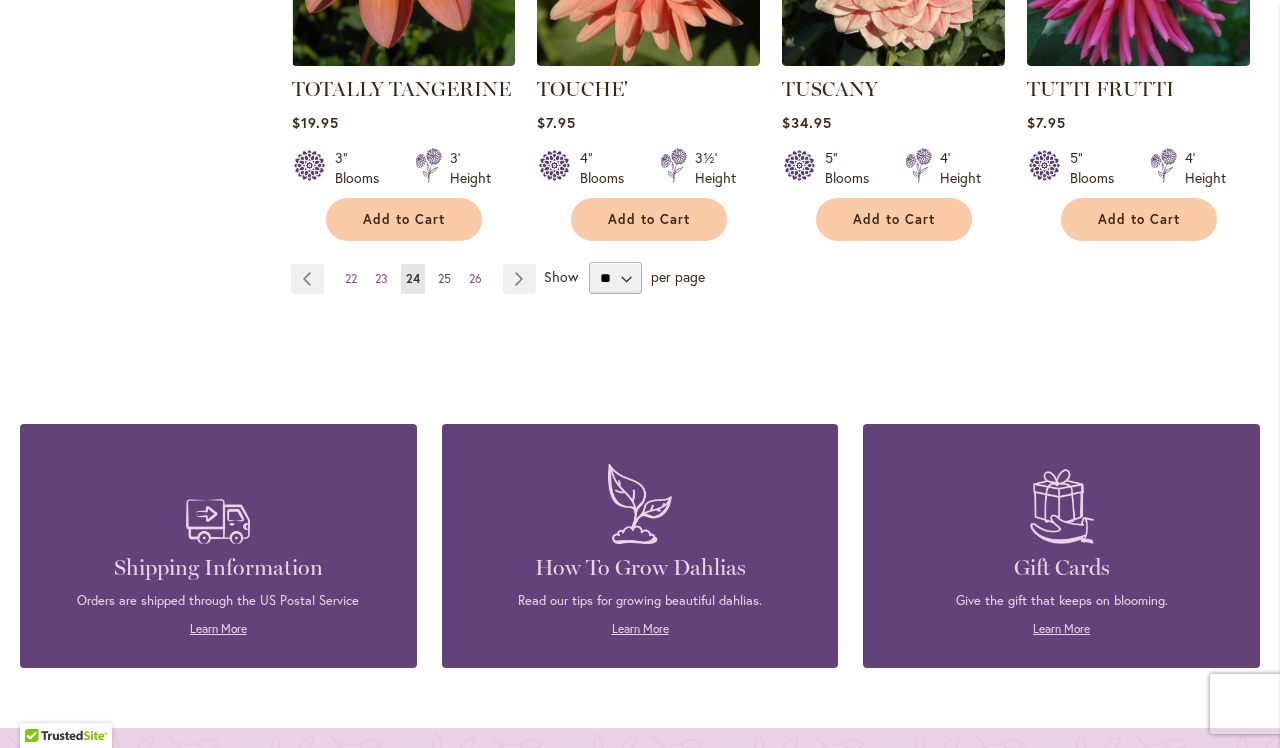 click on "25" at bounding box center [444, 278] 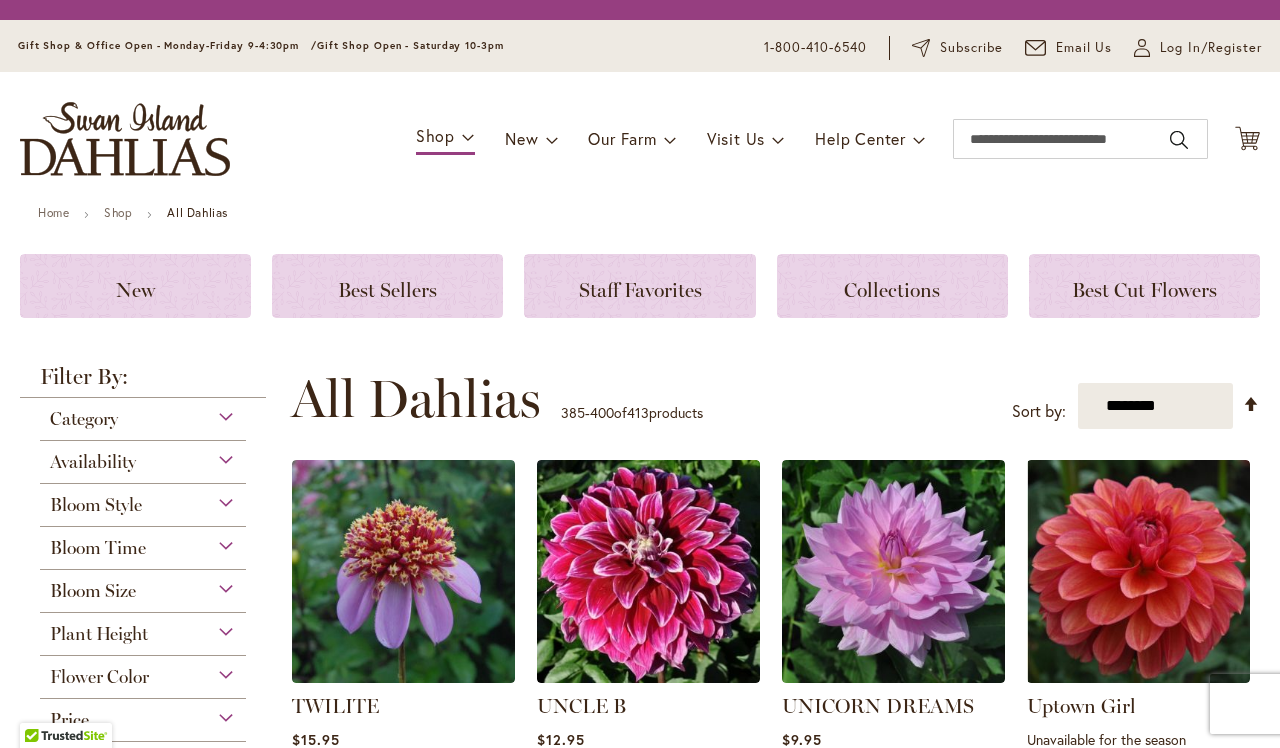 scroll, scrollTop: 0, scrollLeft: 0, axis: both 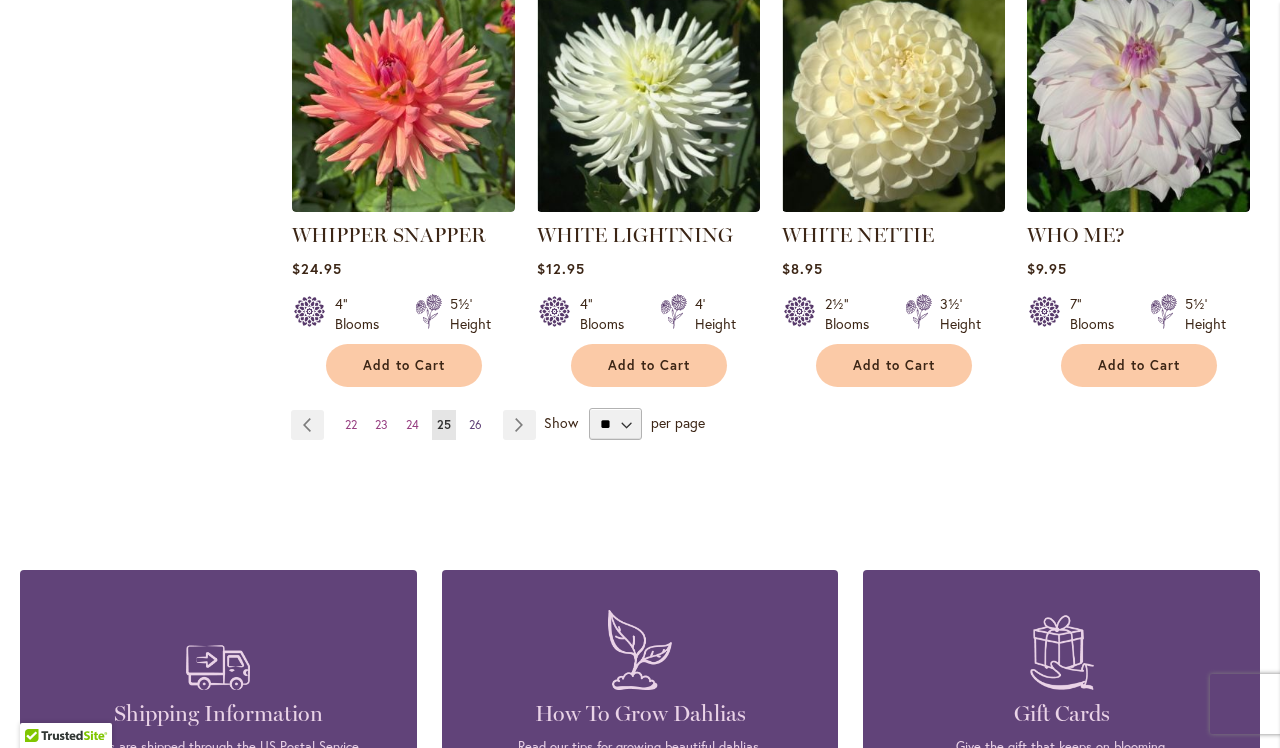 click on "26" at bounding box center [475, 424] 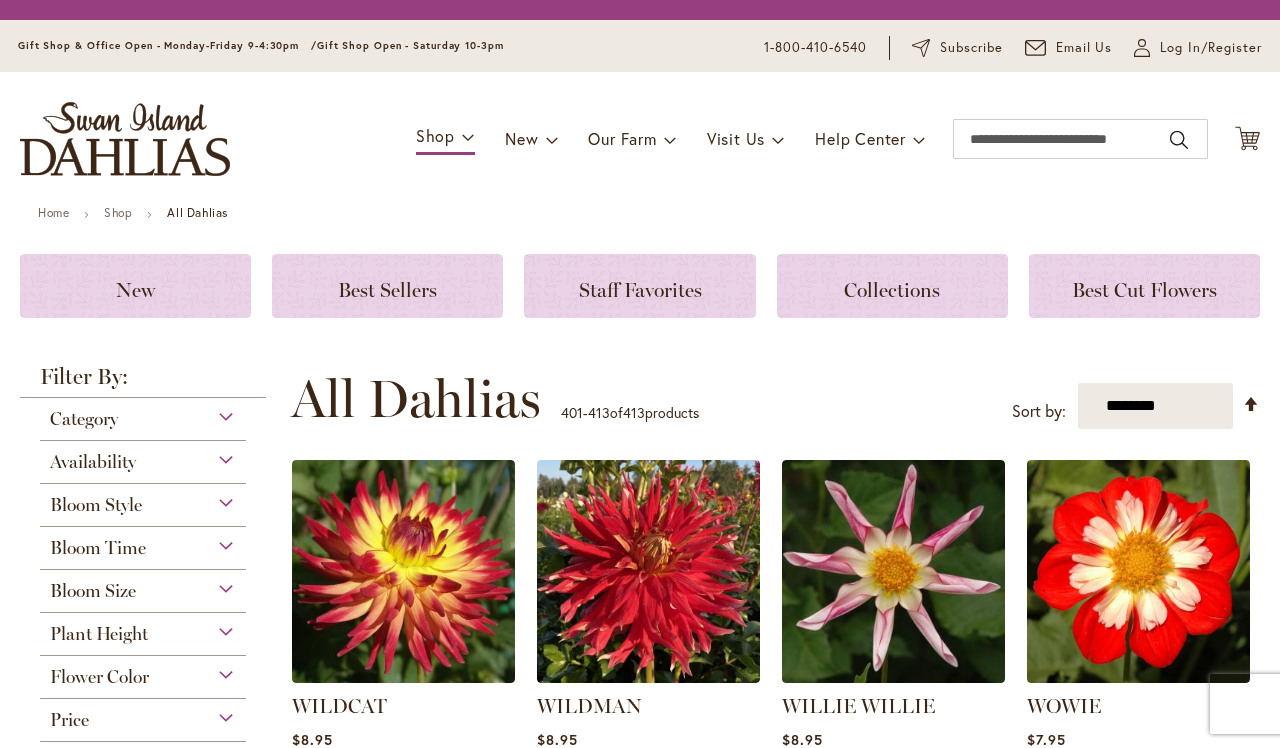 scroll, scrollTop: 0, scrollLeft: 0, axis: both 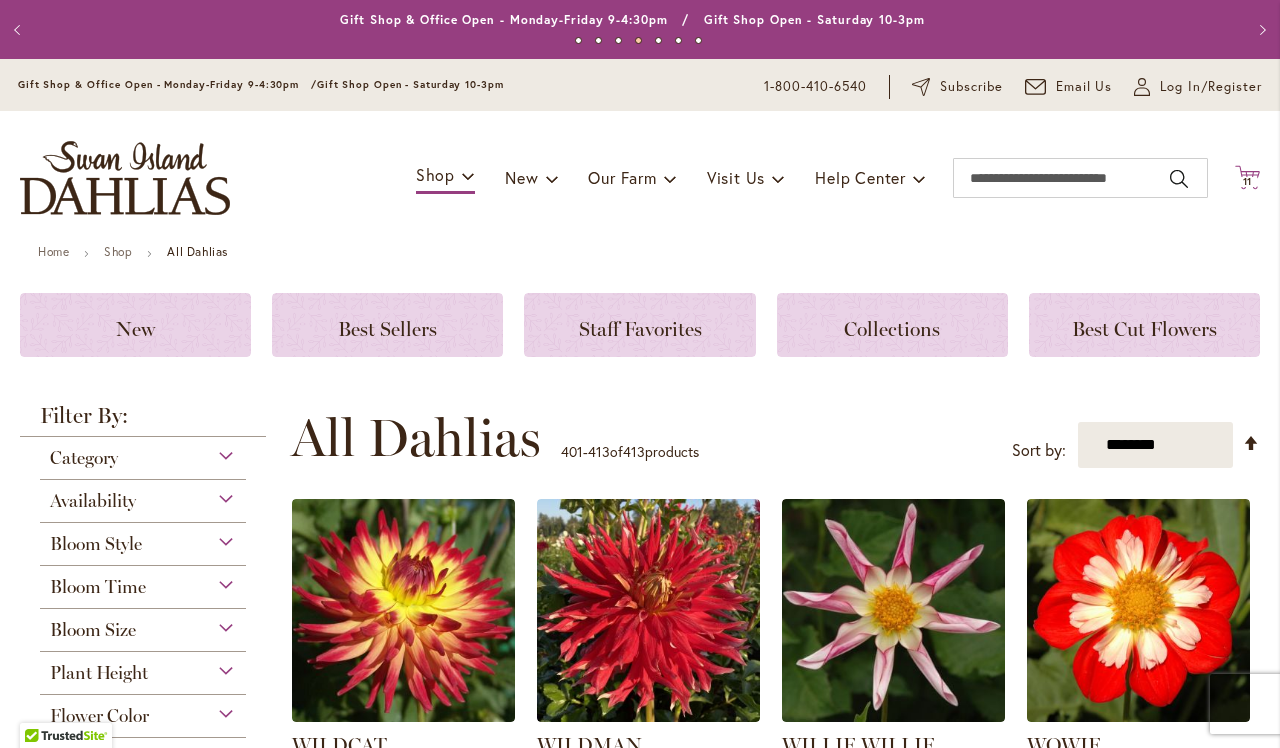 click on "11" at bounding box center [1248, 181] 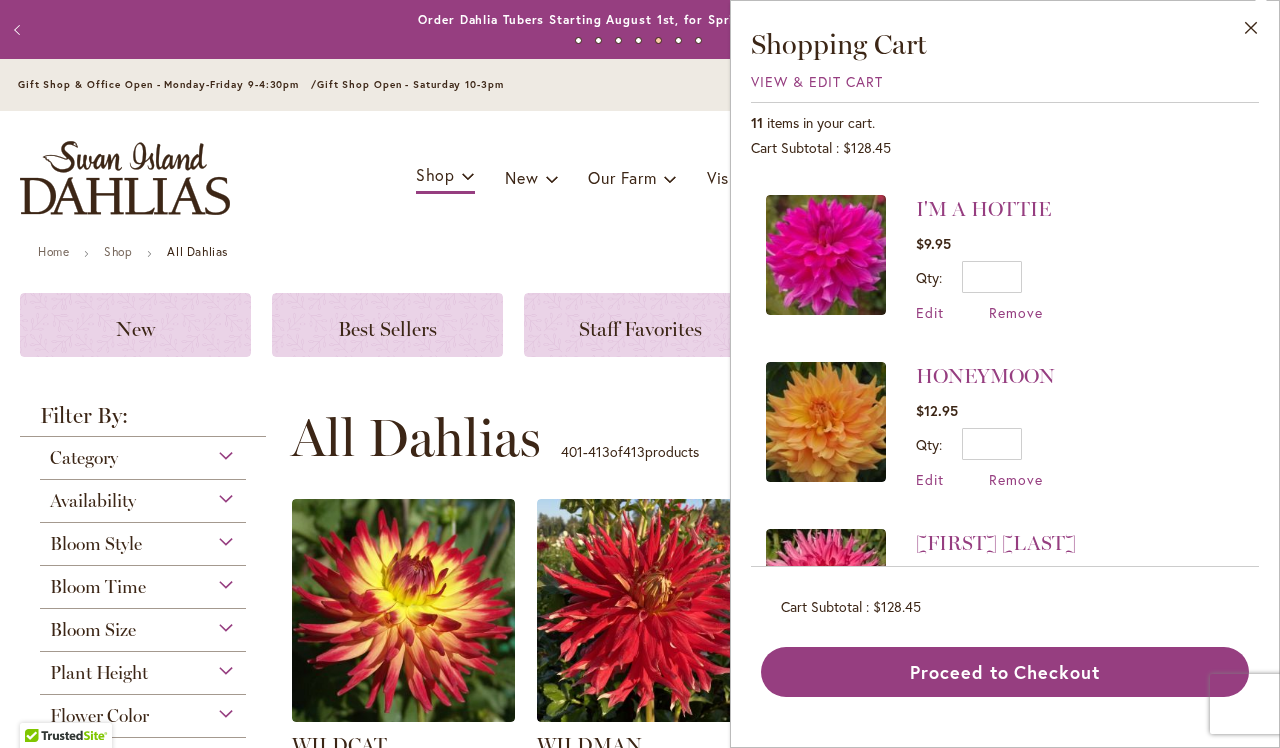 scroll, scrollTop: 493, scrollLeft: 0, axis: vertical 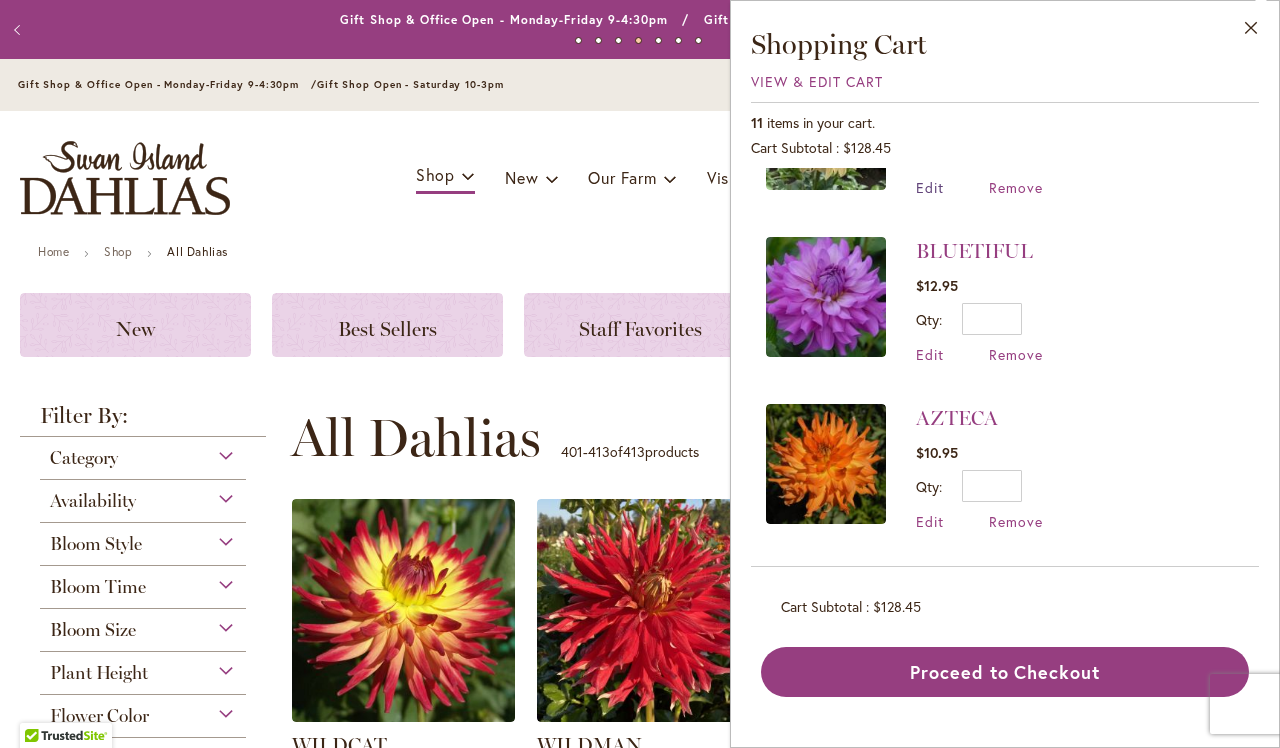 click on "Edit" at bounding box center (930, 187) 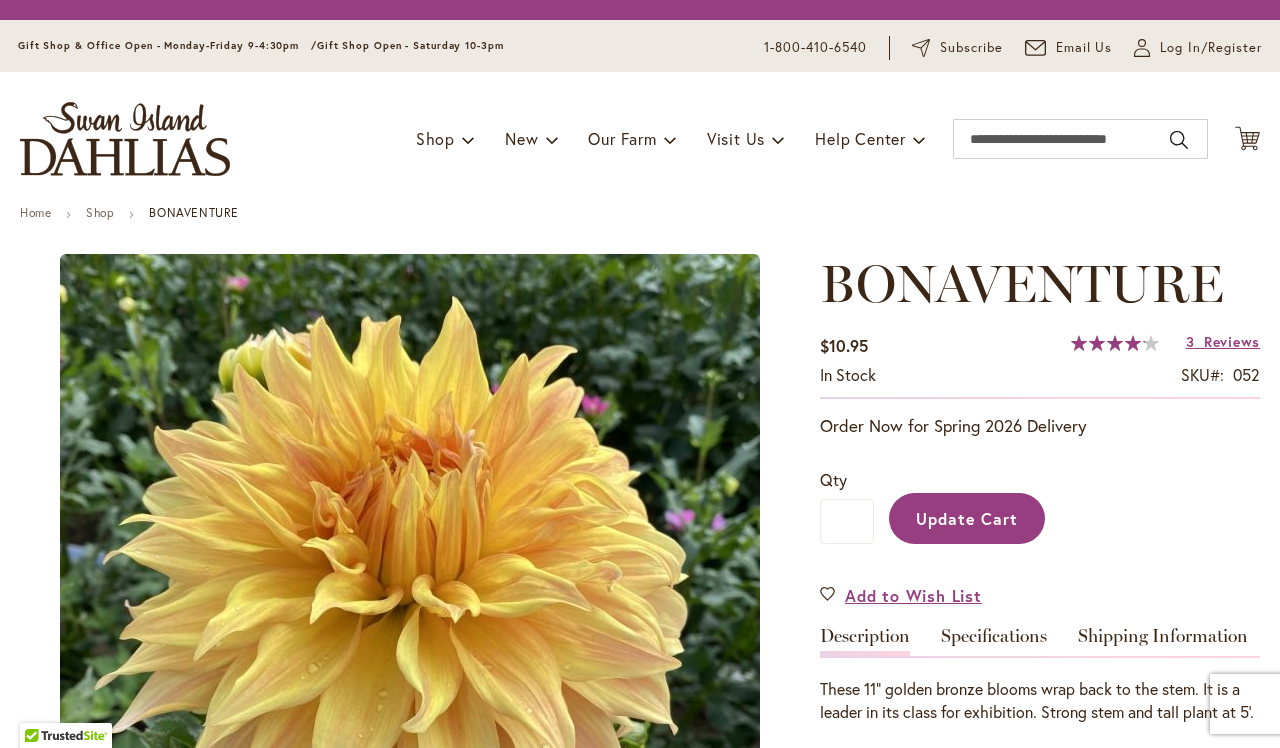 scroll, scrollTop: 0, scrollLeft: 0, axis: both 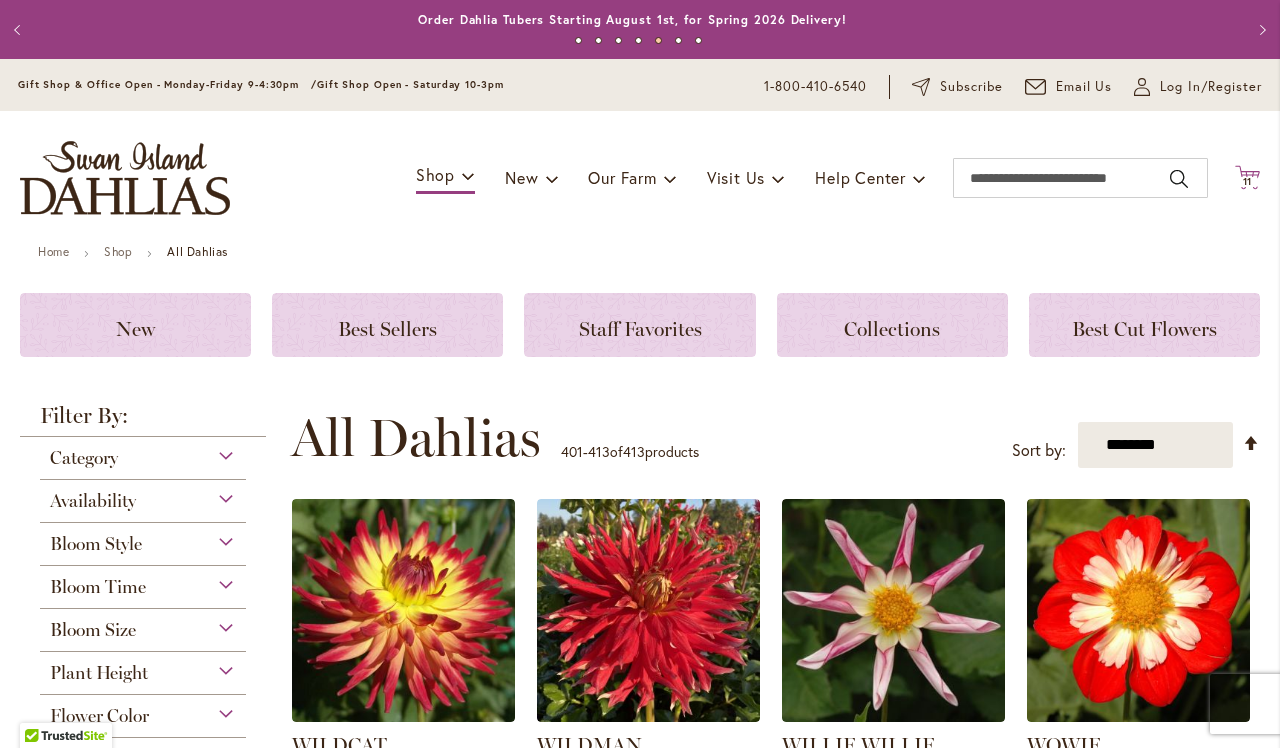 click on "11" at bounding box center (1248, 181) 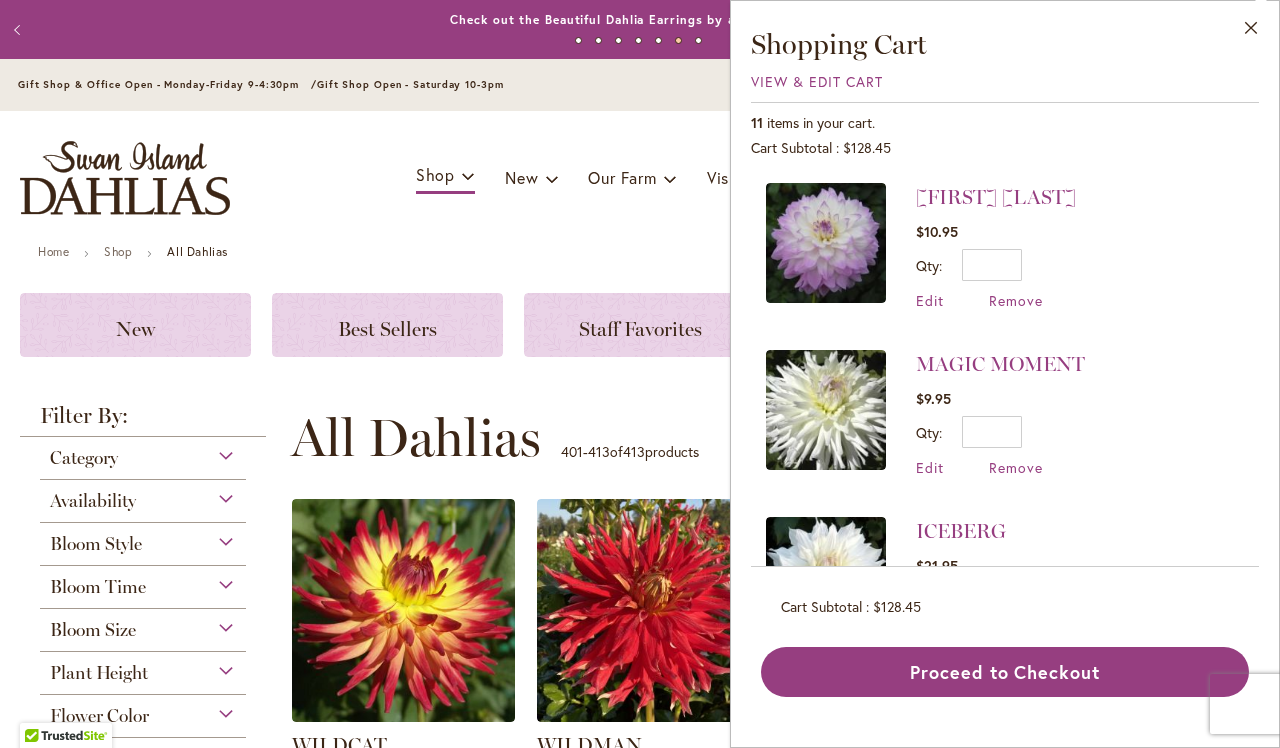 type 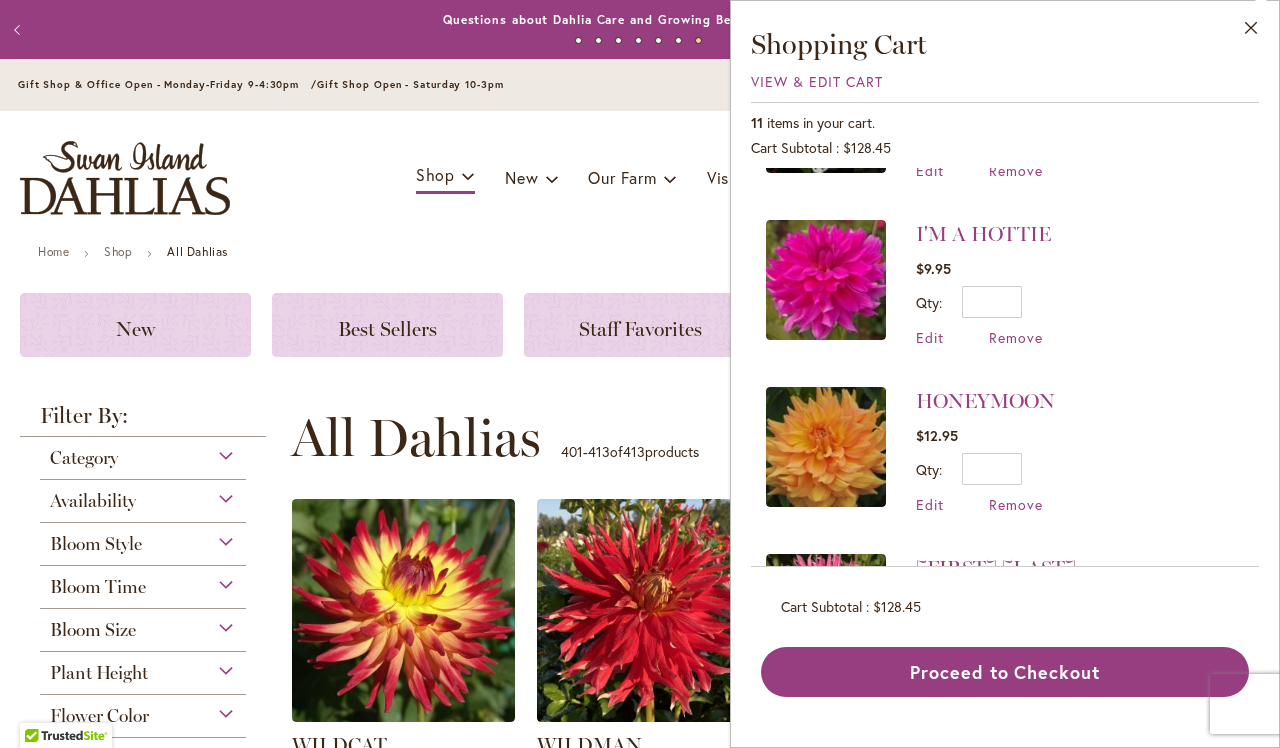 scroll, scrollTop: 426, scrollLeft: 0, axis: vertical 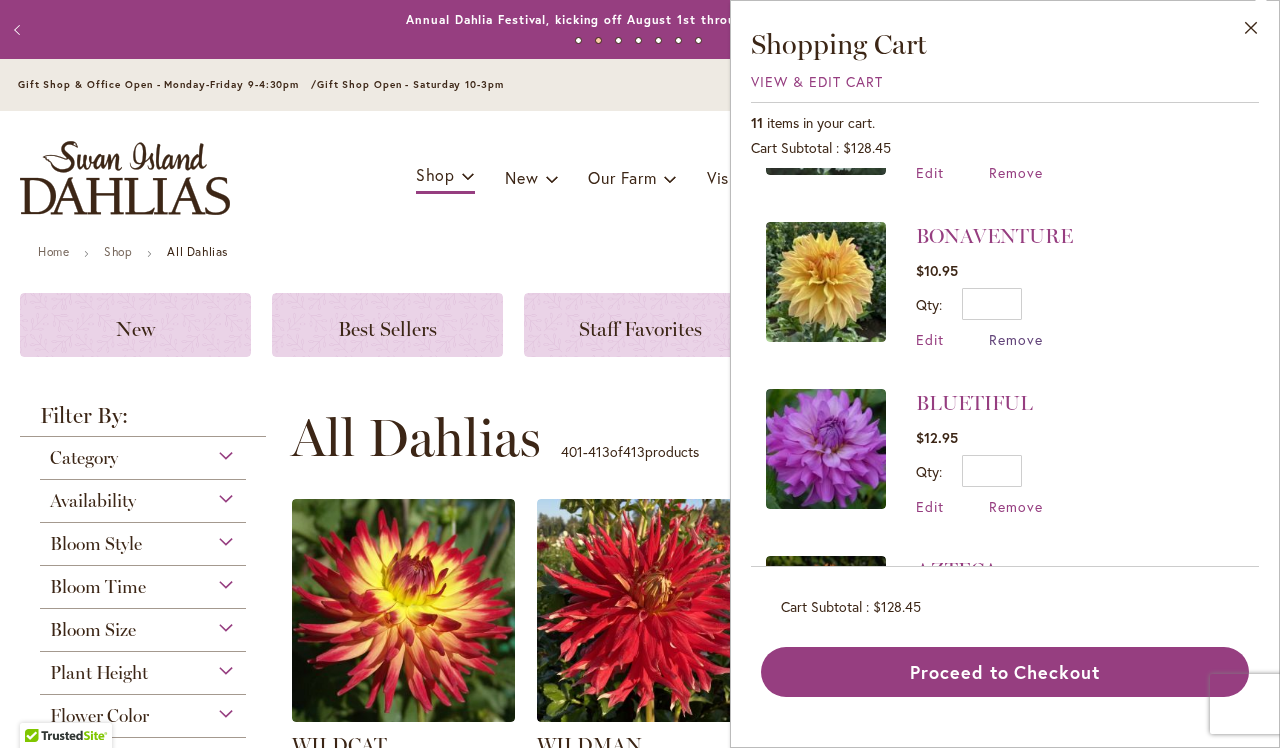 click on "Remove" at bounding box center [1016, 339] 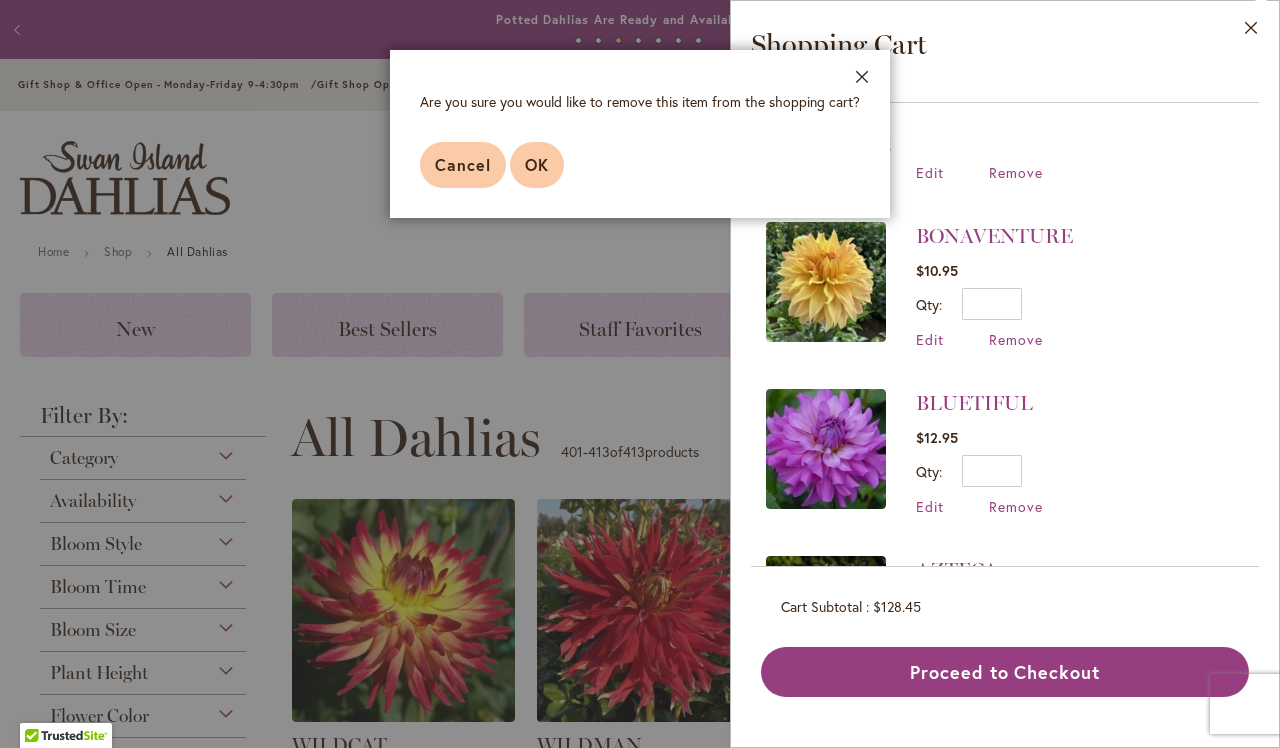 click on "OK" at bounding box center [537, 164] 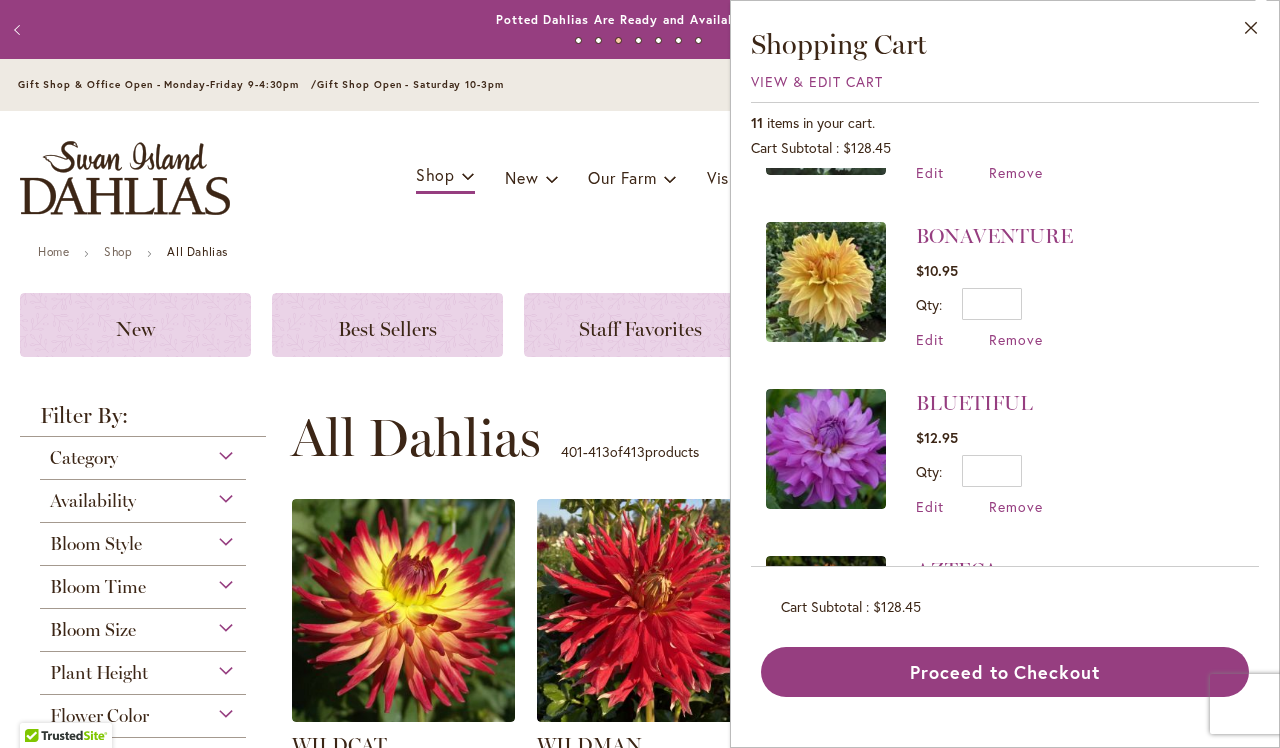 scroll, scrollTop: 0, scrollLeft: 0, axis: both 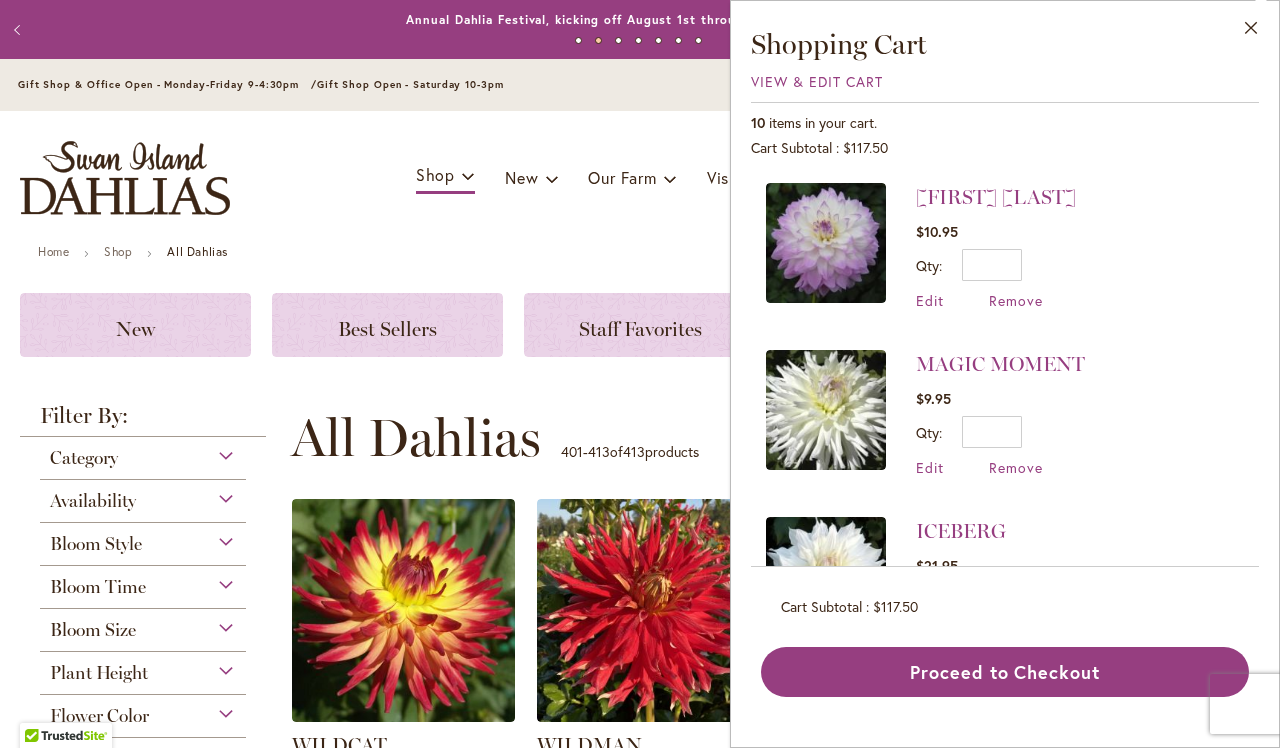 click at bounding box center [826, 243] 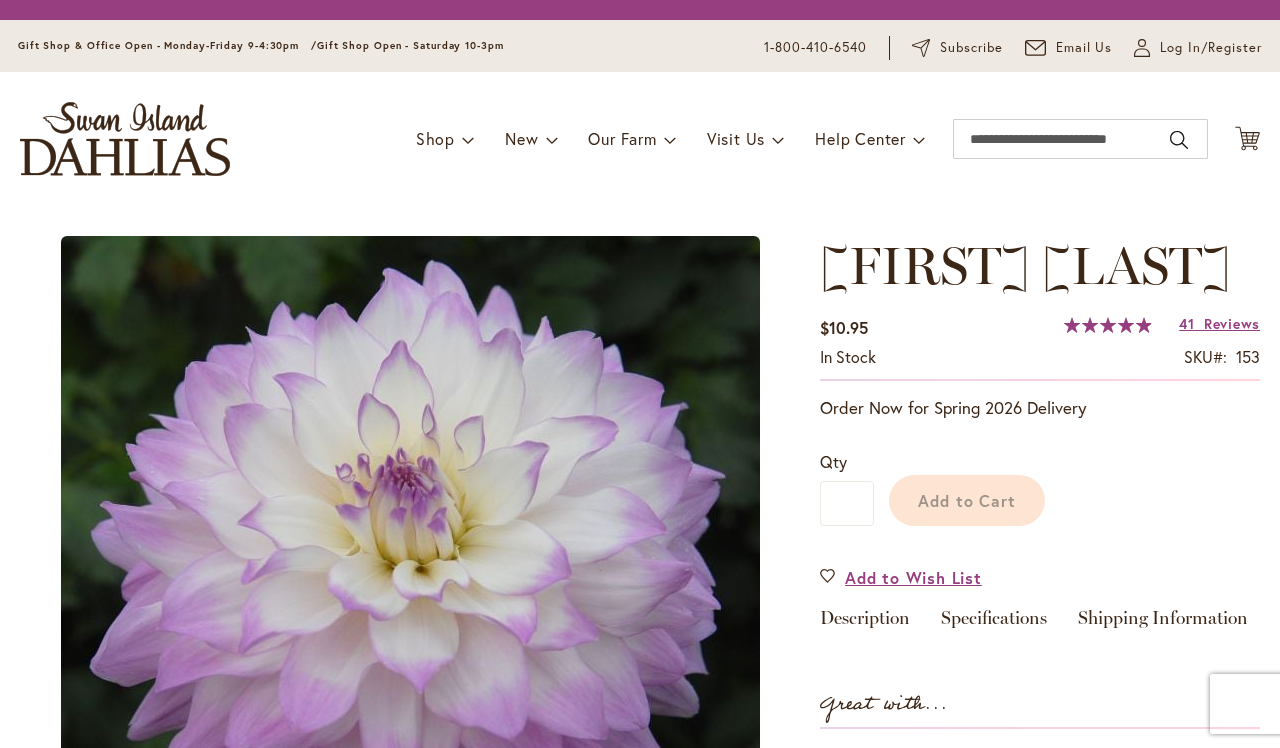 scroll, scrollTop: 0, scrollLeft: 0, axis: both 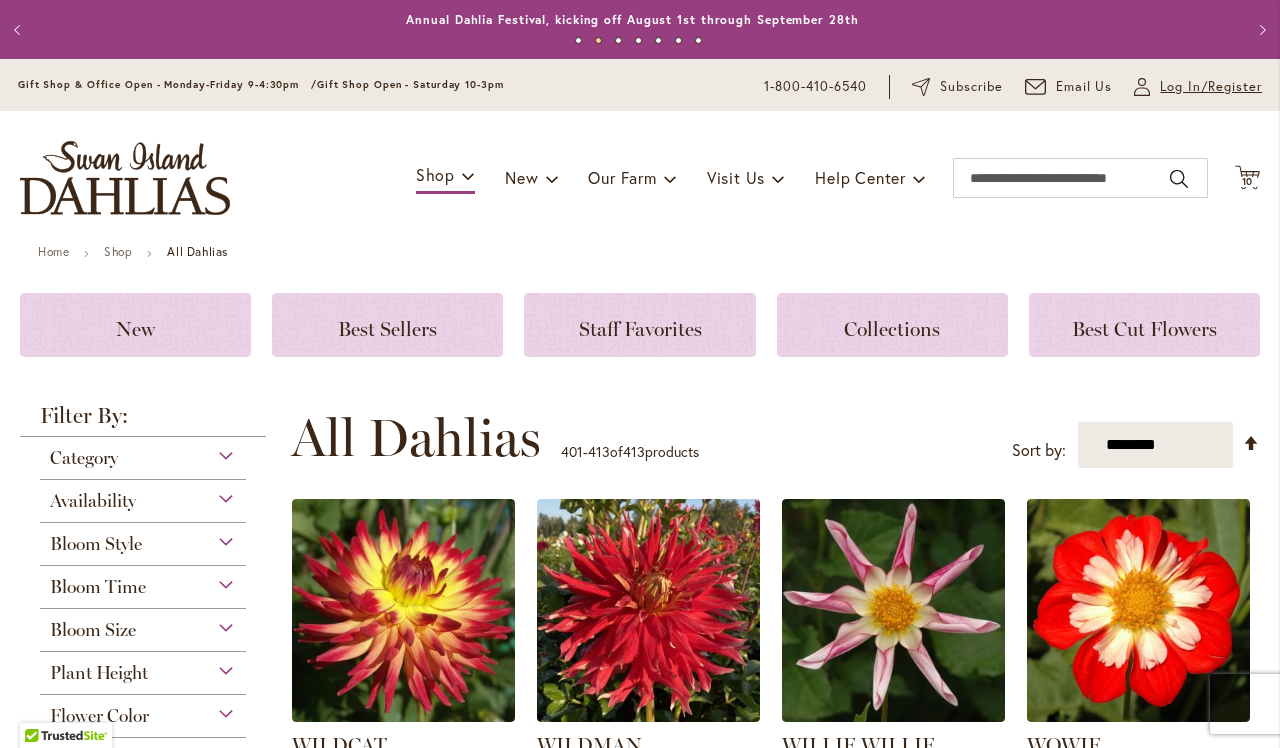 click on "Log In/Register" at bounding box center [1211, 87] 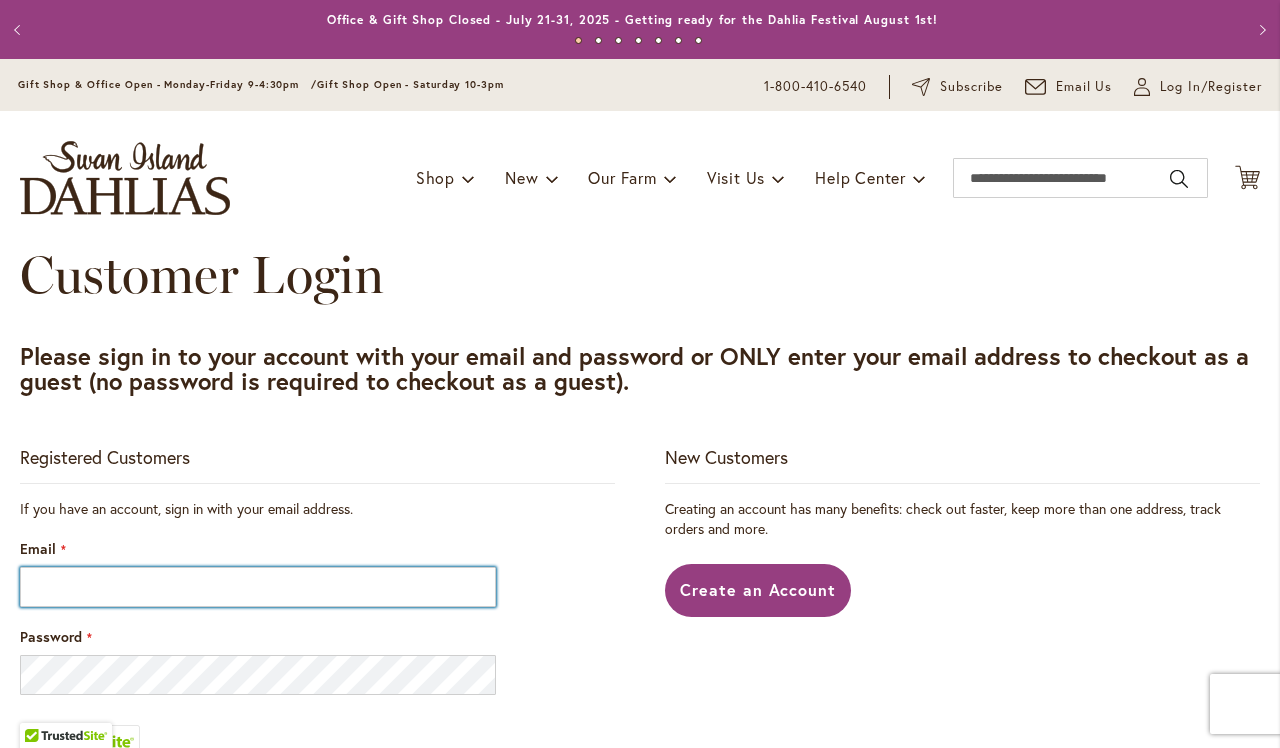 scroll, scrollTop: 0, scrollLeft: 0, axis: both 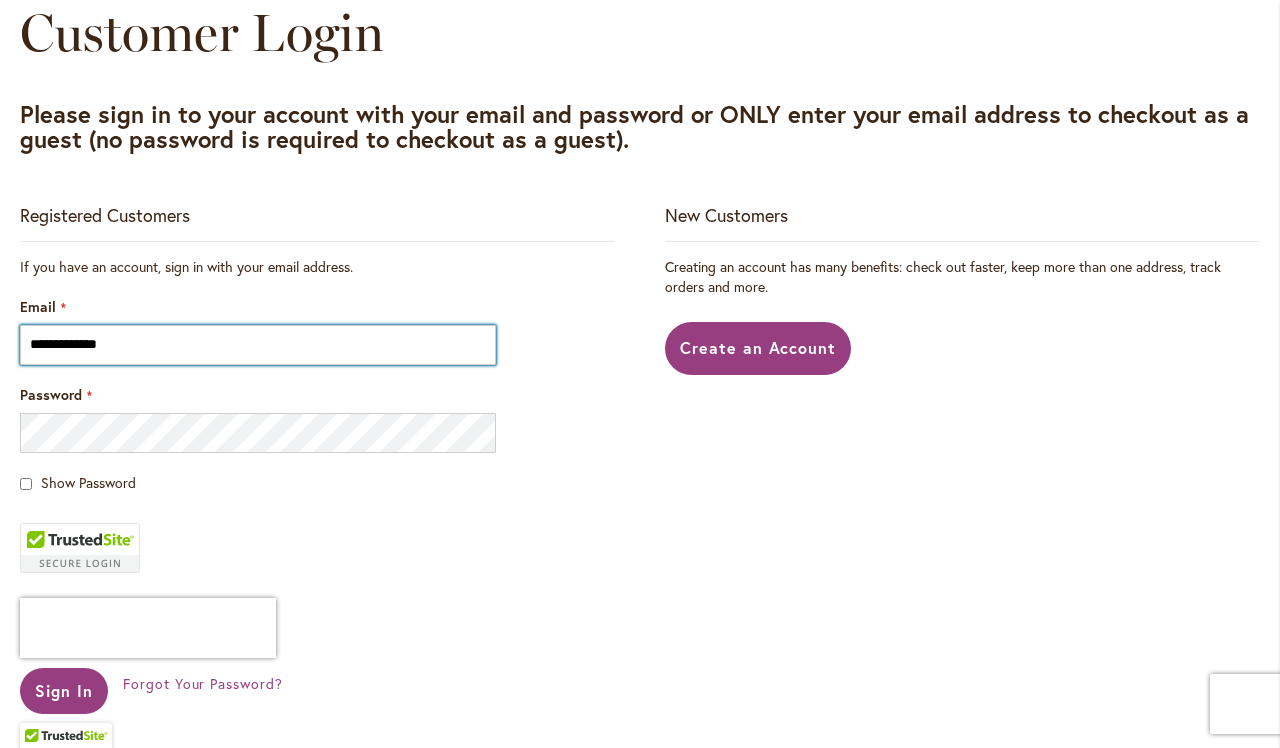 type on "**********" 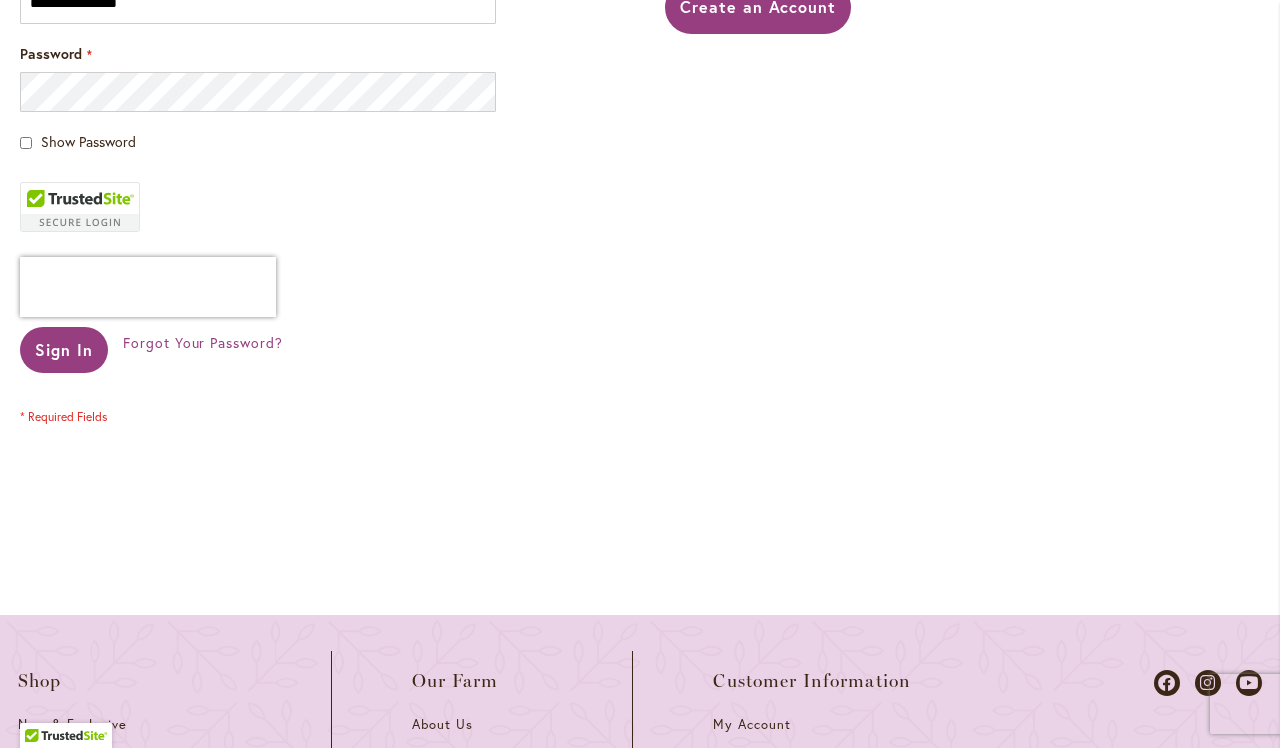 scroll, scrollTop: 564, scrollLeft: 0, axis: vertical 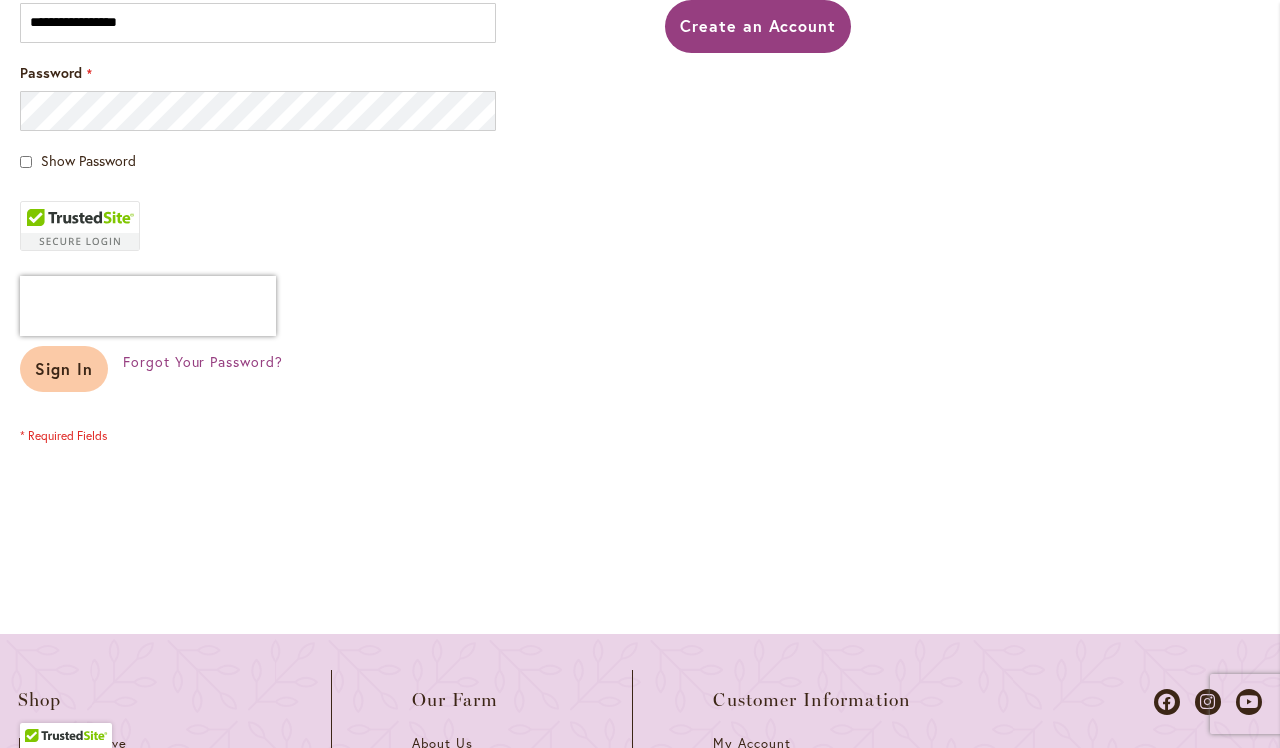click on "Sign In" at bounding box center (64, 368) 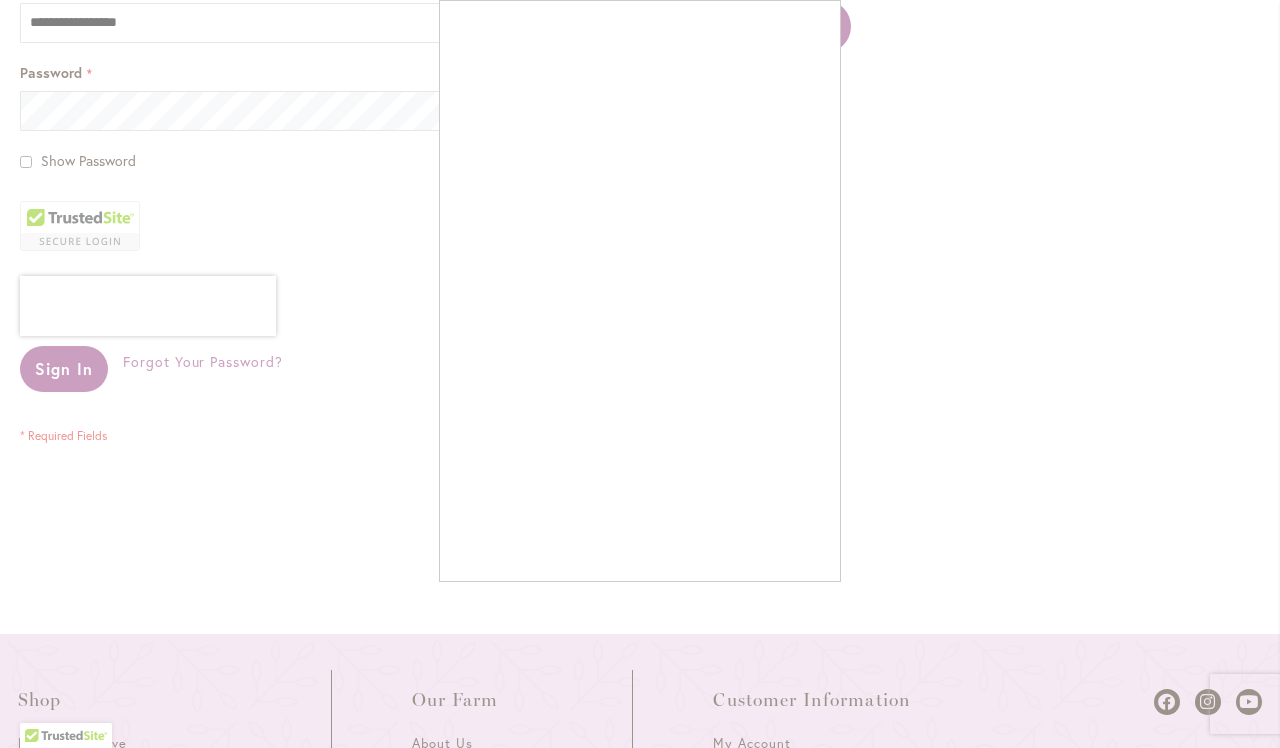 click at bounding box center (640, 374) 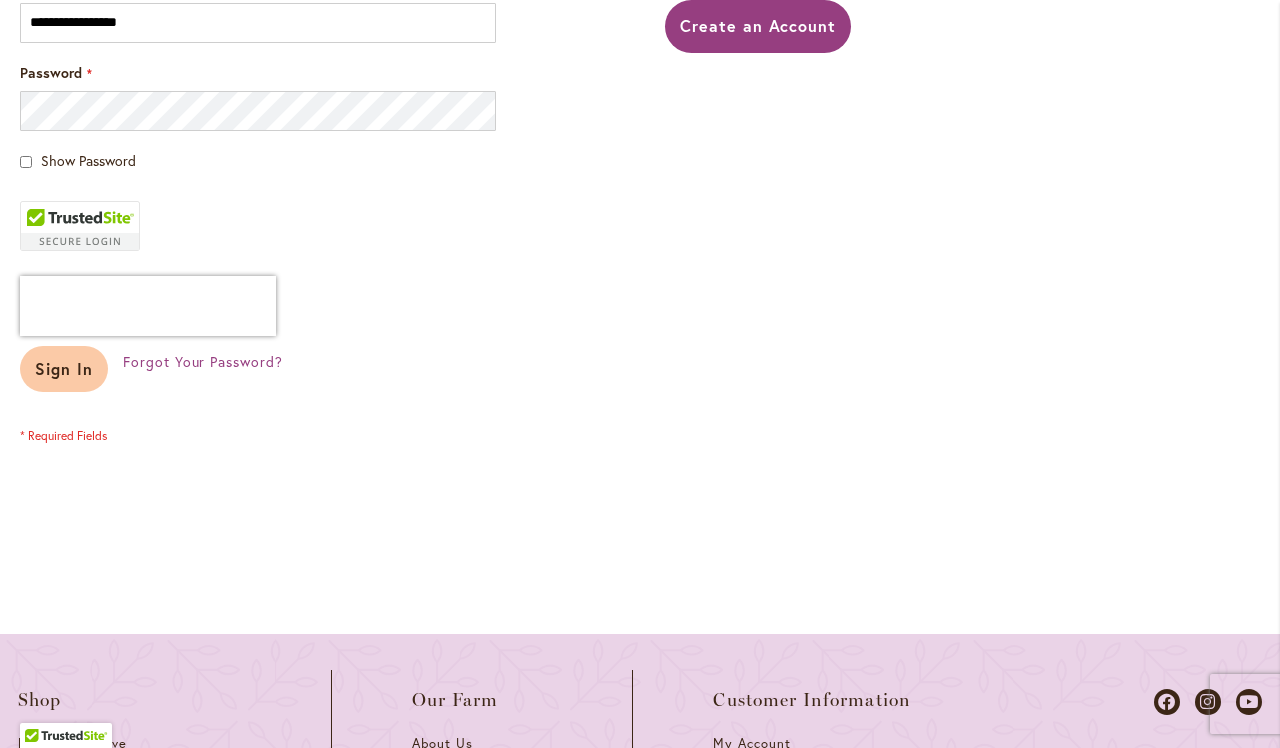 click on "Sign In" at bounding box center (64, 368) 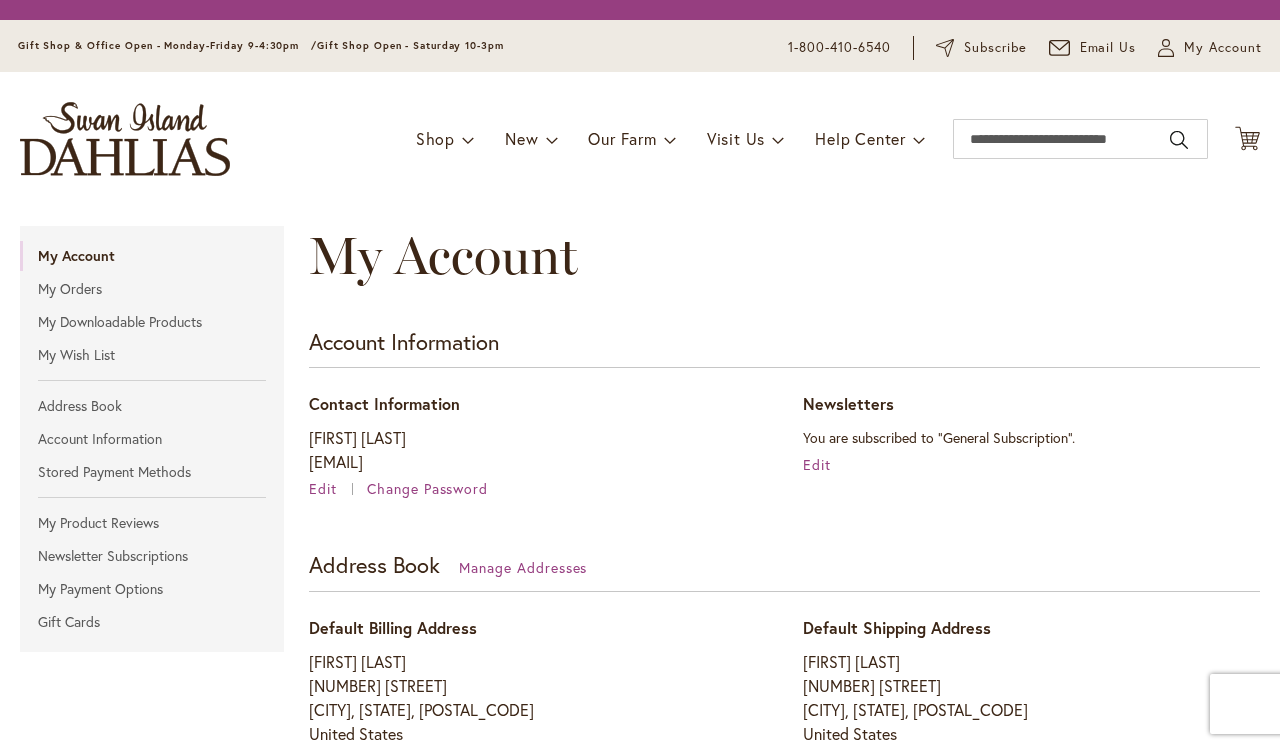 scroll, scrollTop: 0, scrollLeft: 0, axis: both 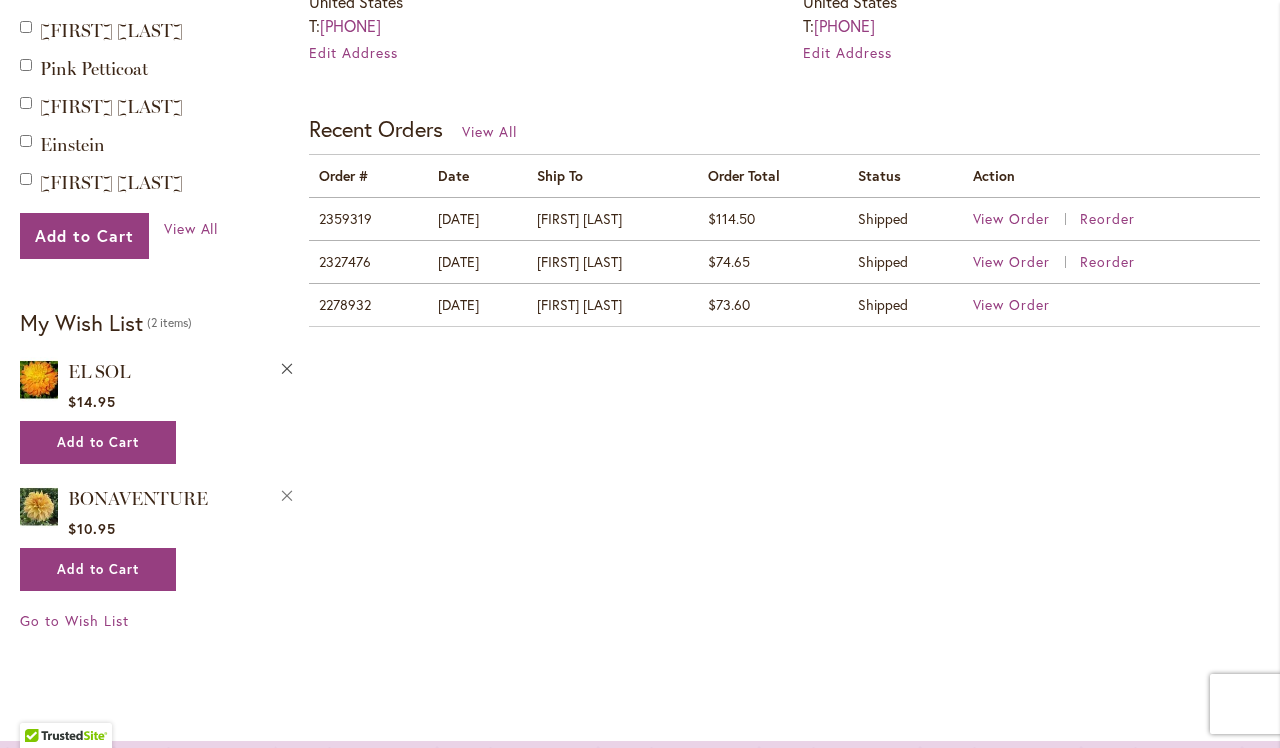 click on "Remove  EL SOL  from Wishlist" at bounding box center (288, 366) 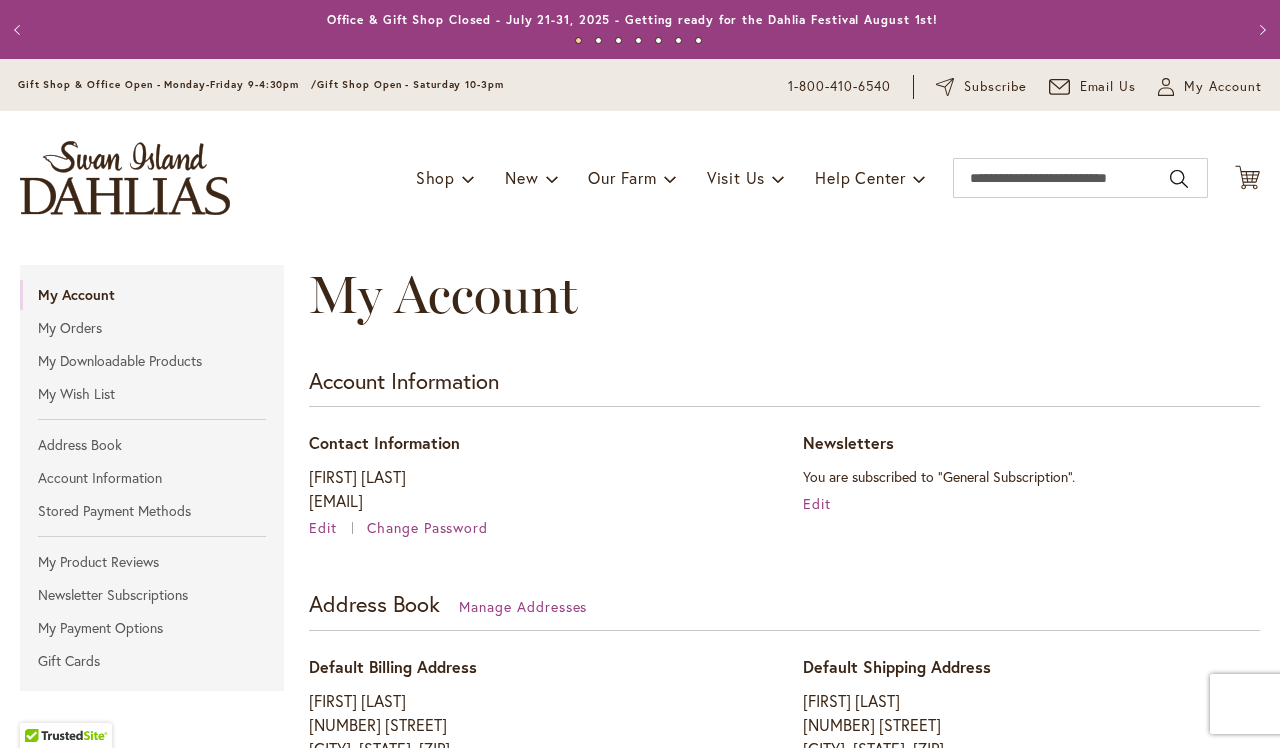 scroll, scrollTop: 0, scrollLeft: 0, axis: both 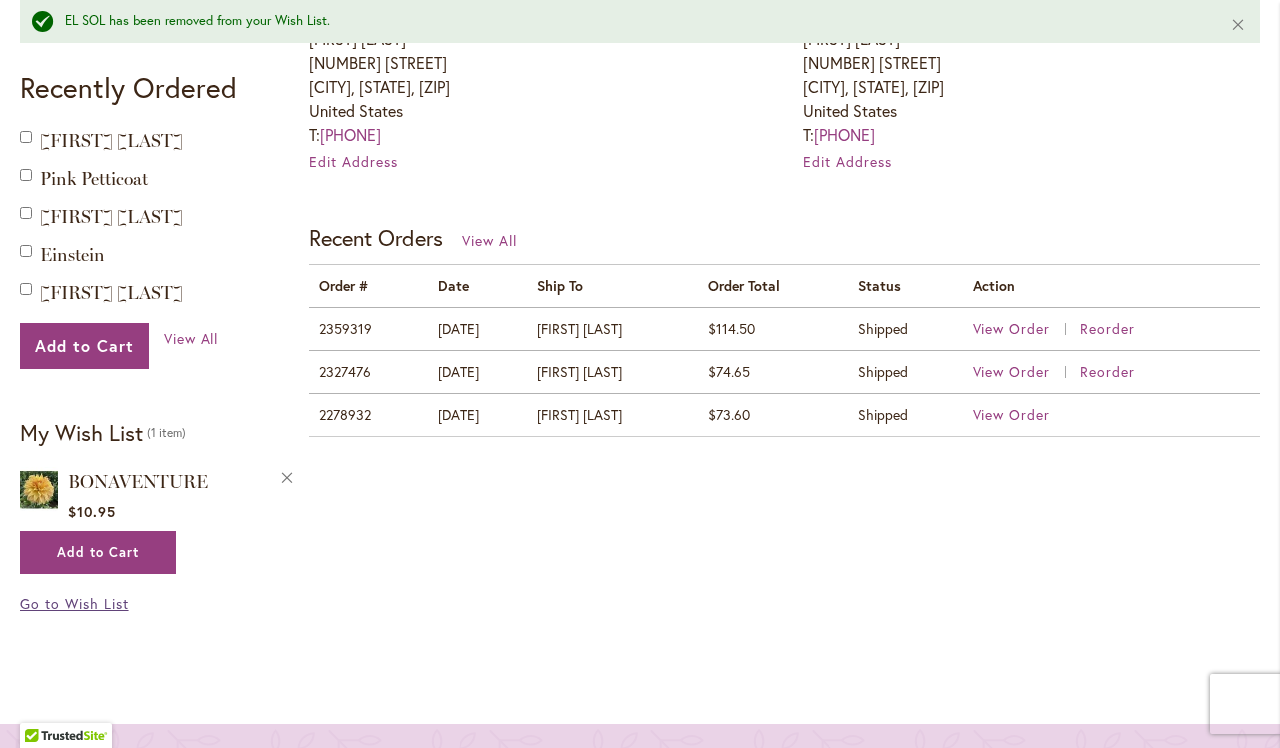 click on "Go to Wish List" at bounding box center (74, 603) 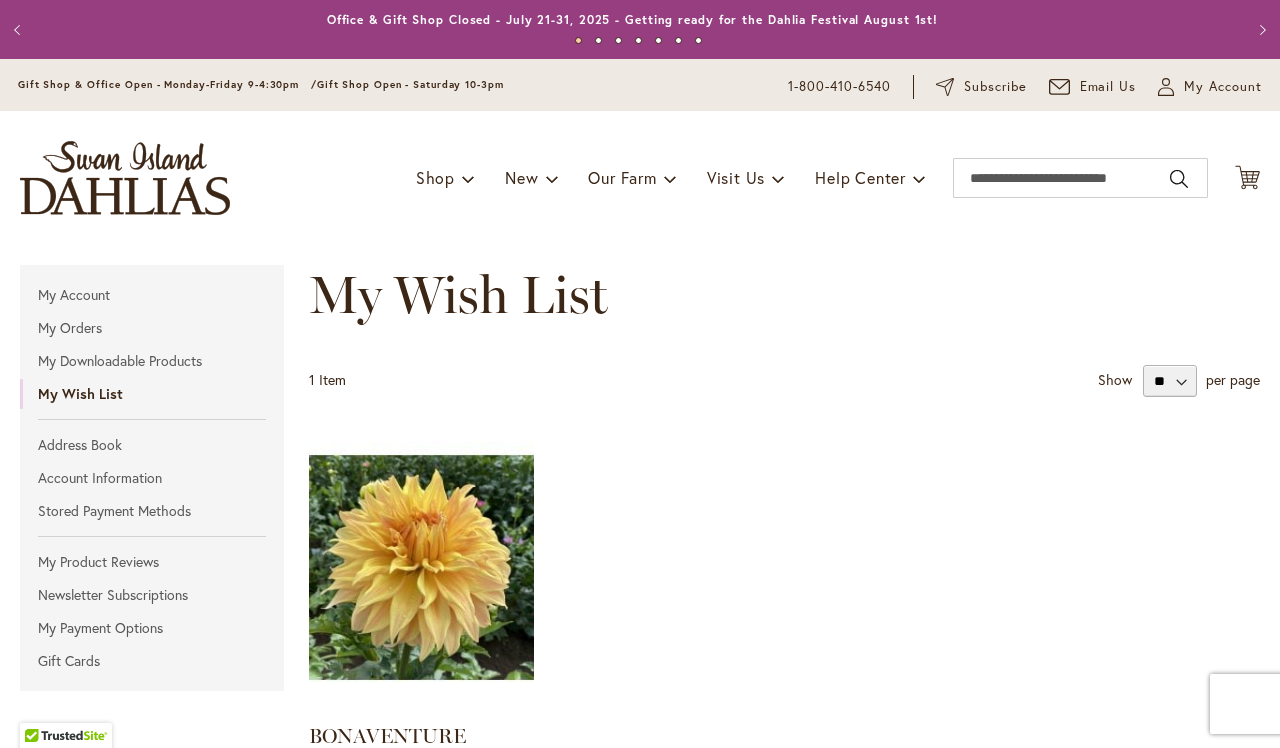 scroll, scrollTop: 0, scrollLeft: 0, axis: both 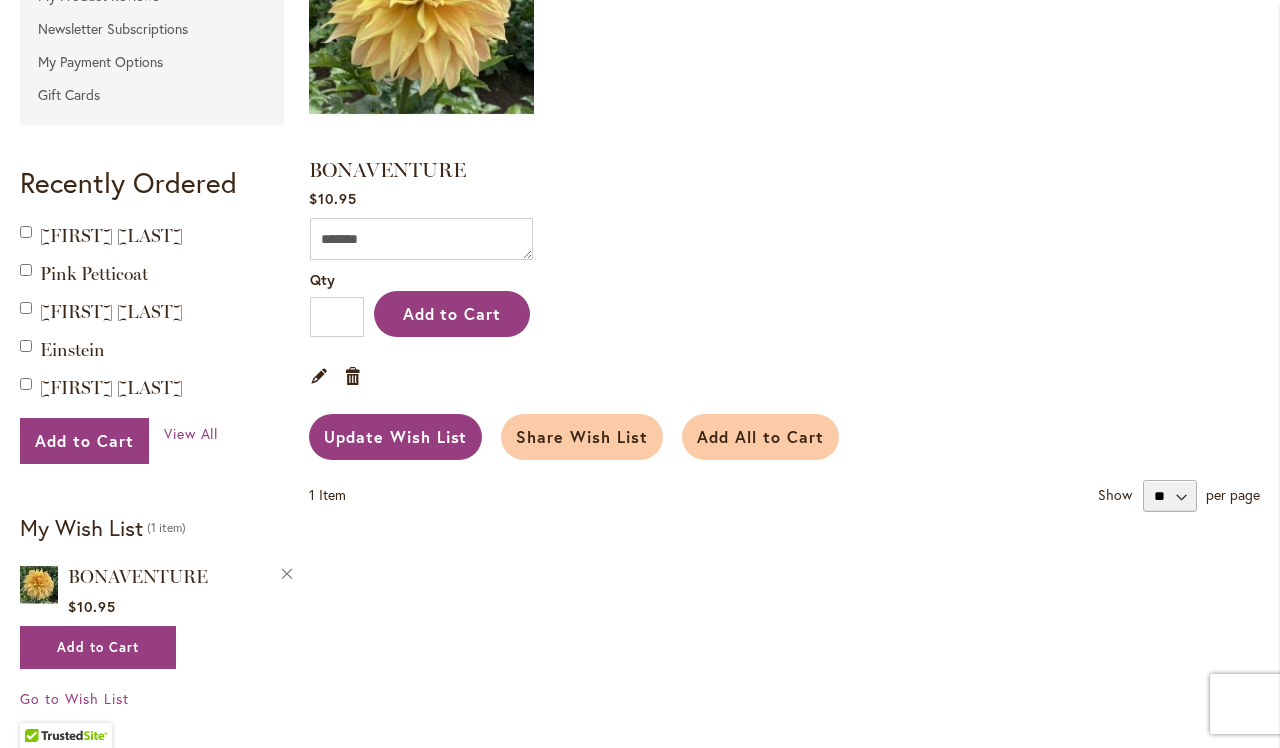 click on "Update Wish List" at bounding box center (396, 436) 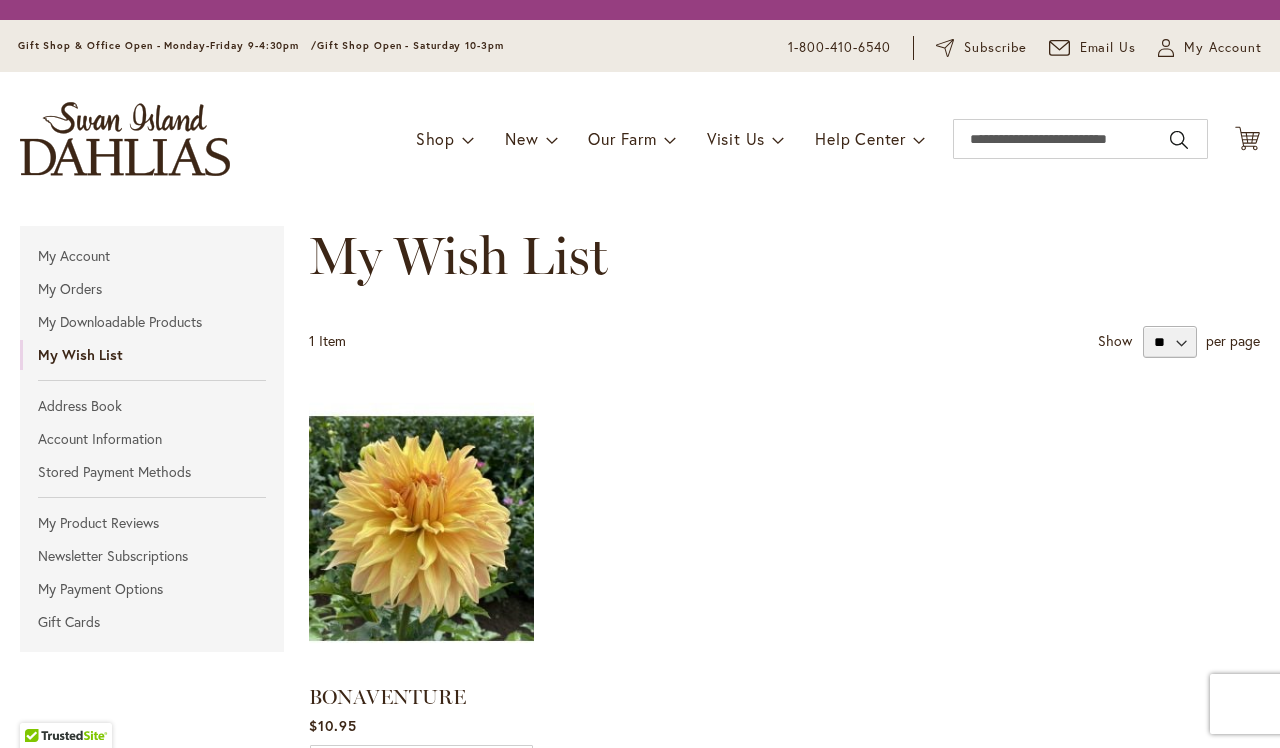 scroll, scrollTop: 0, scrollLeft: 0, axis: both 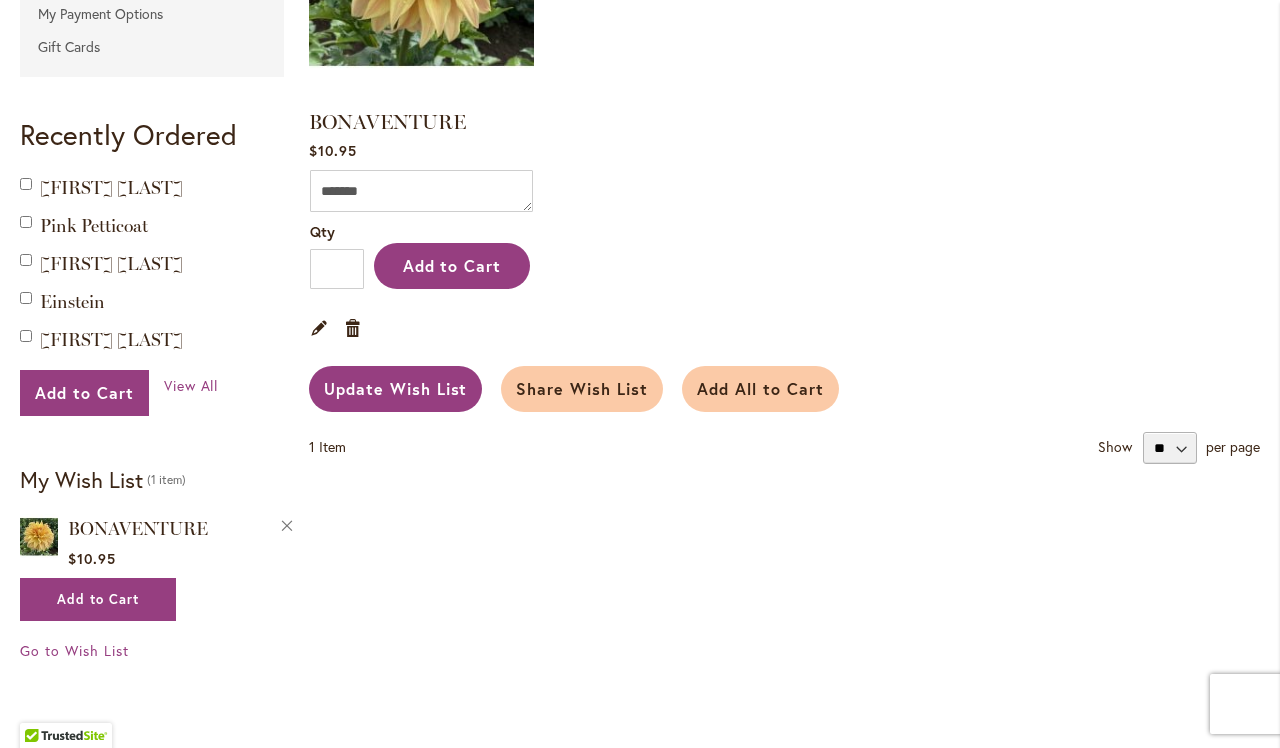 click on "Update Wish List" at bounding box center [396, 388] 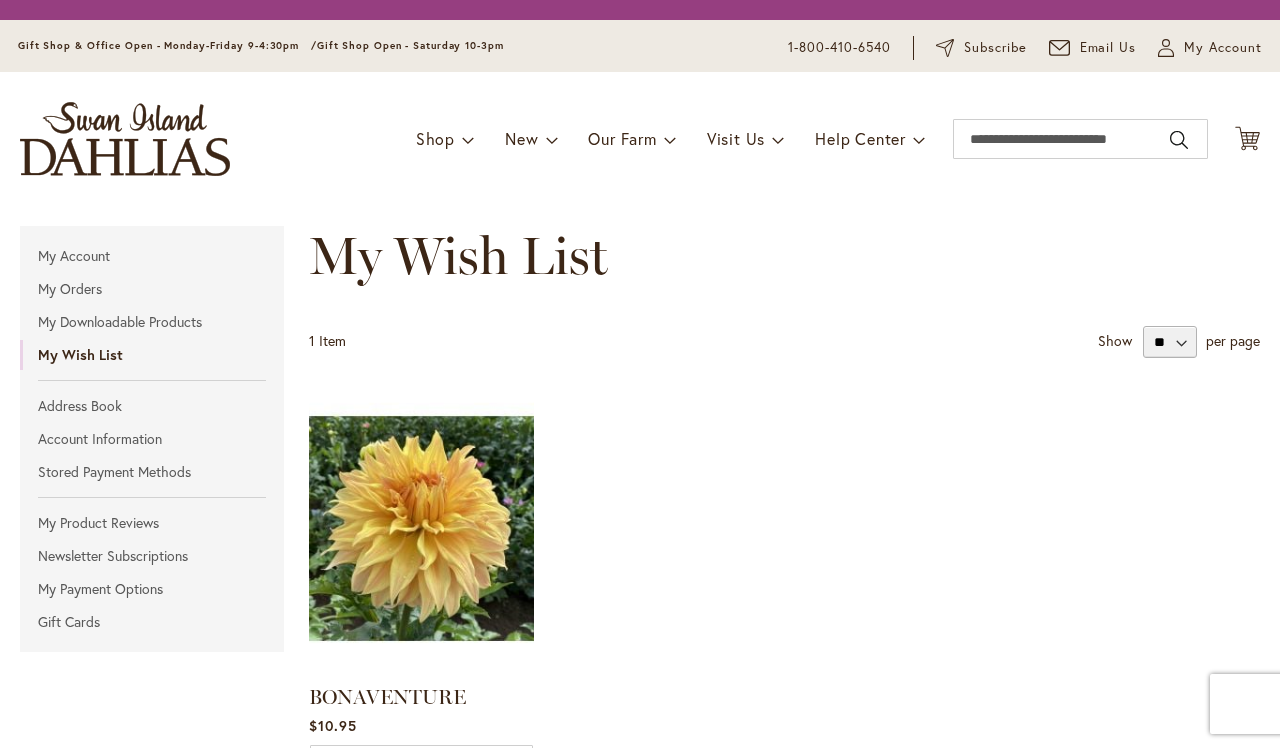 scroll, scrollTop: 0, scrollLeft: 0, axis: both 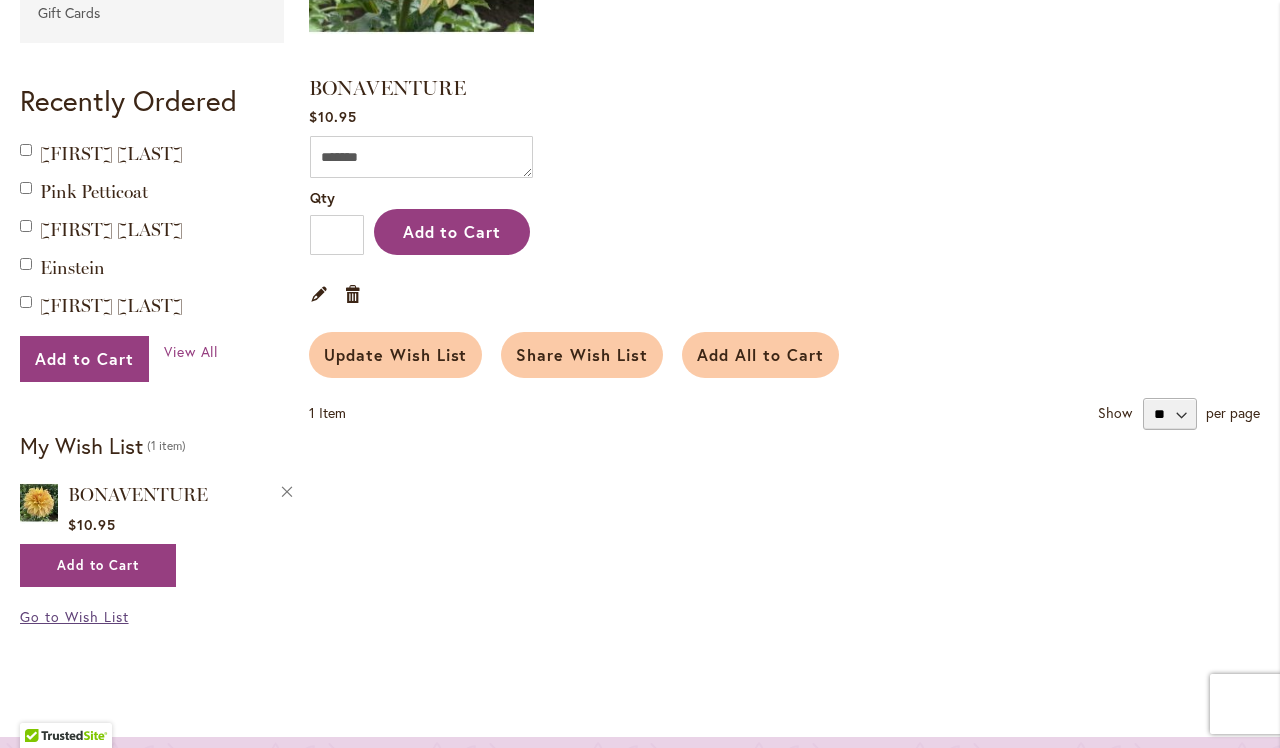 click on "Go to Wish List" at bounding box center (74, 616) 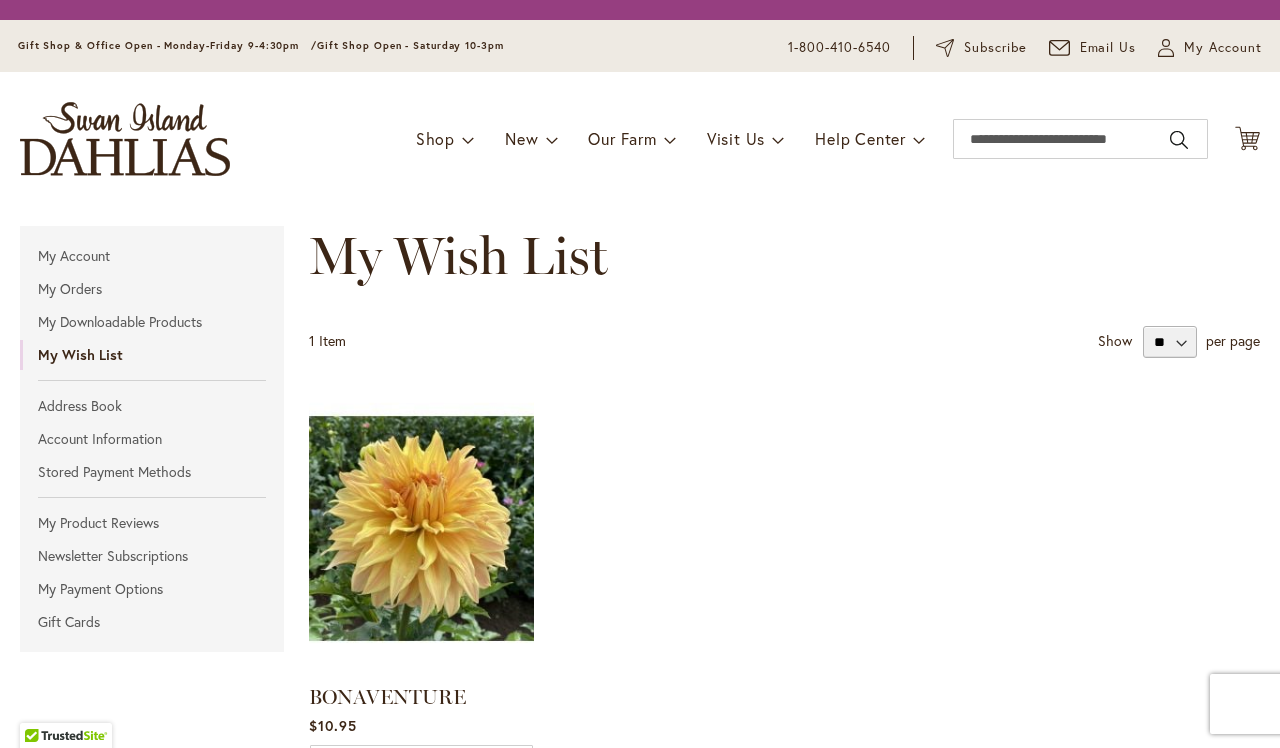 scroll, scrollTop: 0, scrollLeft: 0, axis: both 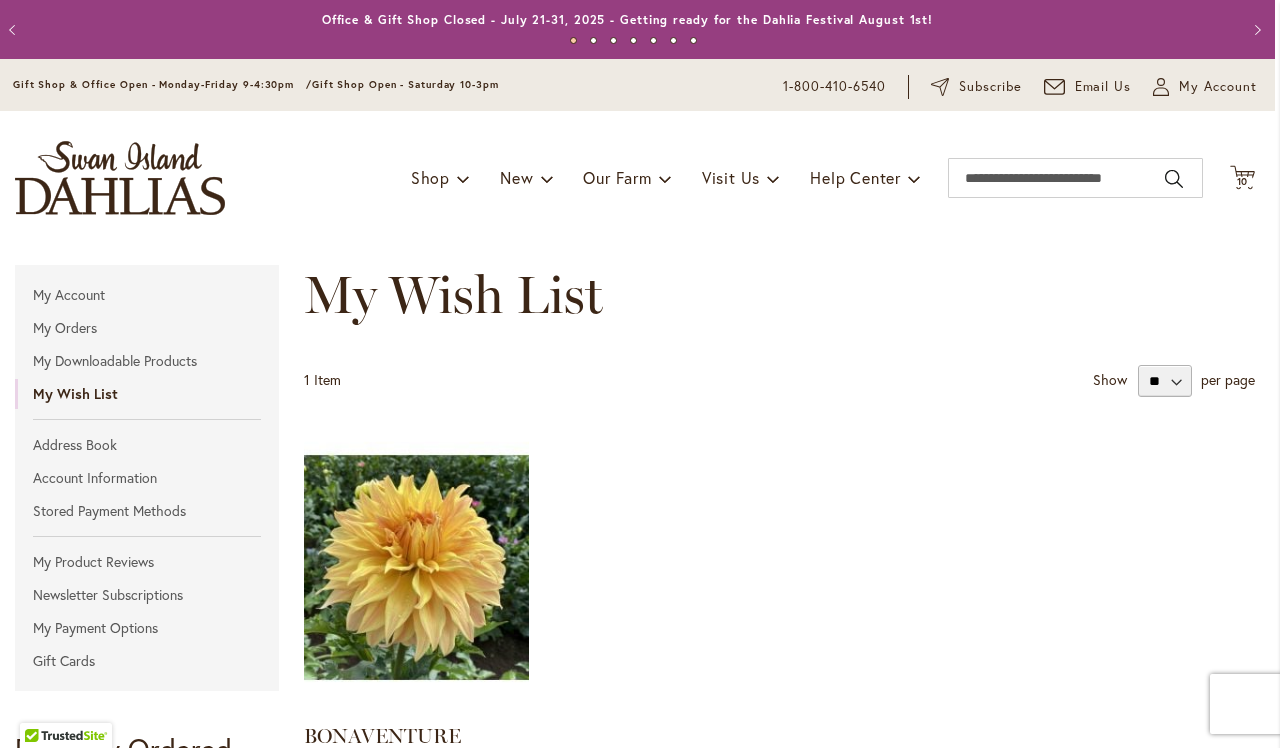 drag, startPoint x: 1263, startPoint y: 126, endPoint x: 1279, endPoint y: 151, distance: 29.681644 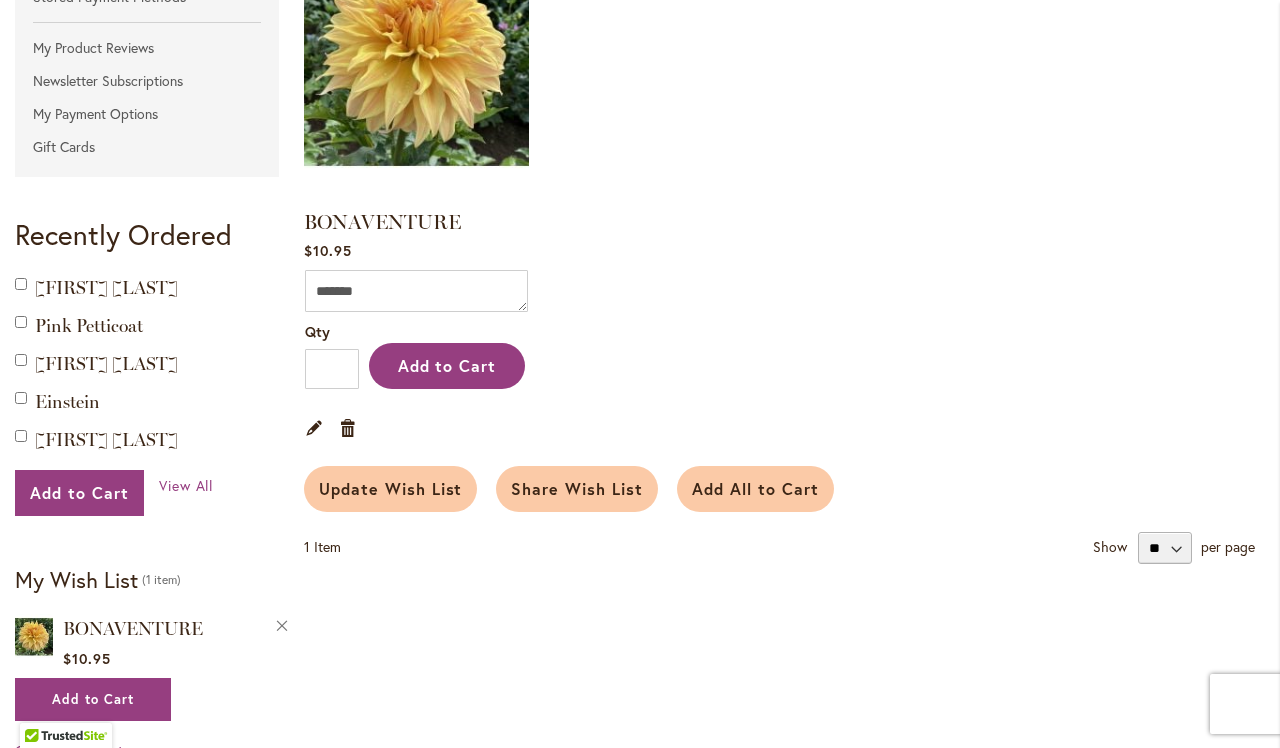 scroll, scrollTop: 498, scrollLeft: 11, axis: both 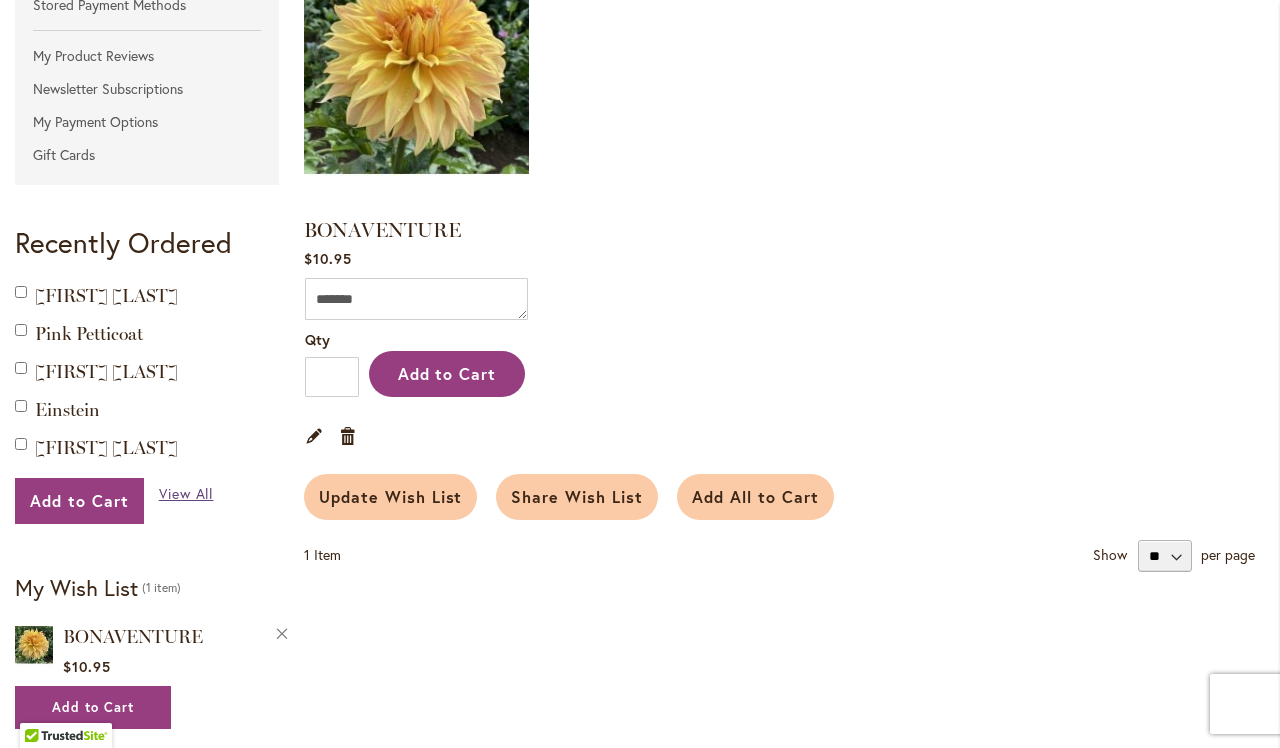 click on "View All" at bounding box center [186, 493] 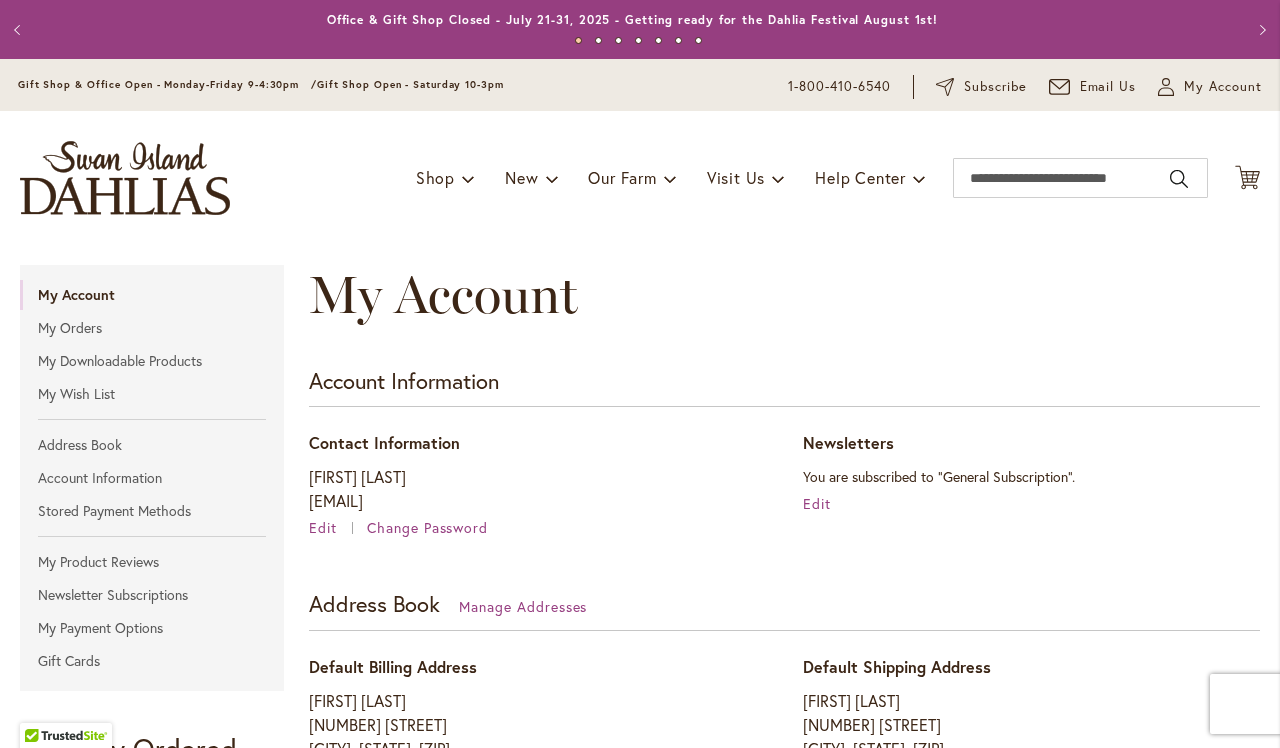 scroll, scrollTop: 0, scrollLeft: 0, axis: both 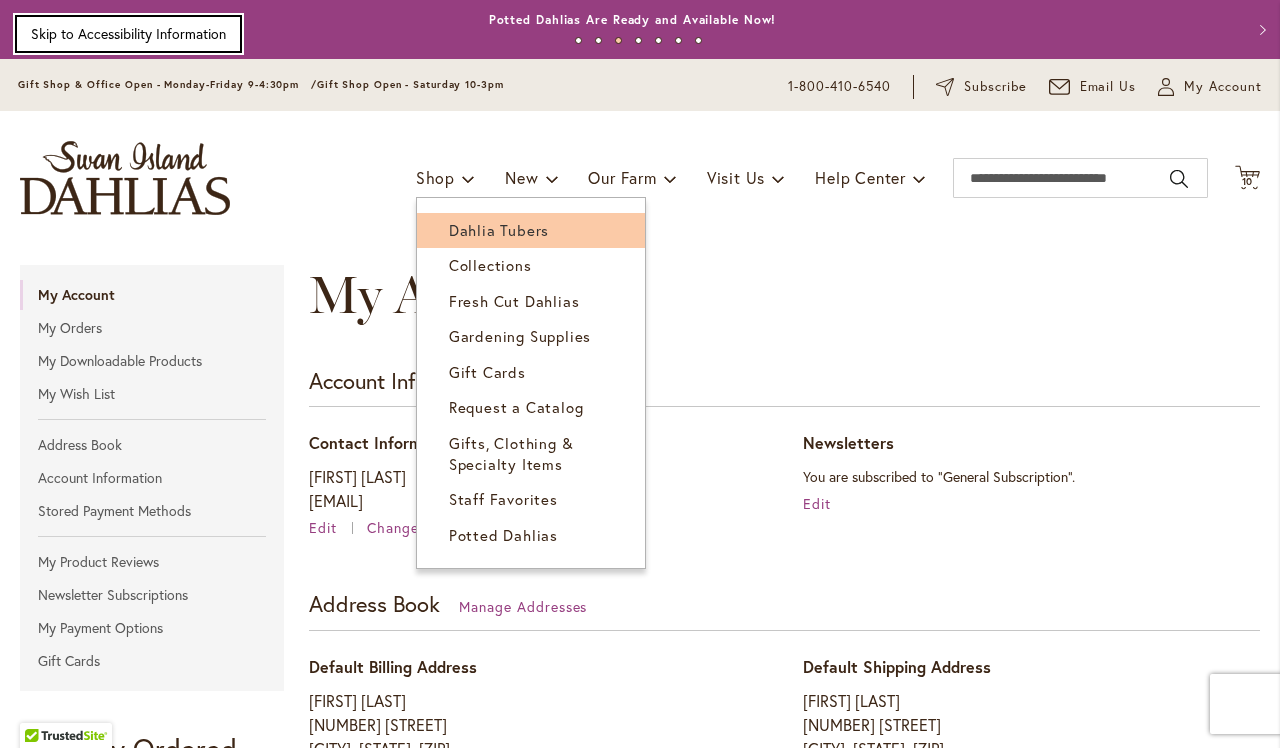 click on "Dahlia Tubers" at bounding box center (499, 230) 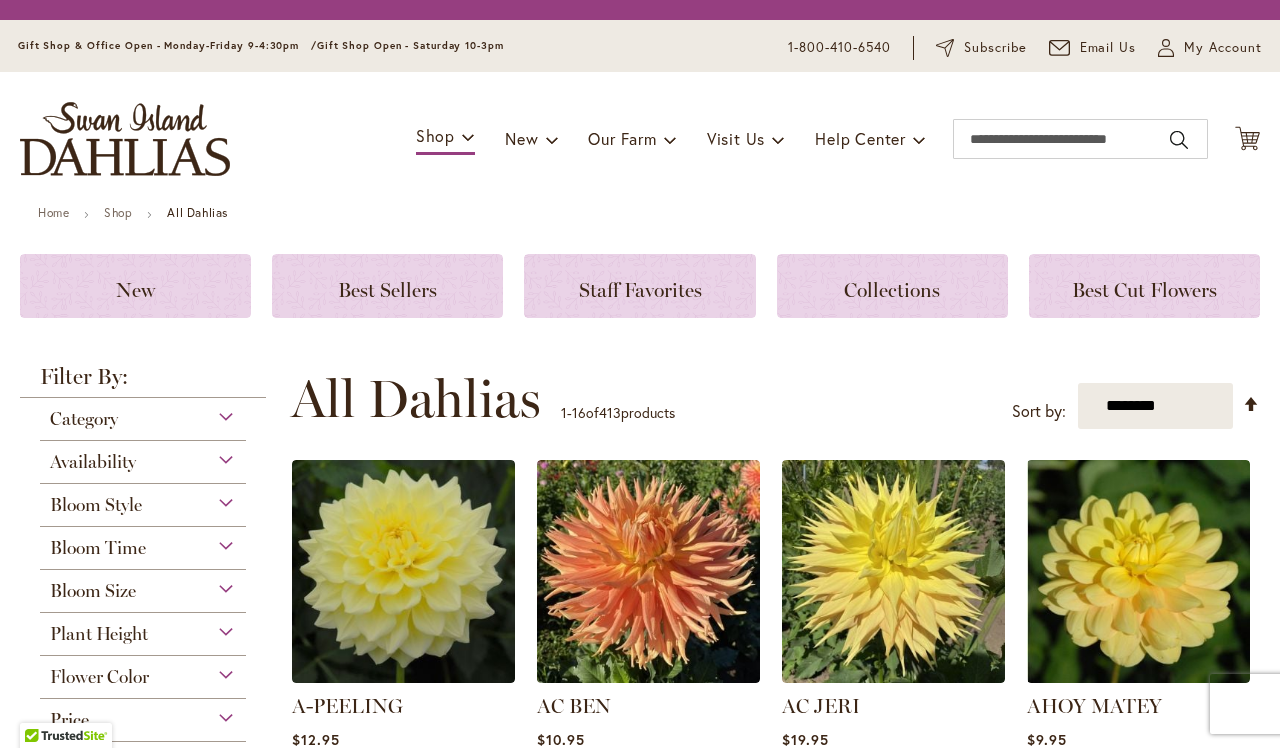 scroll, scrollTop: 0, scrollLeft: 0, axis: both 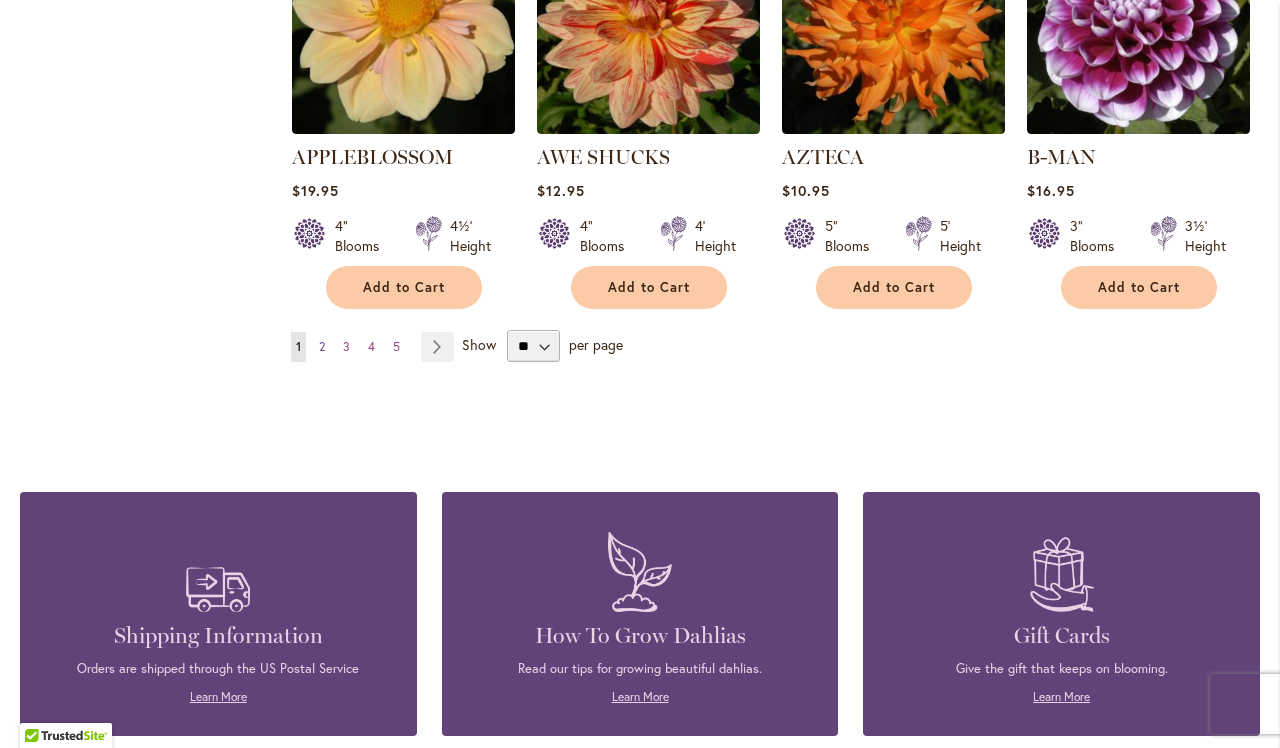 click on "Page
2" at bounding box center (322, 347) 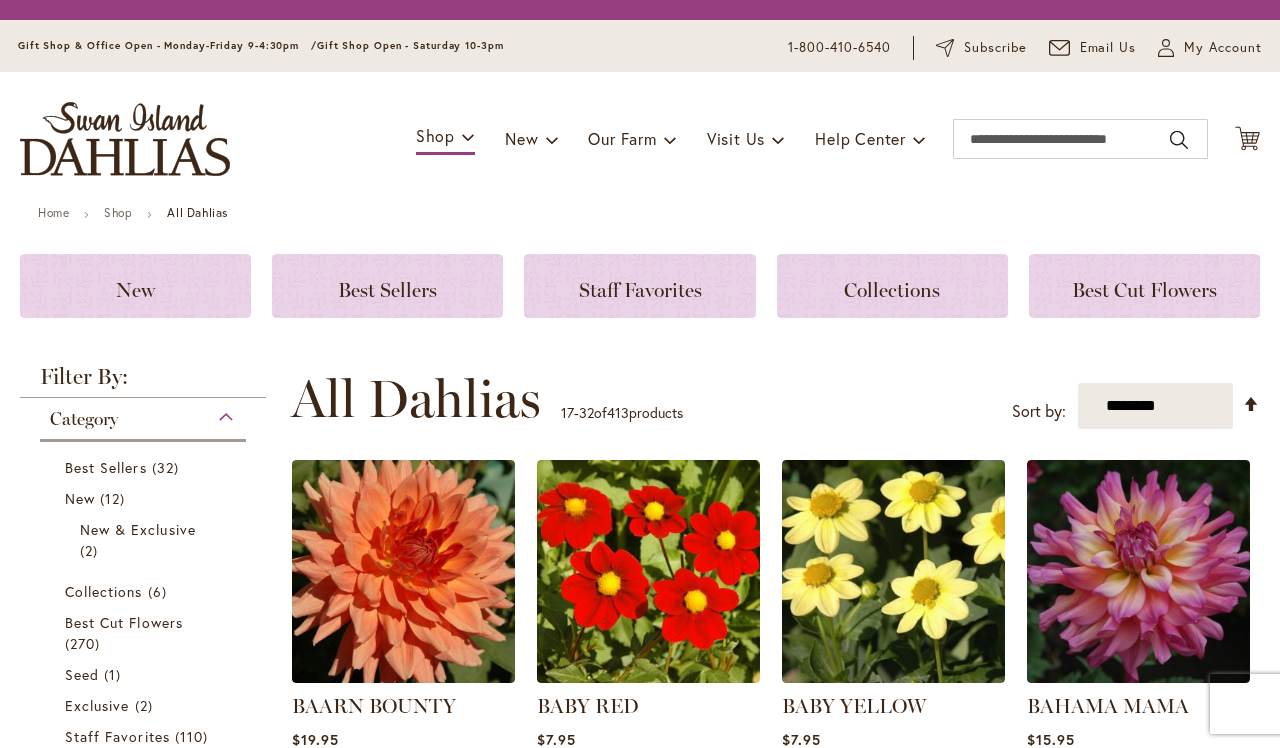 scroll, scrollTop: 0, scrollLeft: 0, axis: both 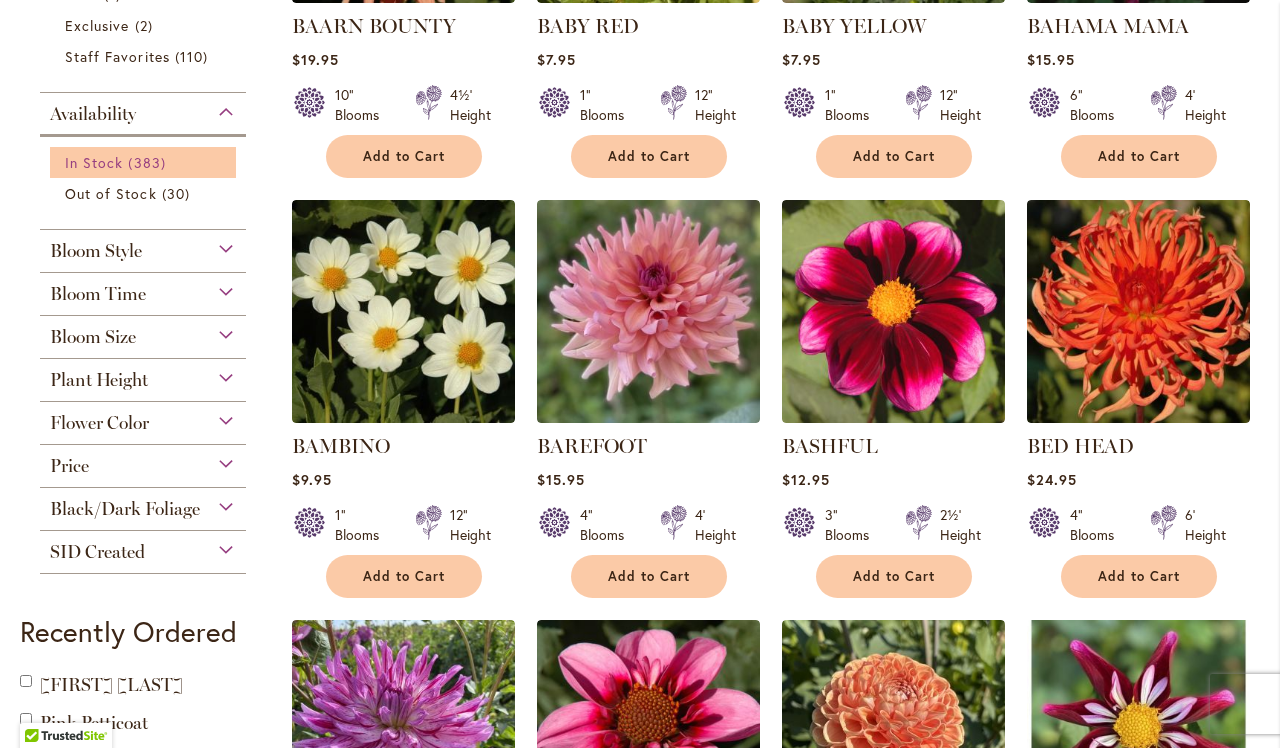click on "In Stock" at bounding box center [94, 162] 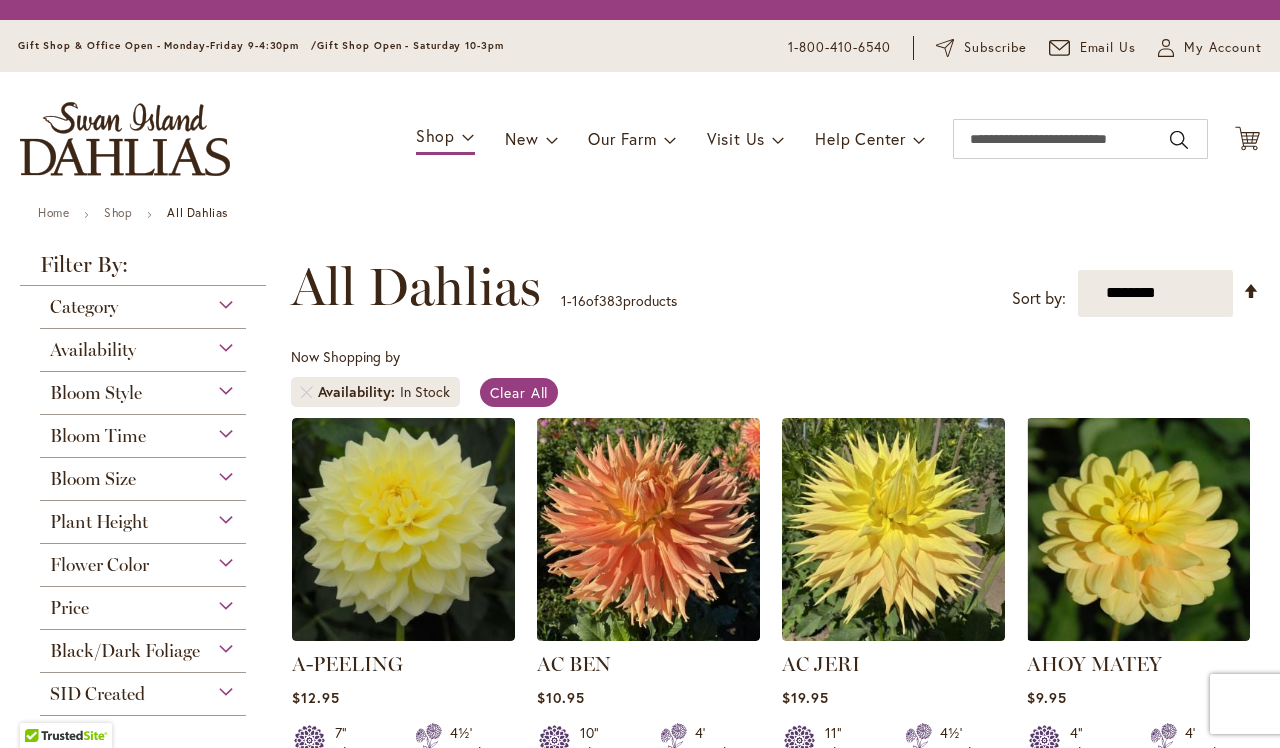 scroll, scrollTop: 0, scrollLeft: 0, axis: both 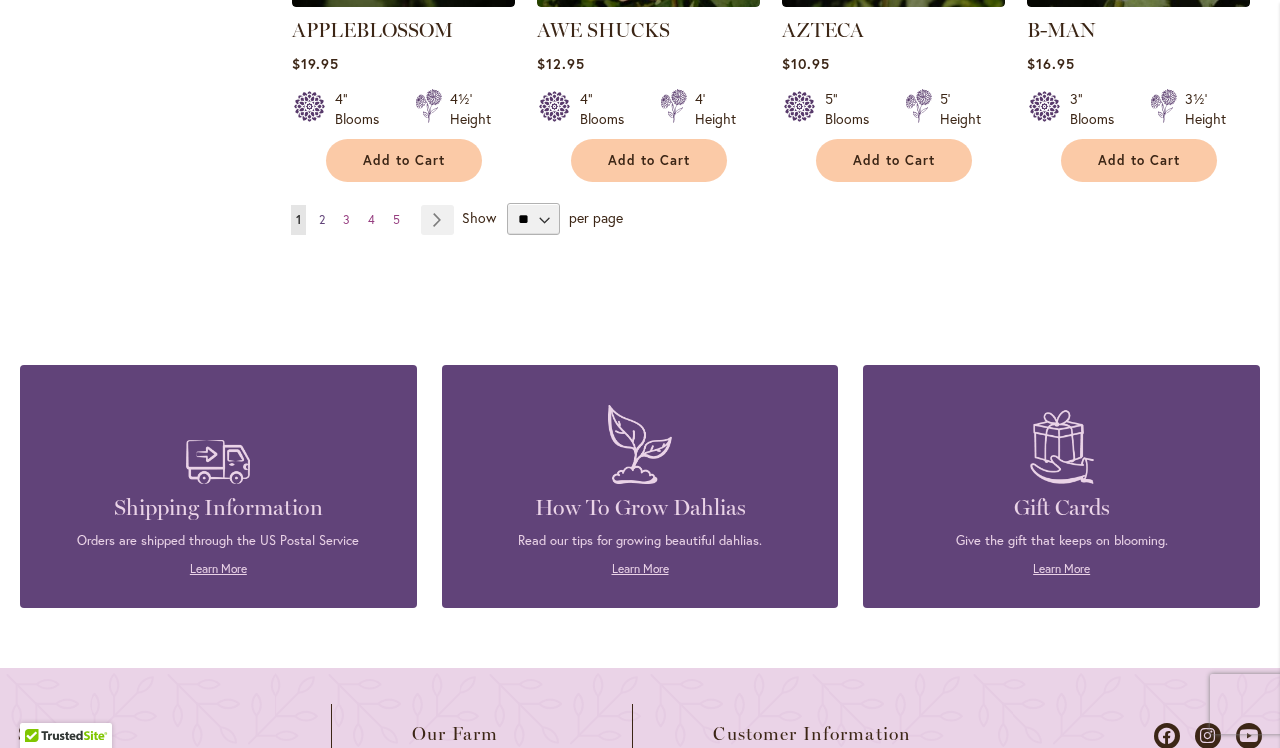 click on "Page
2" at bounding box center (322, 220) 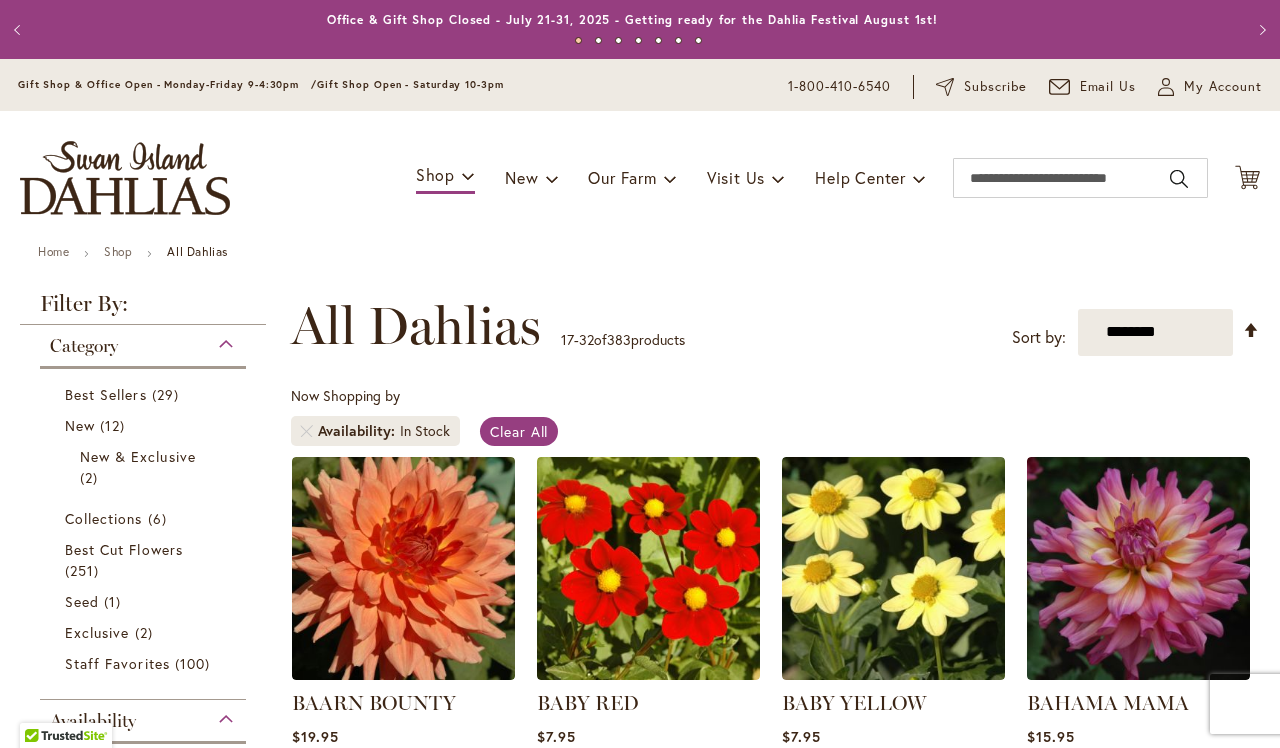 scroll, scrollTop: 0, scrollLeft: 0, axis: both 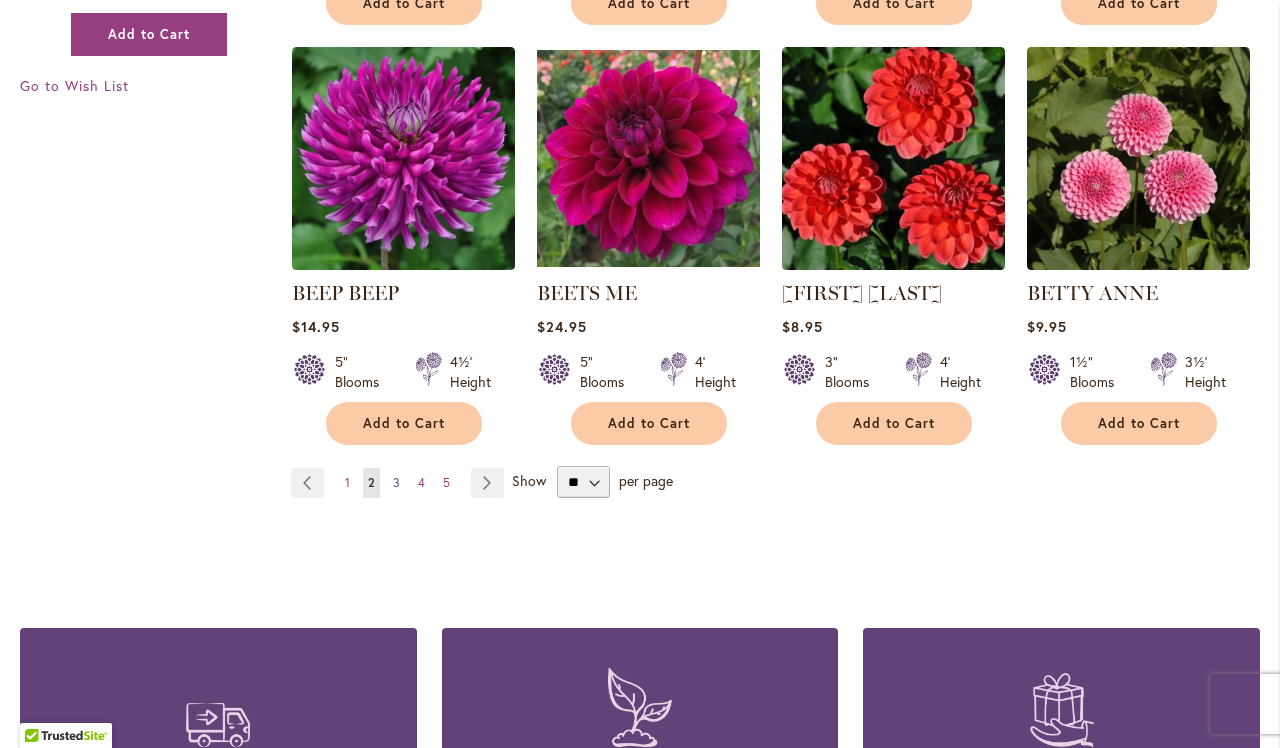 click on "3" at bounding box center [396, 482] 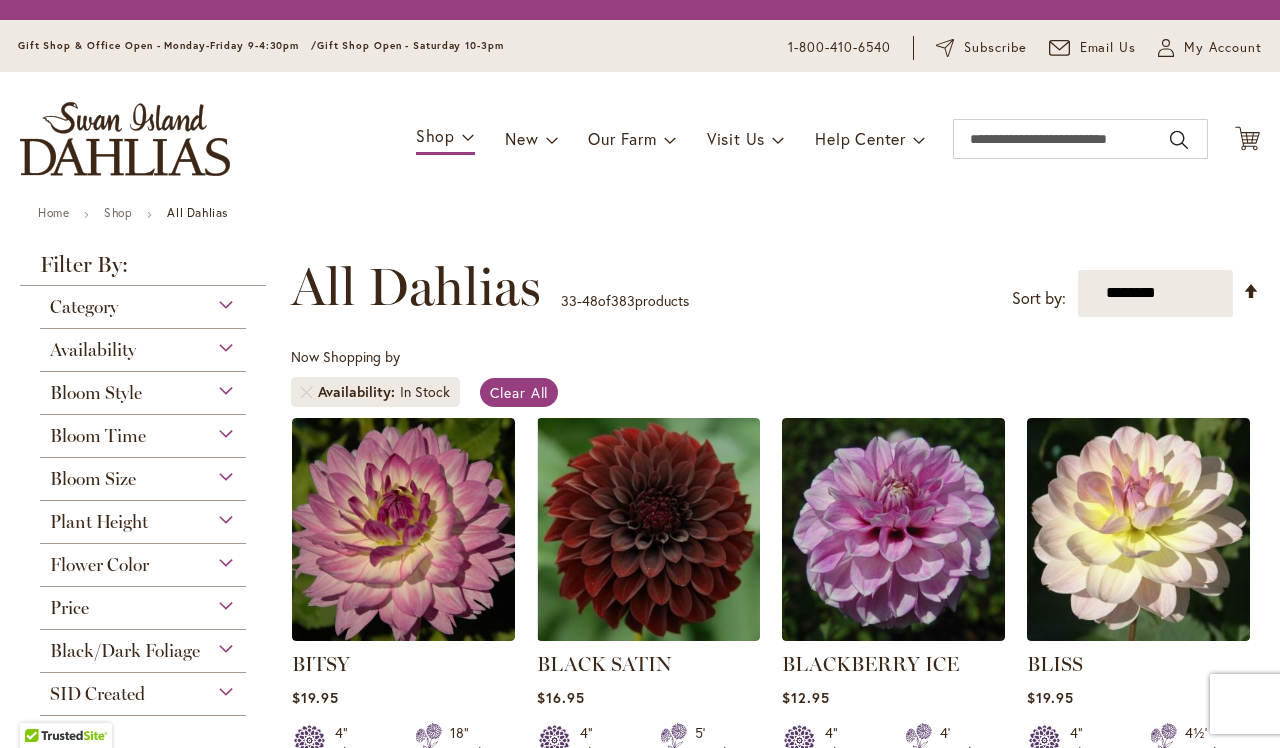 scroll, scrollTop: 0, scrollLeft: 0, axis: both 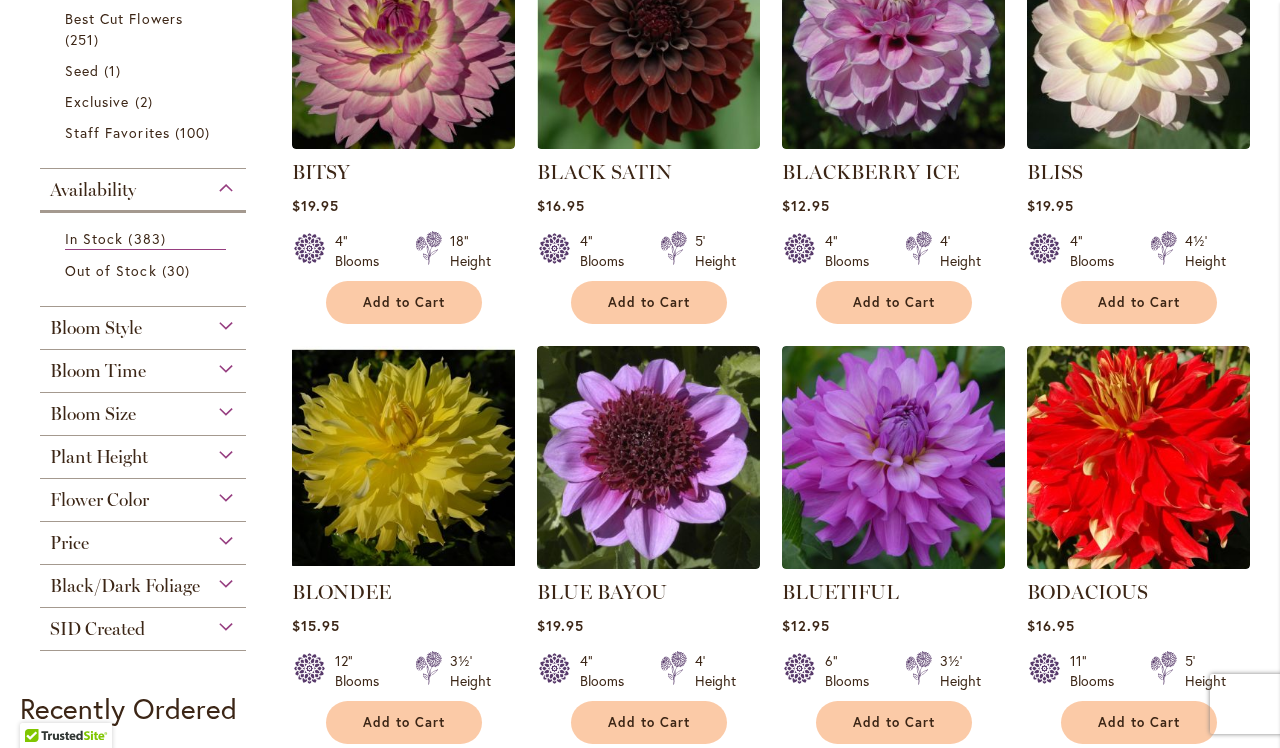 click at bounding box center (799, 671) 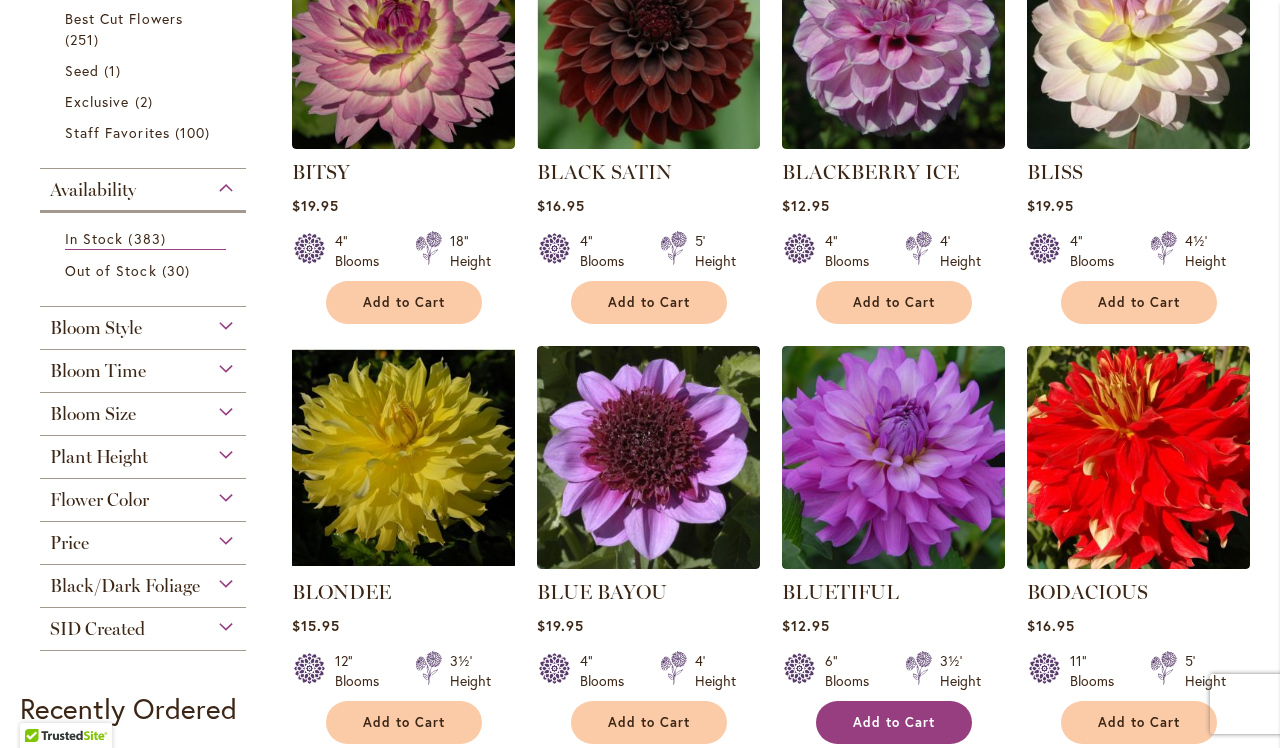 click on "Add to Cart" at bounding box center [894, 722] 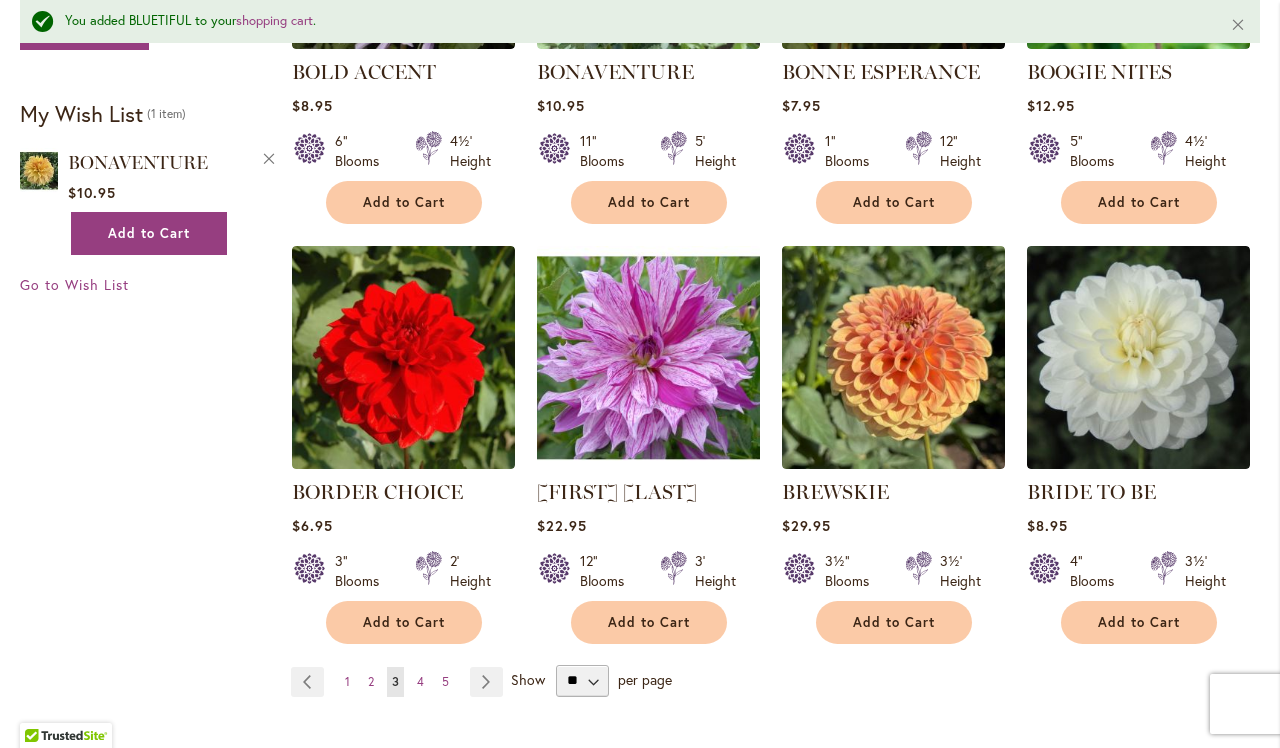 scroll, scrollTop: 1524, scrollLeft: 0, axis: vertical 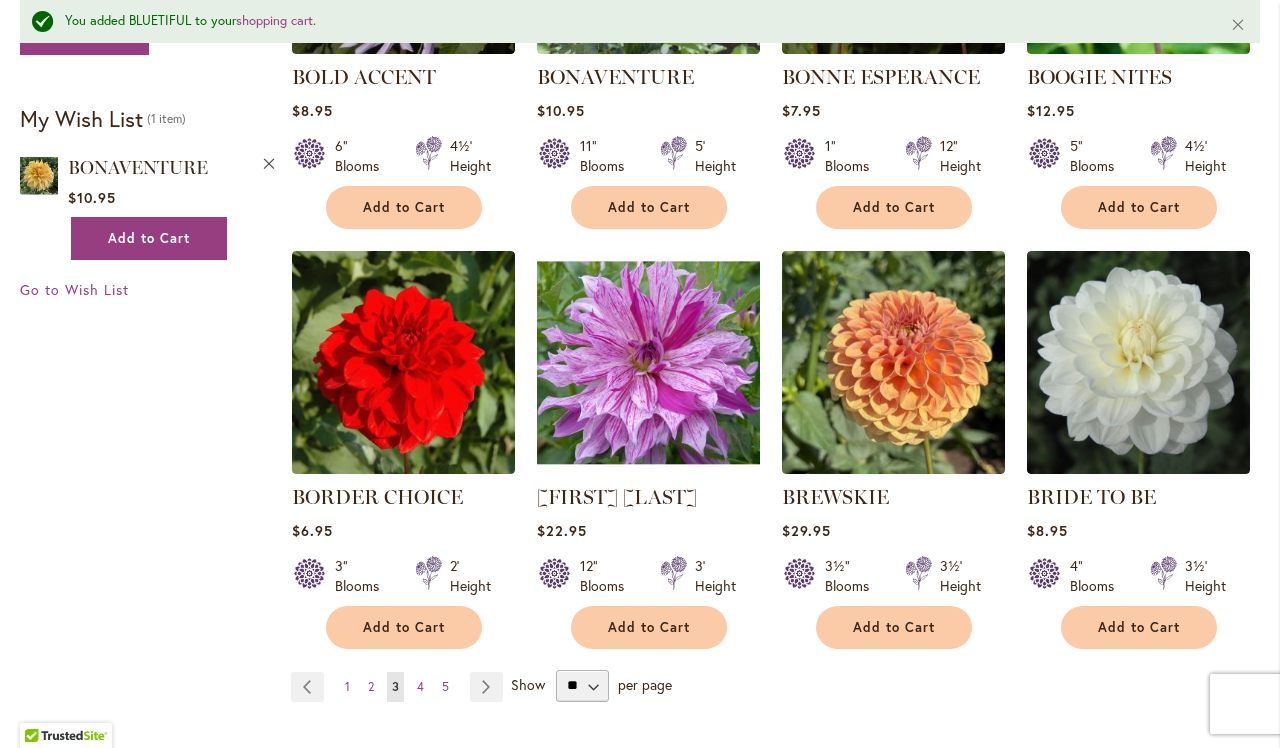 click on "Remove  [LAST]  from Wishlist" at bounding box center [269, 162] 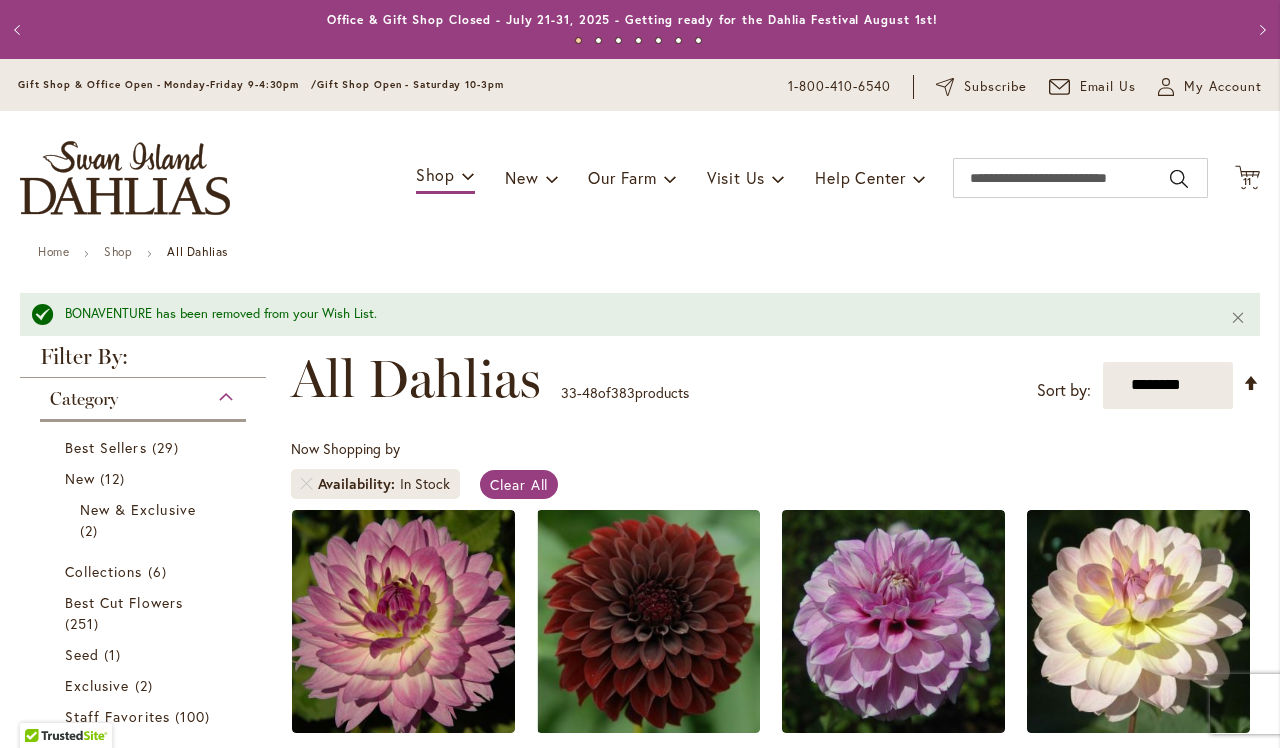 scroll, scrollTop: 0, scrollLeft: 0, axis: both 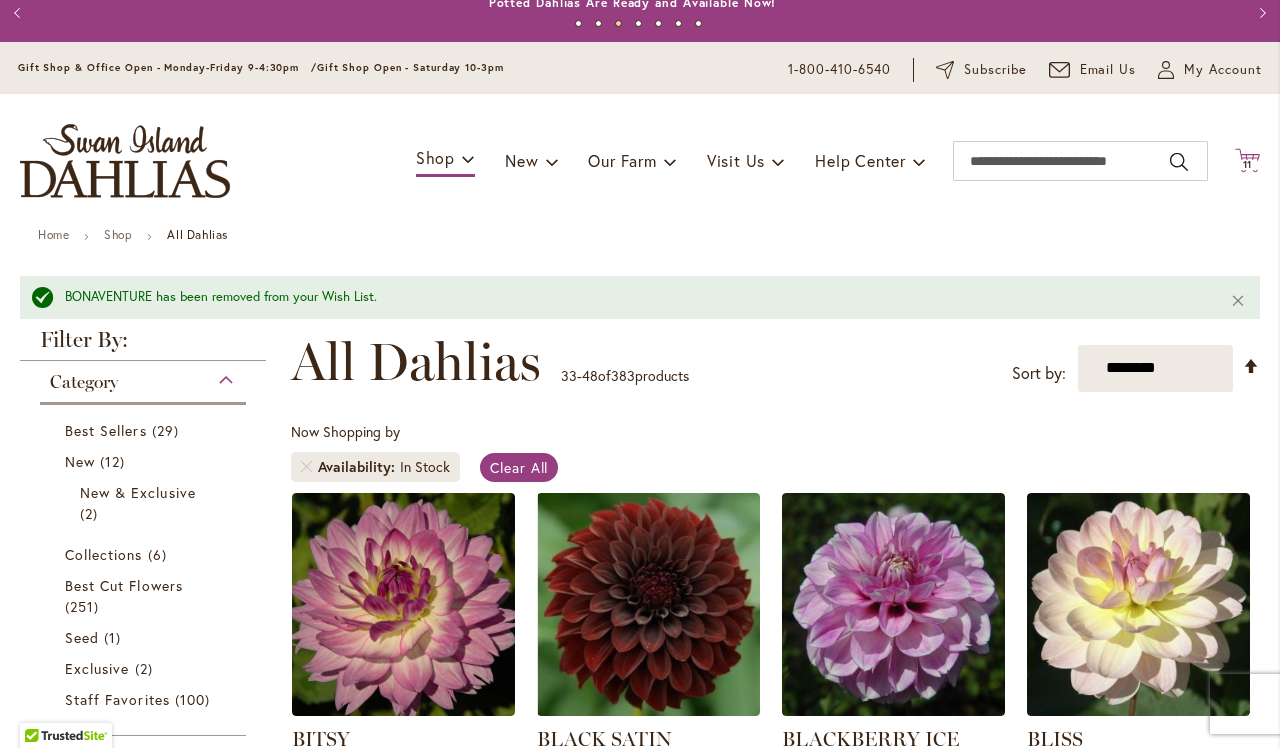 click on "11" at bounding box center [1248, 164] 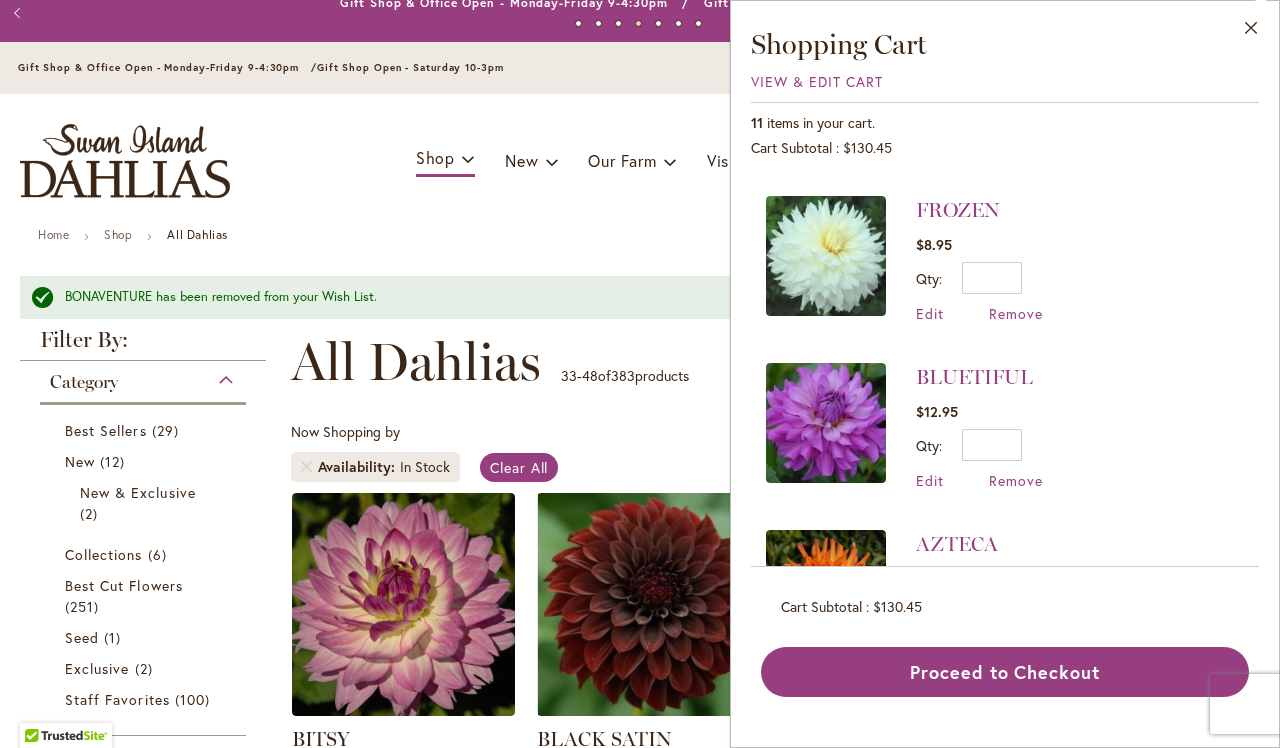 scroll, scrollTop: 1115, scrollLeft: 0, axis: vertical 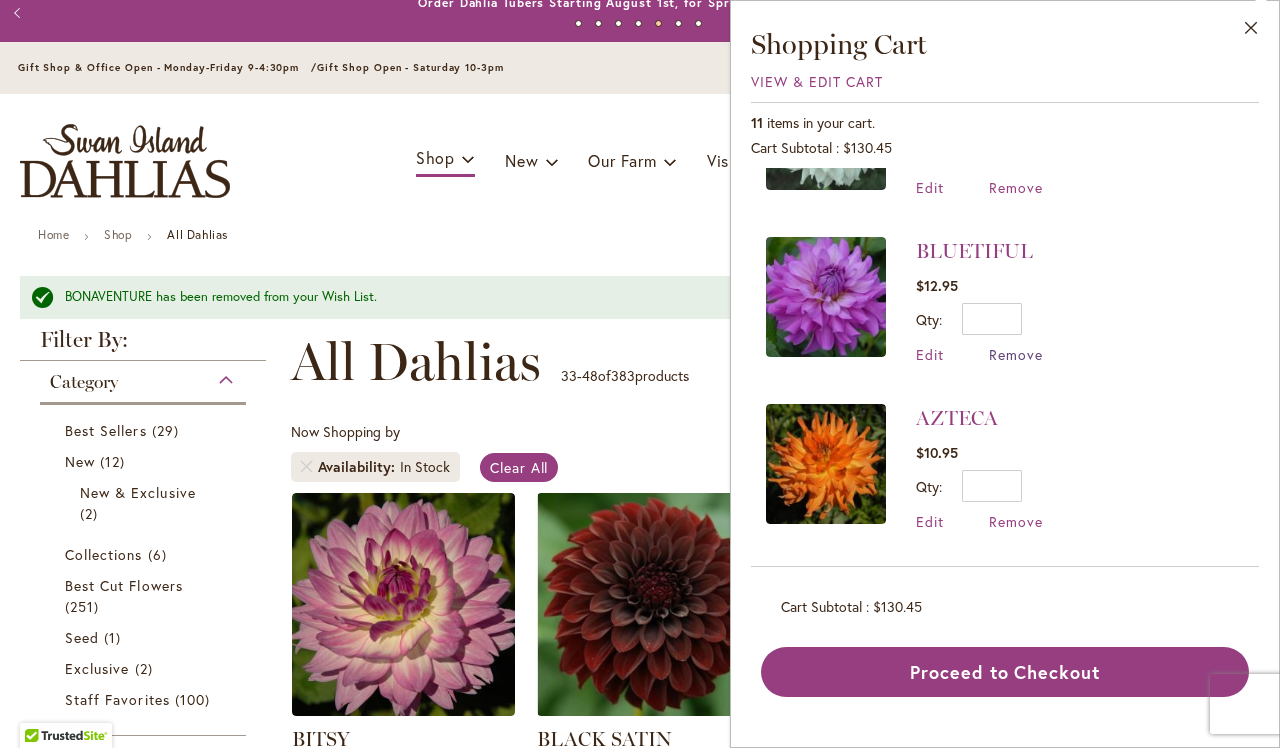 click on "Remove" at bounding box center (1016, 354) 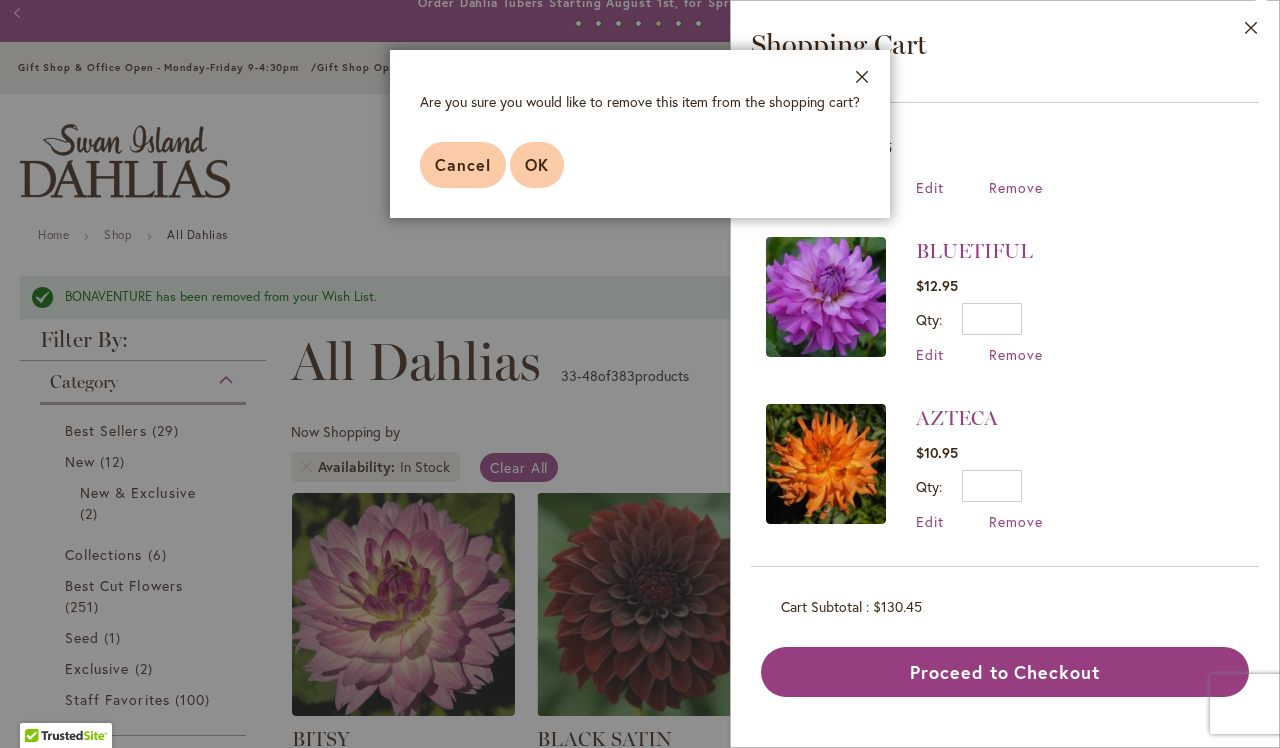 click on "OK" at bounding box center (537, 164) 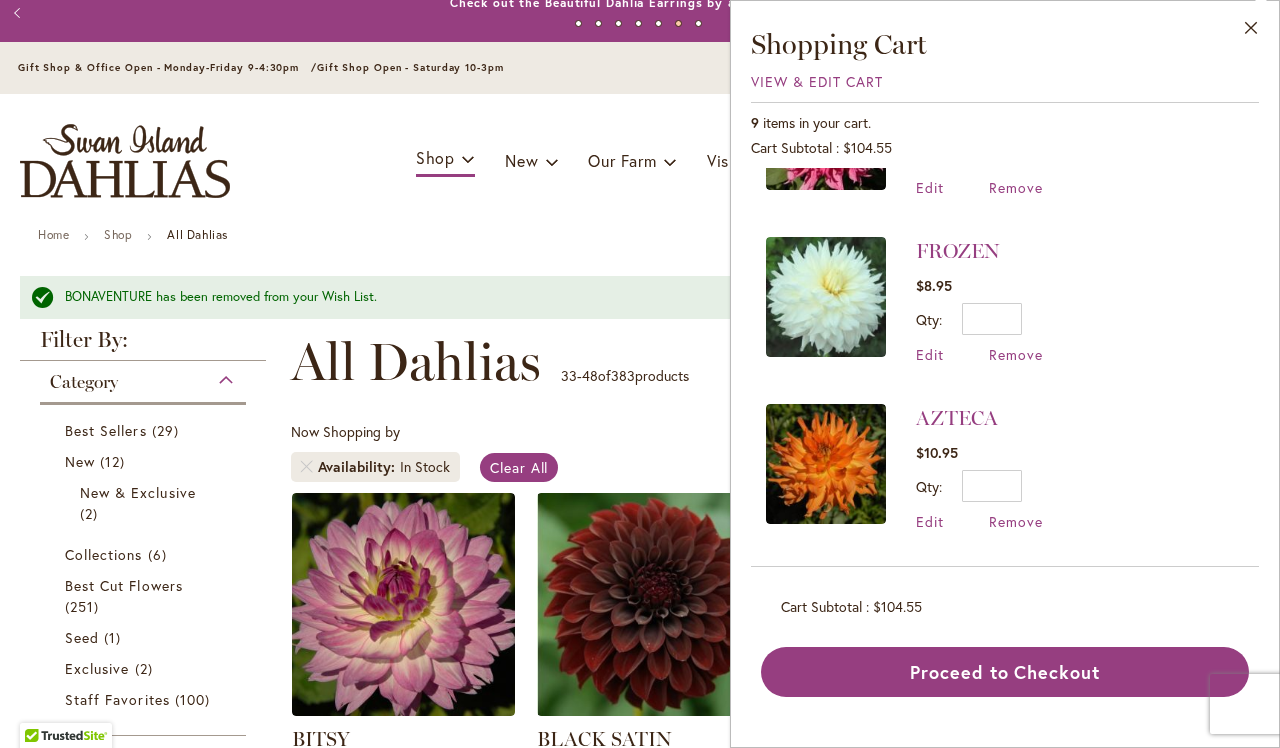 scroll, scrollTop: 0, scrollLeft: 0, axis: both 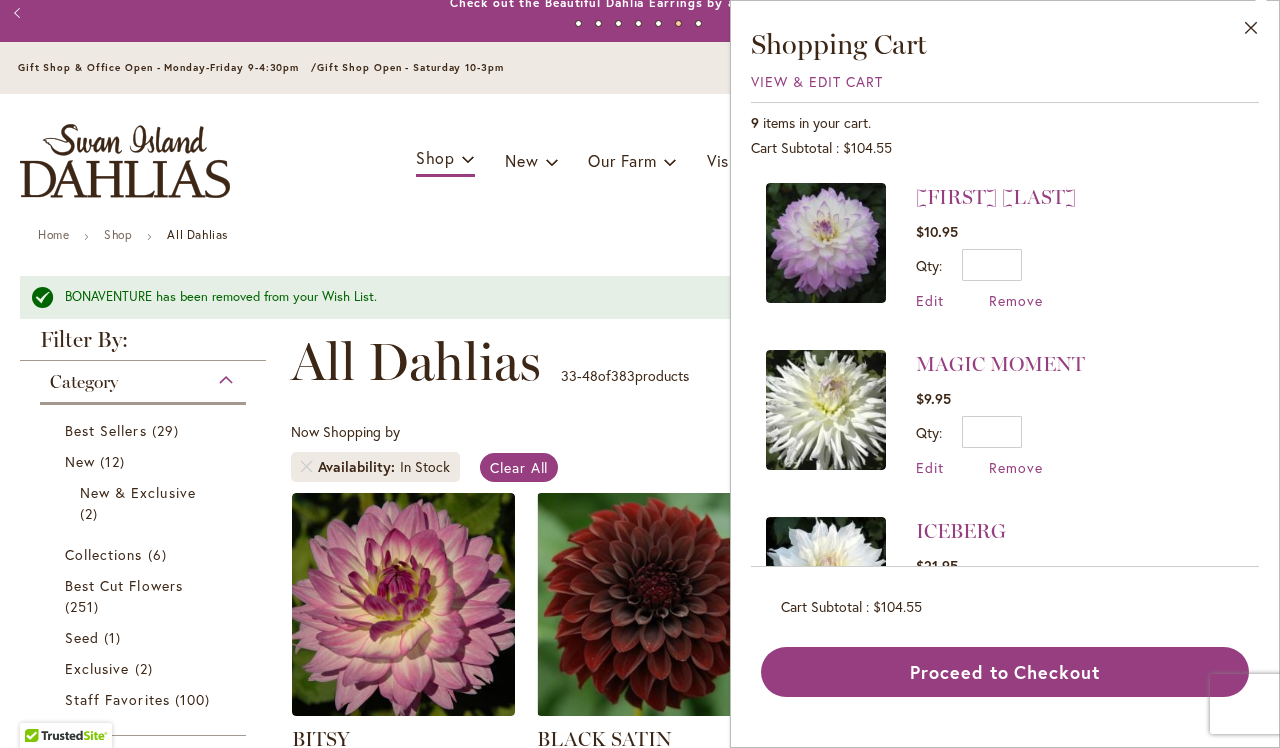 drag, startPoint x: 1243, startPoint y: 191, endPoint x: 1258, endPoint y: 323, distance: 132.84953 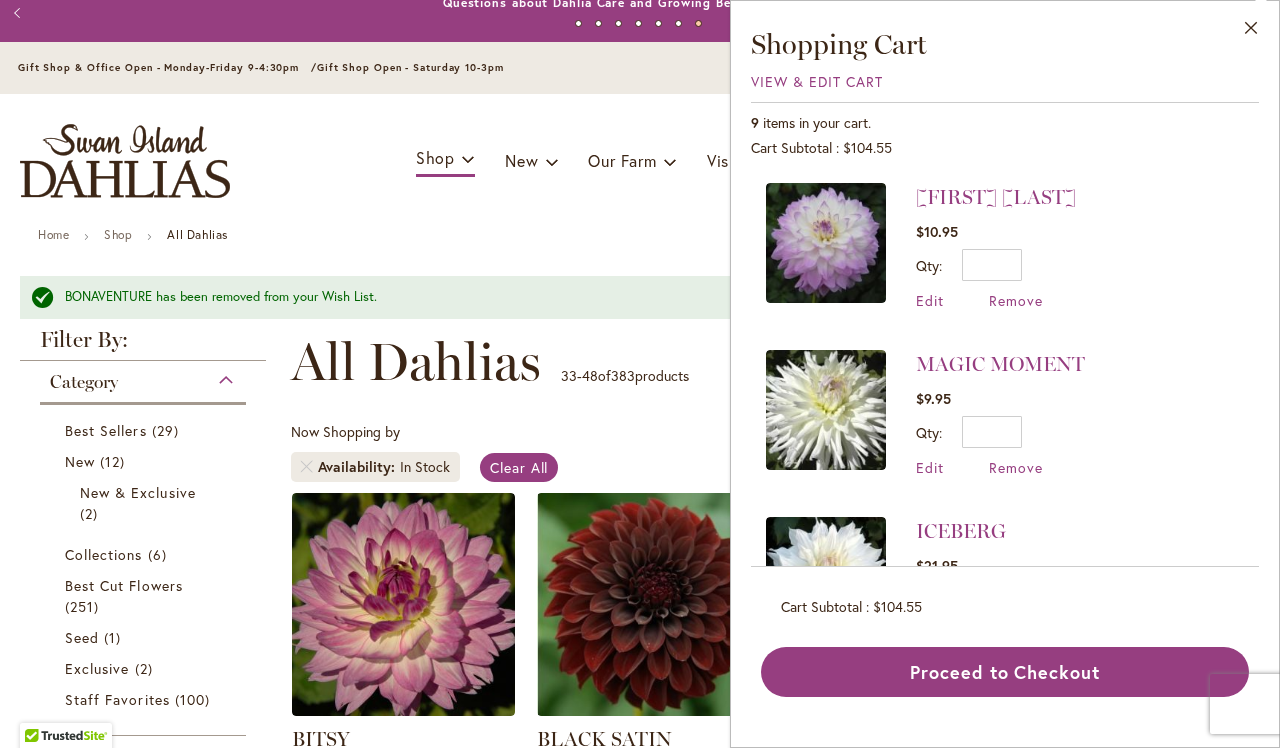 click on "MIKAYLA MIRANDA
$10.95
Qty
*
Update
Edit
Remove" at bounding box center [1005, 256] 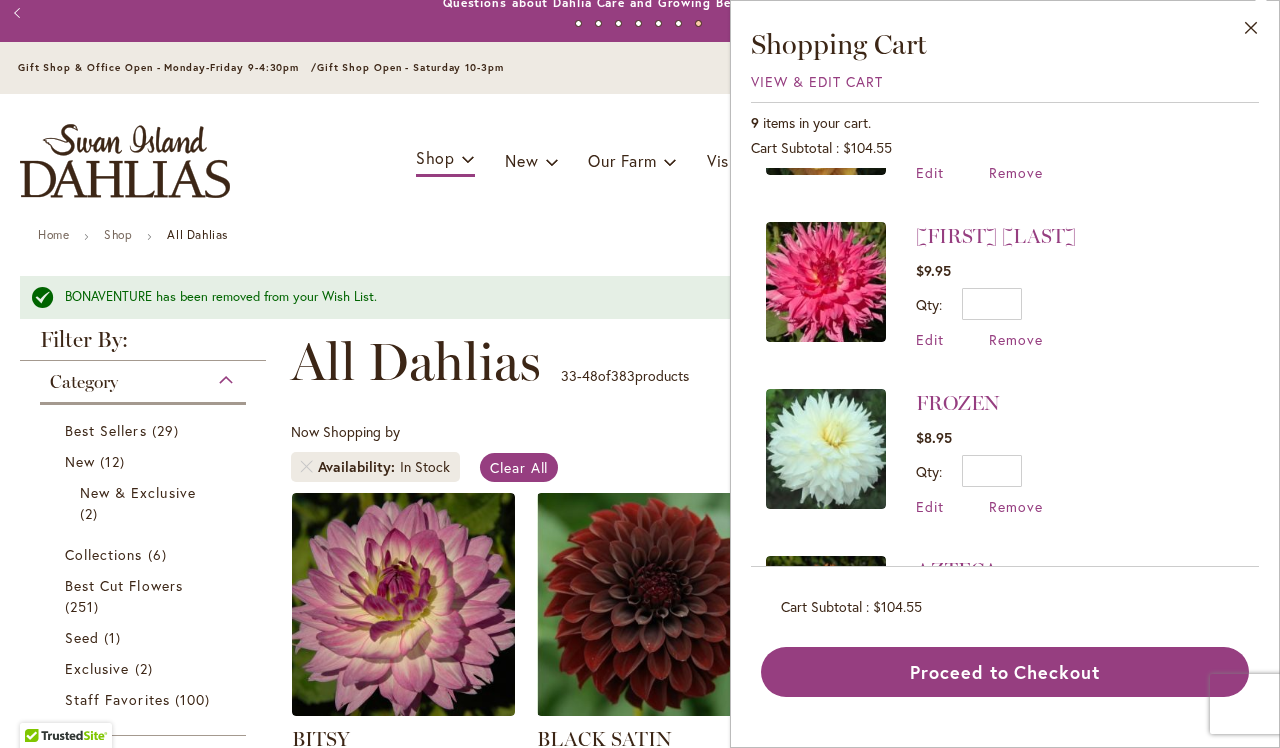 scroll, scrollTop: 948, scrollLeft: 0, axis: vertical 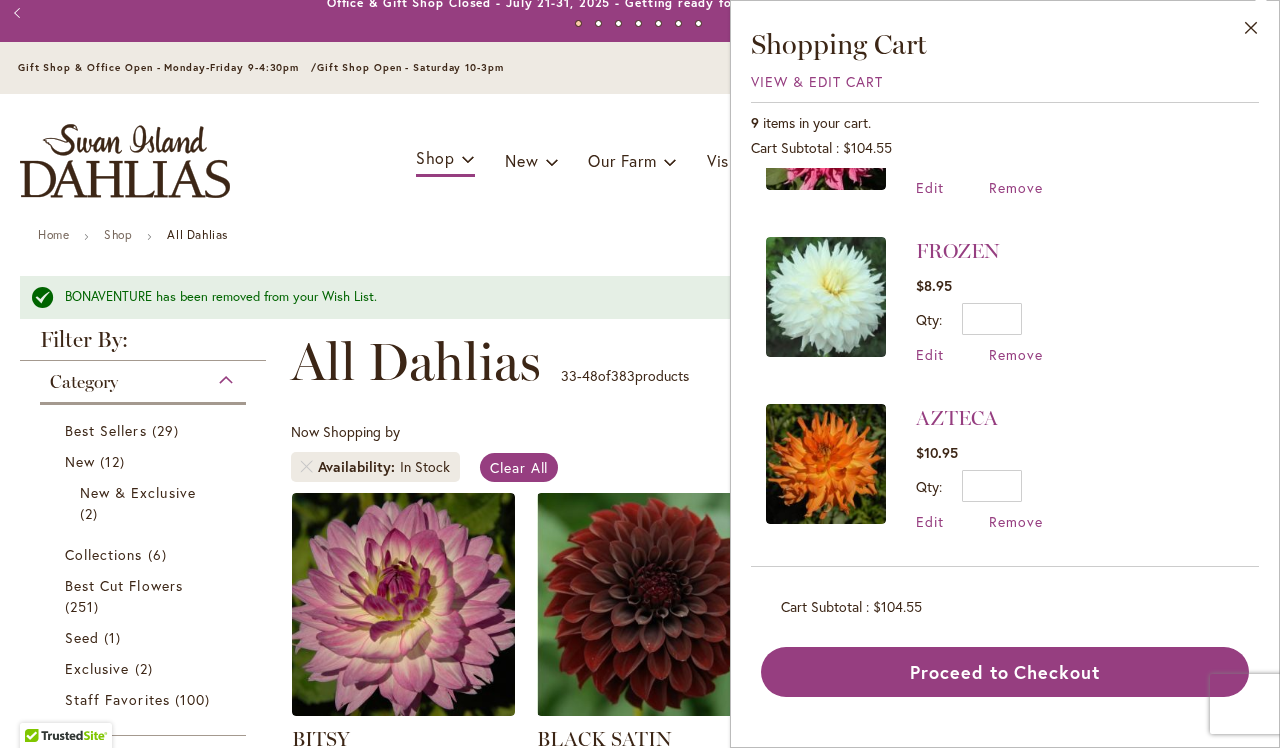 click on "BONAVENTURE has been removed from your Wish List.
Close" at bounding box center [640, 297] 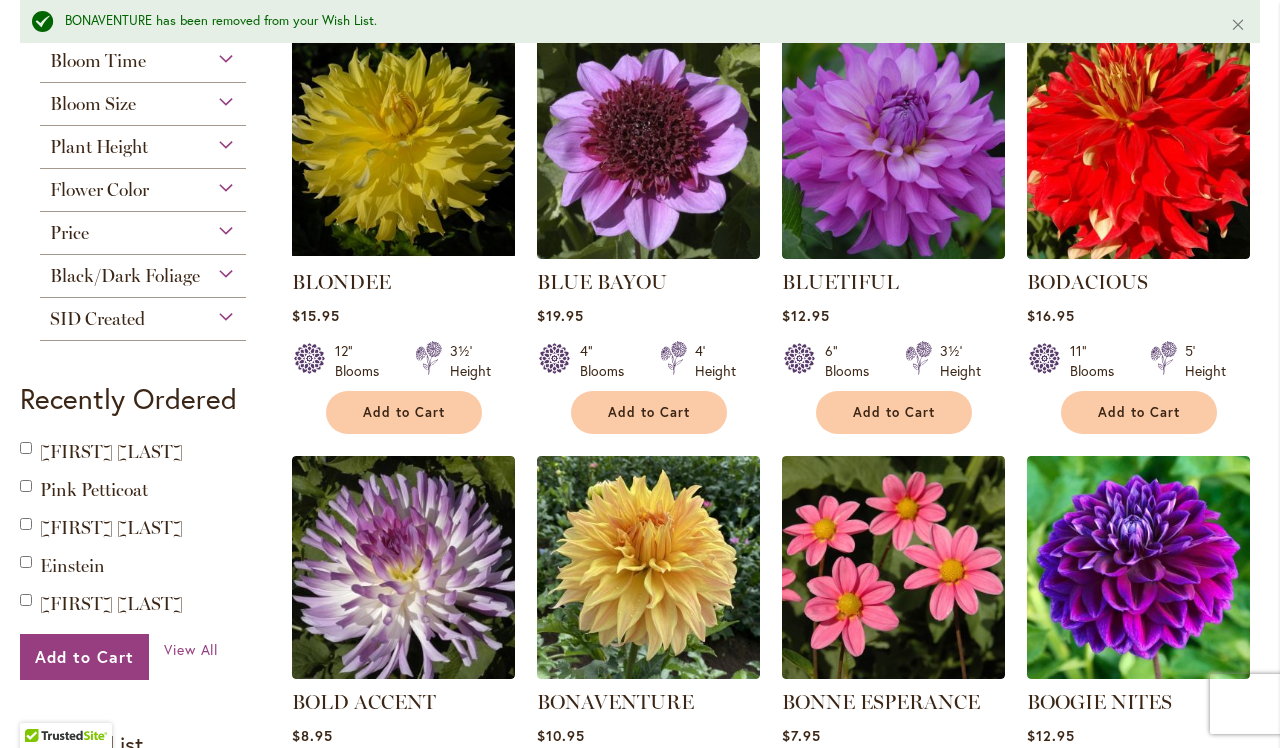 scroll, scrollTop: 881, scrollLeft: 0, axis: vertical 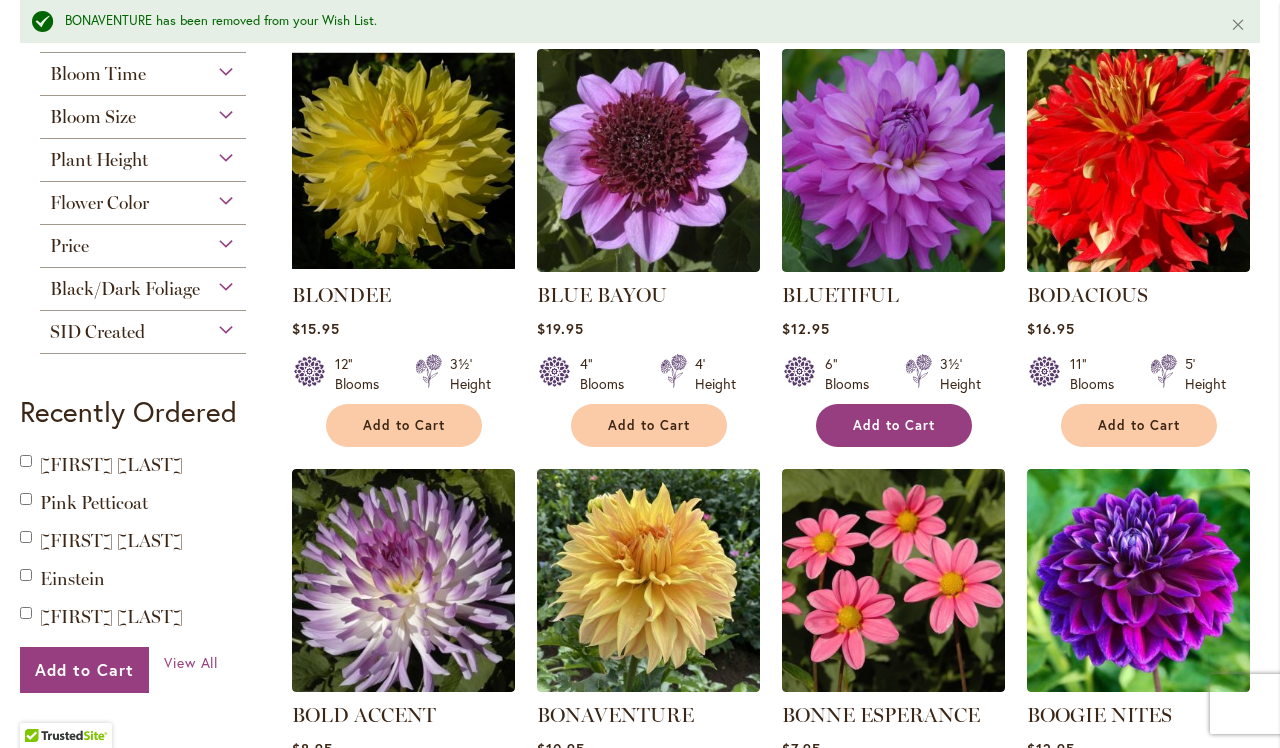 click on "Add to Cart" at bounding box center [894, 425] 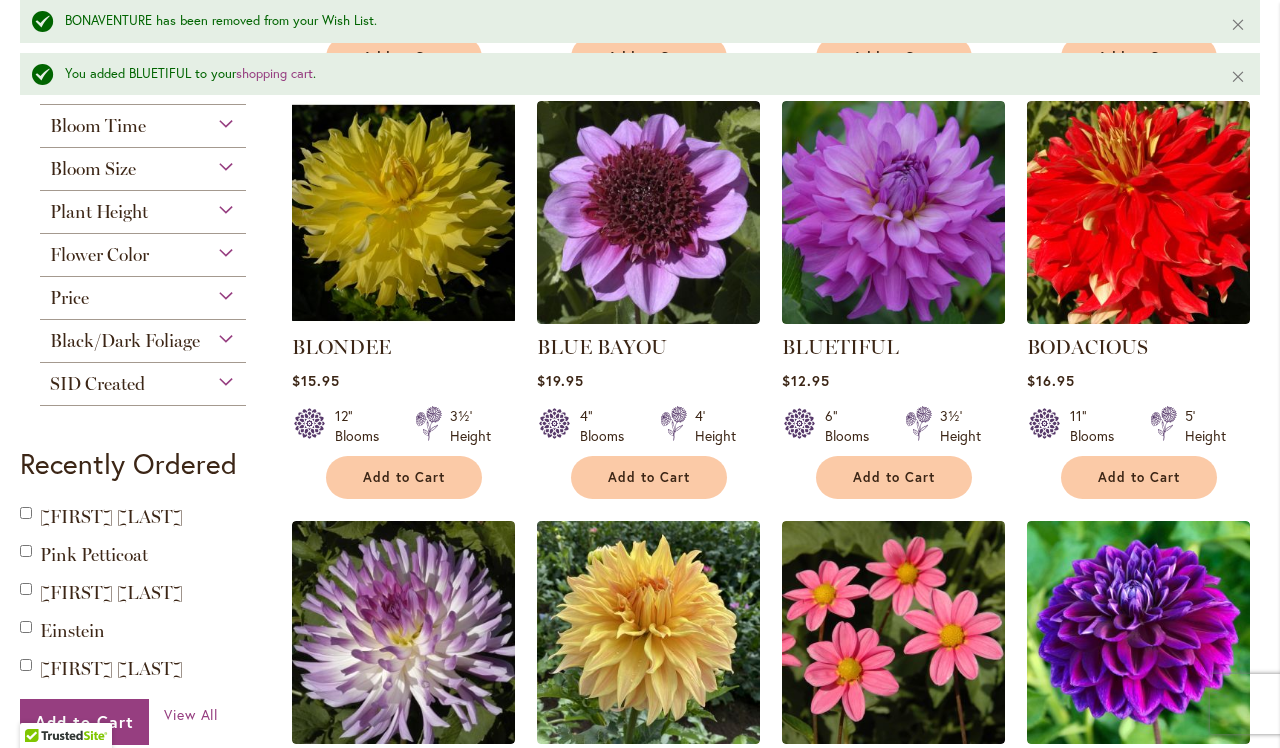 scroll, scrollTop: 0, scrollLeft: 0, axis: both 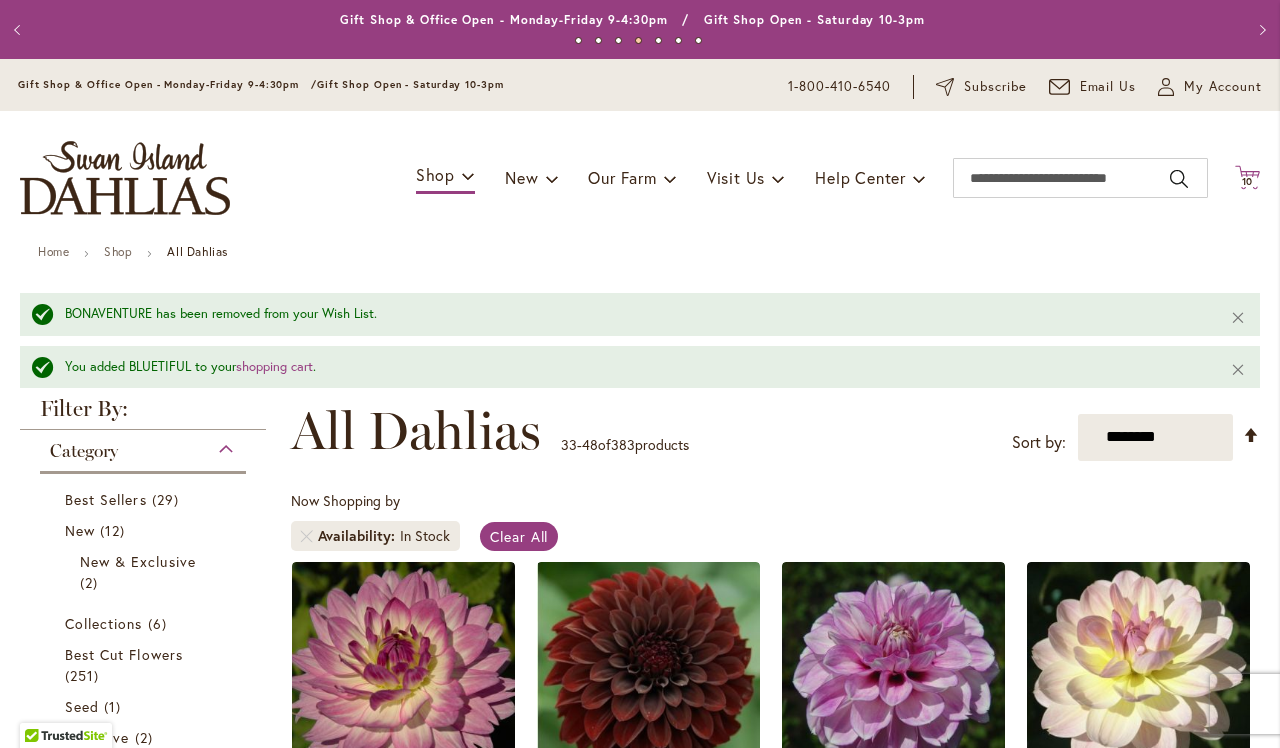 click on "10" at bounding box center (1248, 181) 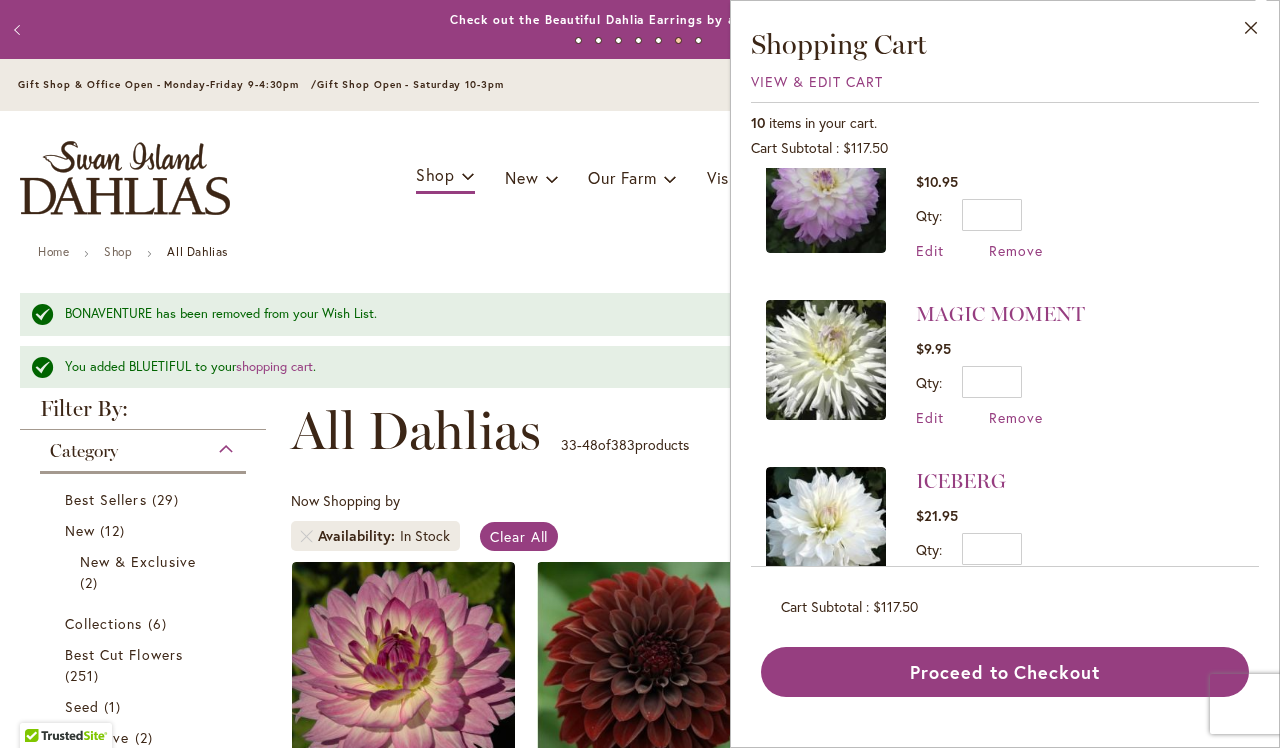 scroll, scrollTop: 205, scrollLeft: 0, axis: vertical 